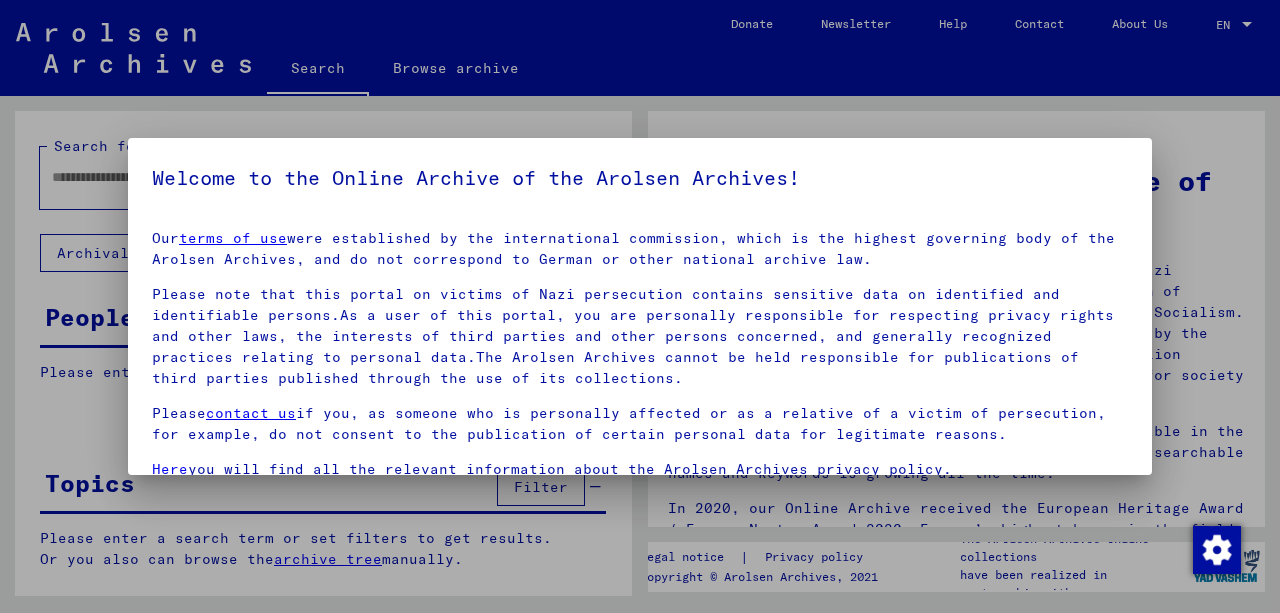 scroll, scrollTop: 0, scrollLeft: 0, axis: both 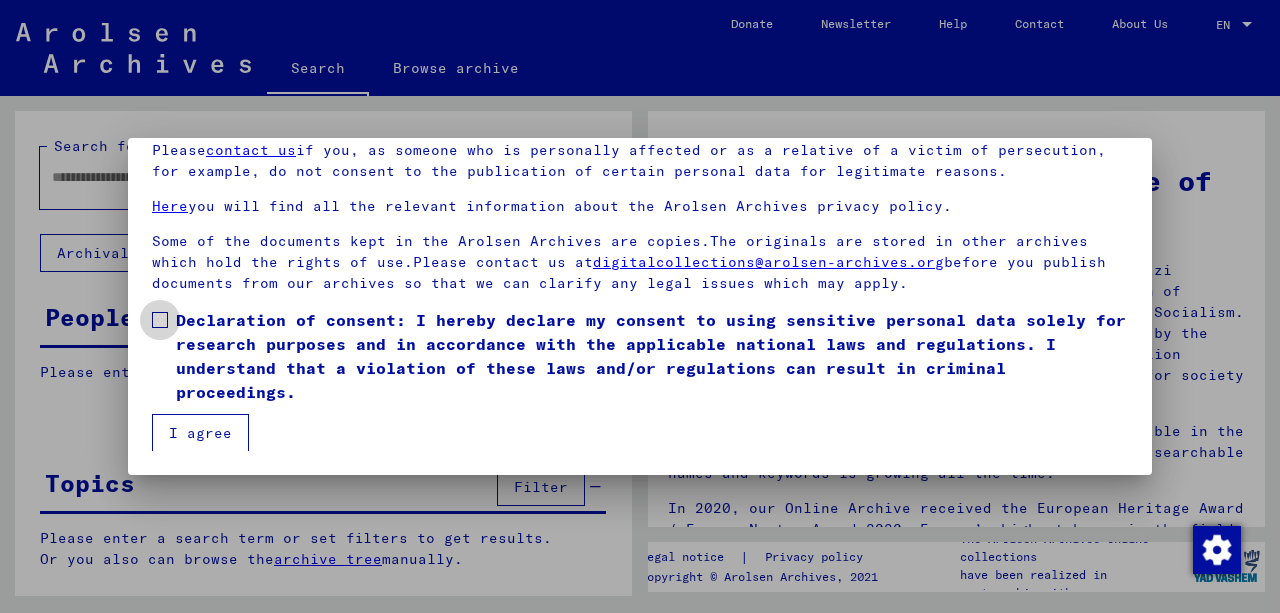 drag, startPoint x: 152, startPoint y: 314, endPoint x: 170, endPoint y: 358, distance: 47.539455 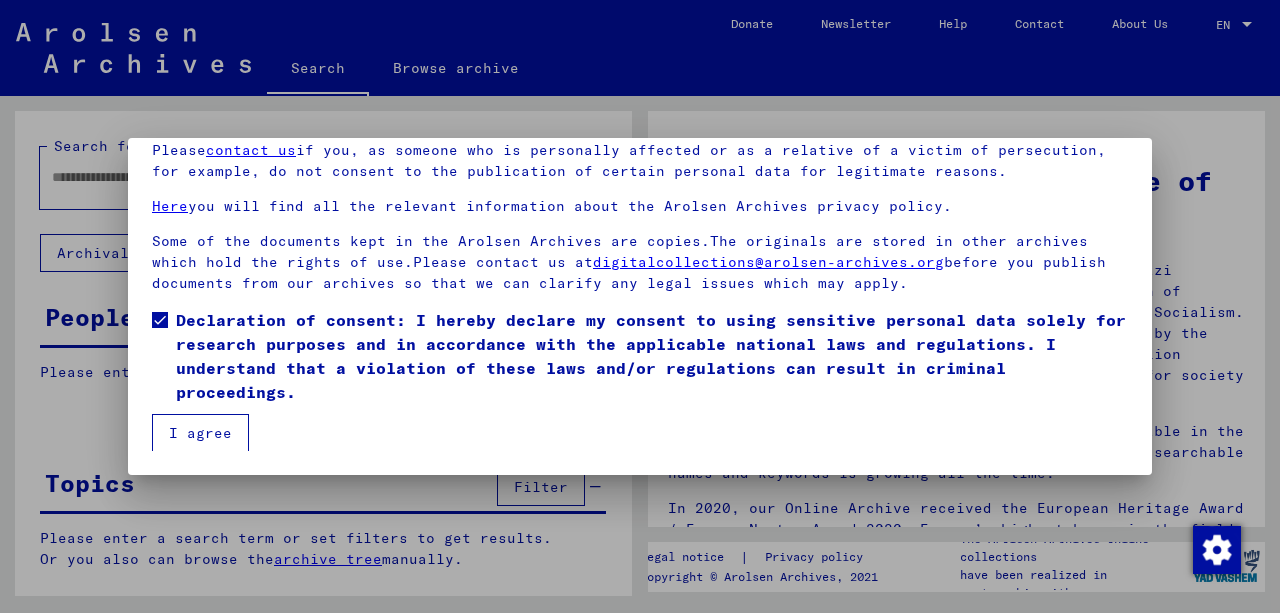 click on "I agree" at bounding box center [200, 433] 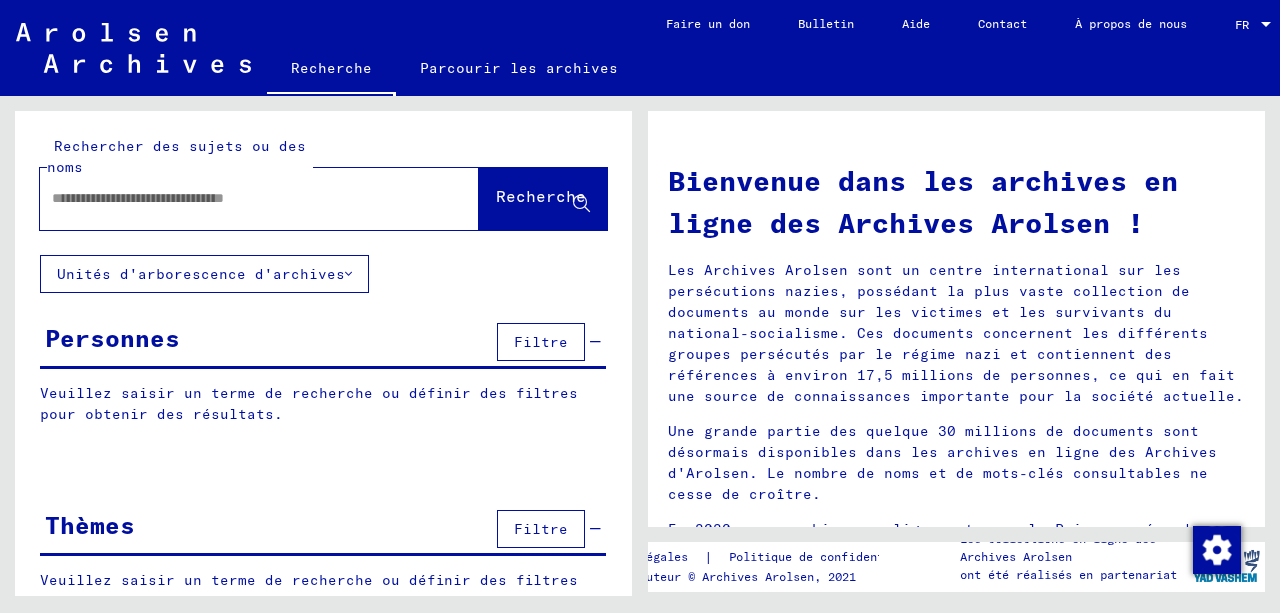 click at bounding box center (235, 198) 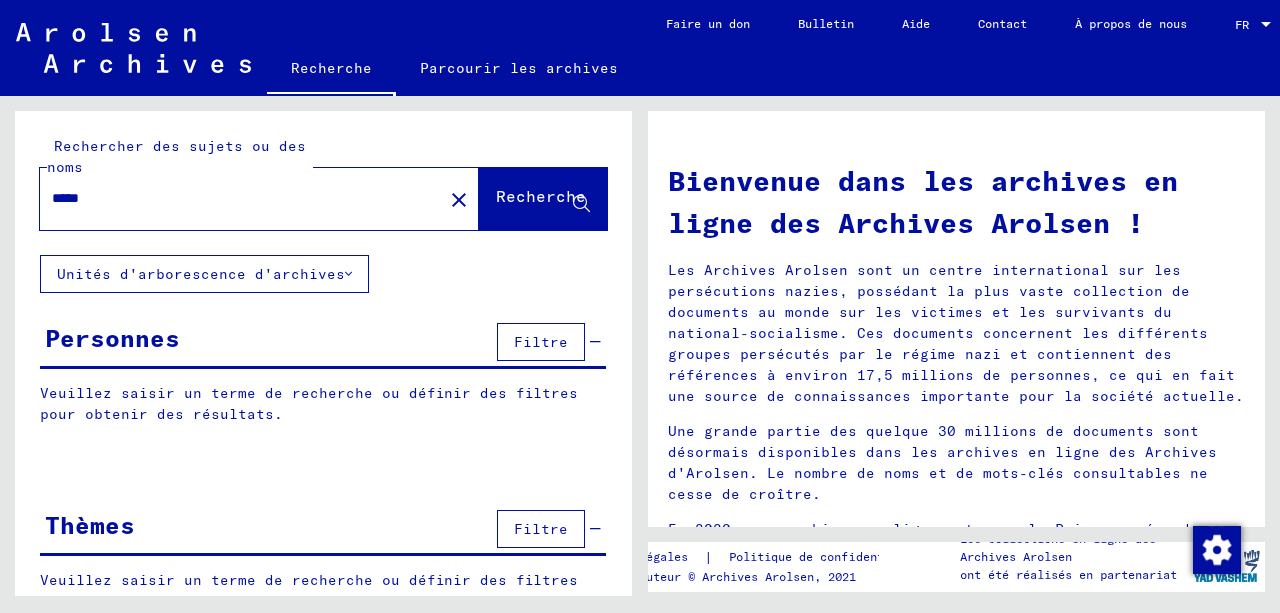 type on "*****" 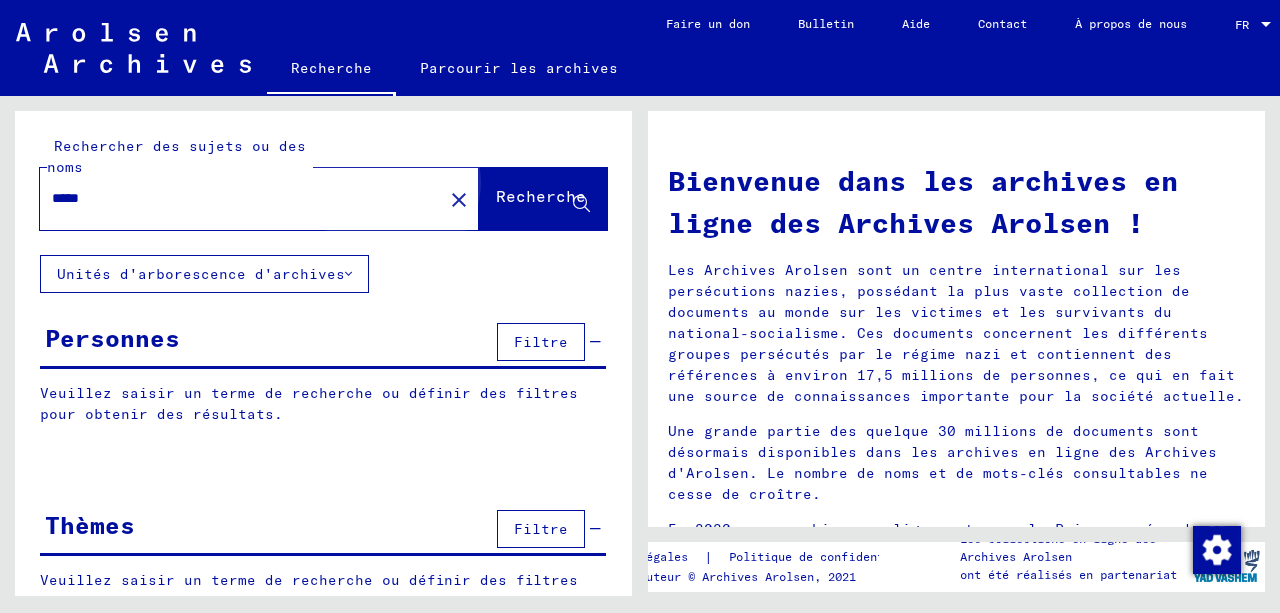 click on "Recherche" 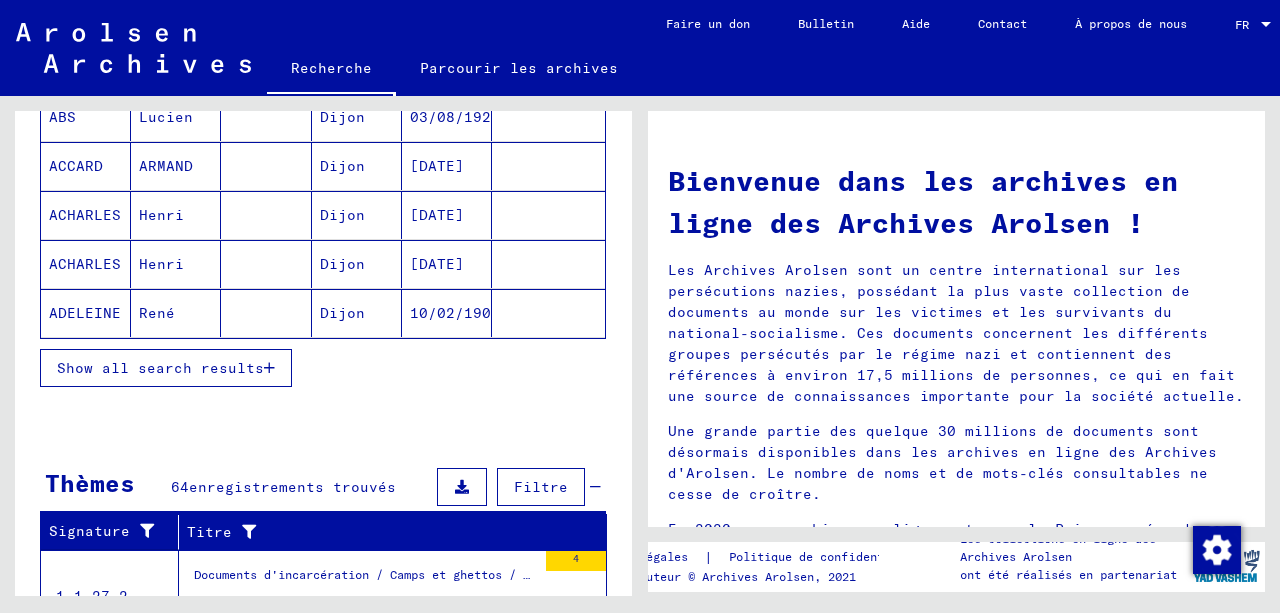 scroll, scrollTop: 798, scrollLeft: 0, axis: vertical 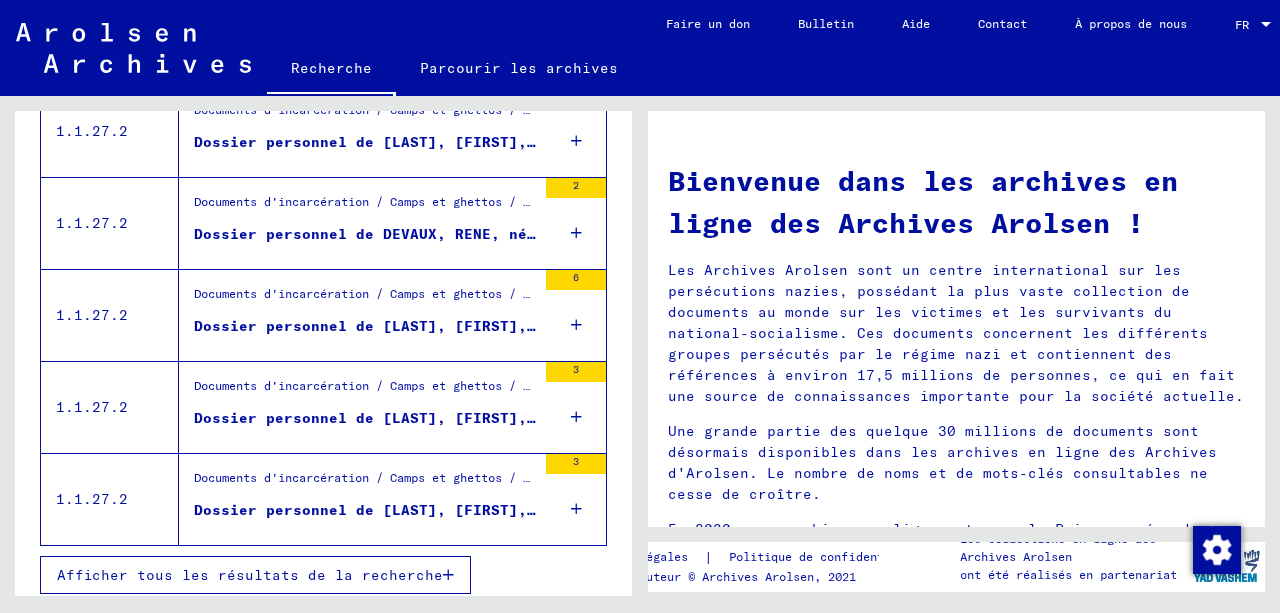 click on "Afficher tous les résultats de la recherche" at bounding box center [250, 575] 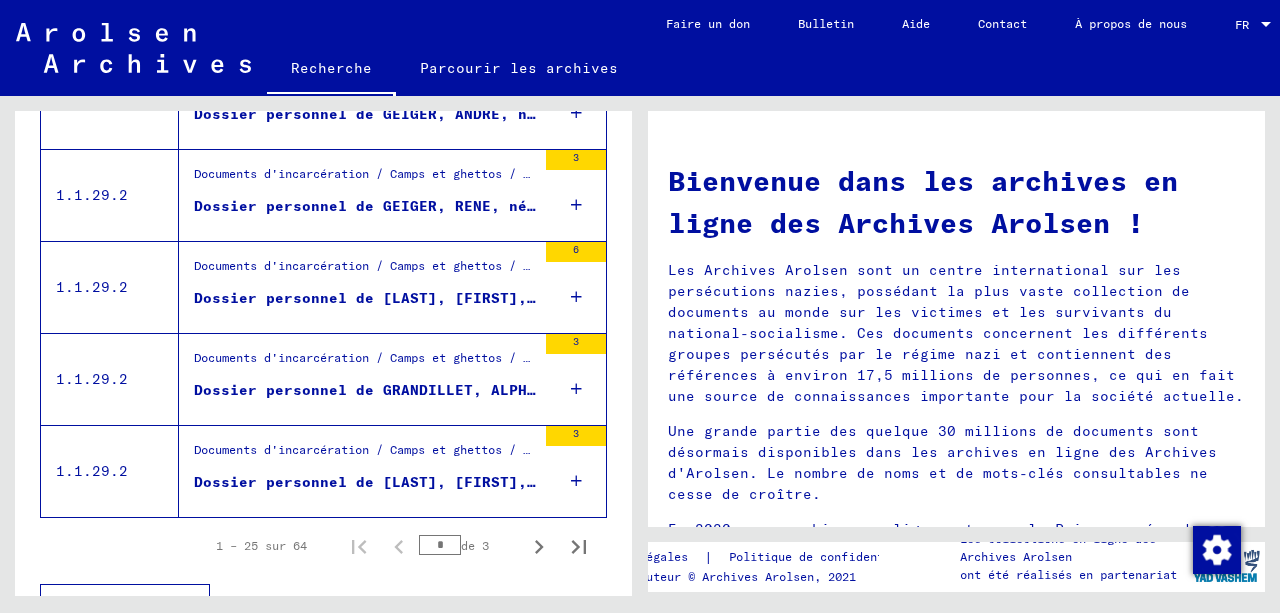 scroll, scrollTop: 2306, scrollLeft: 0, axis: vertical 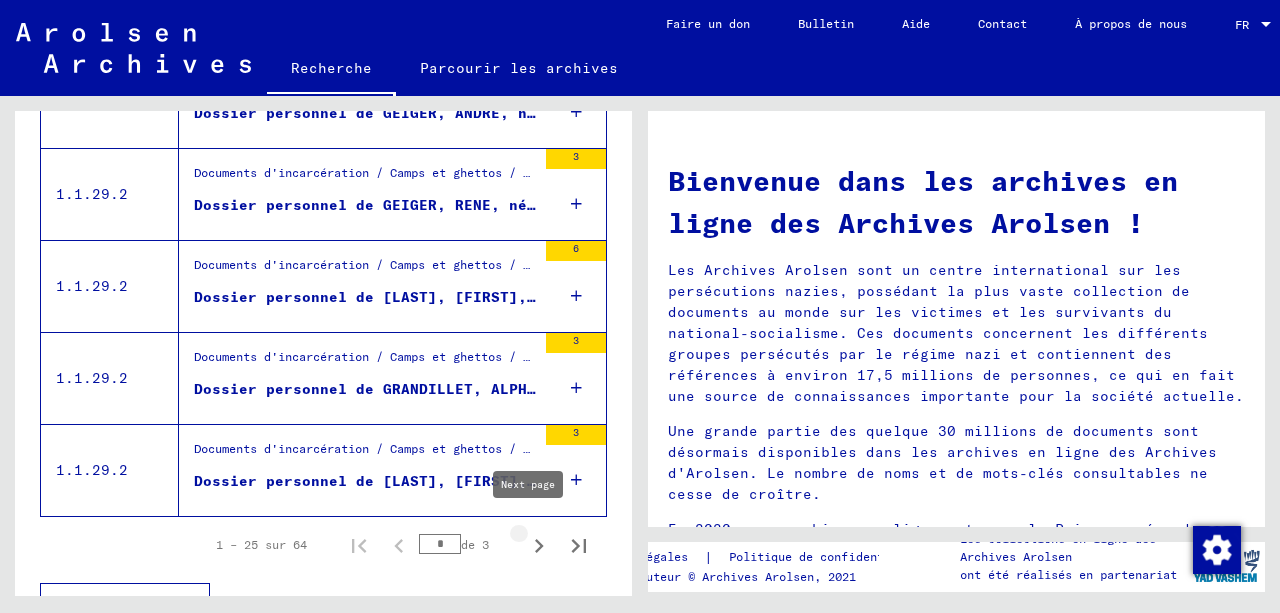 click 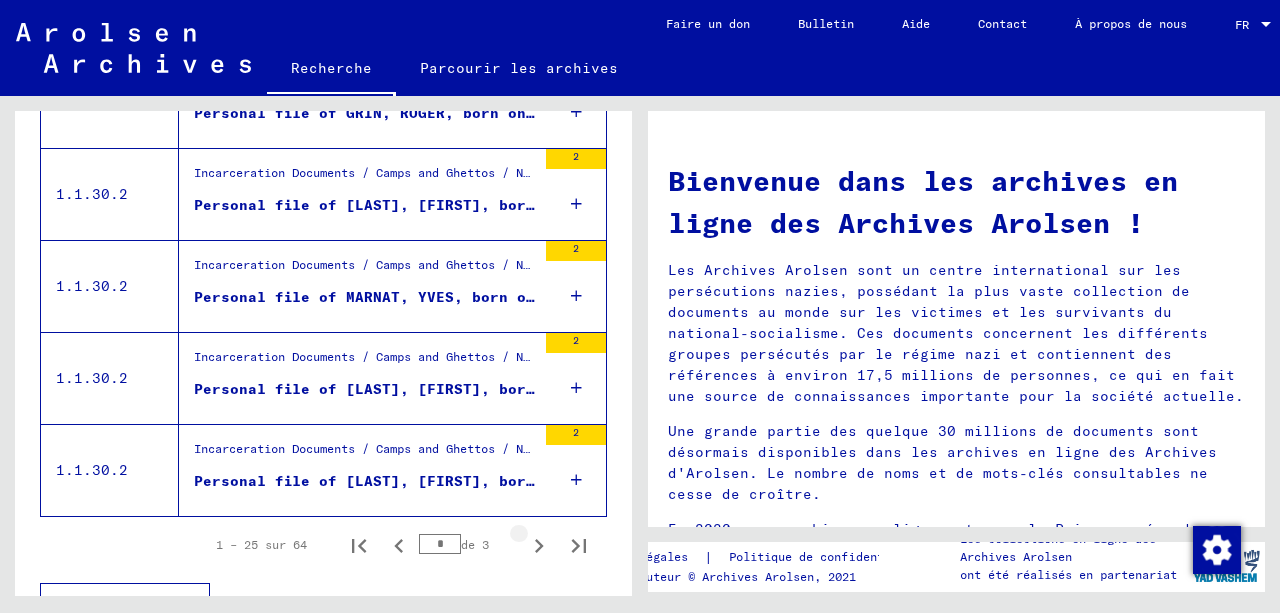 click 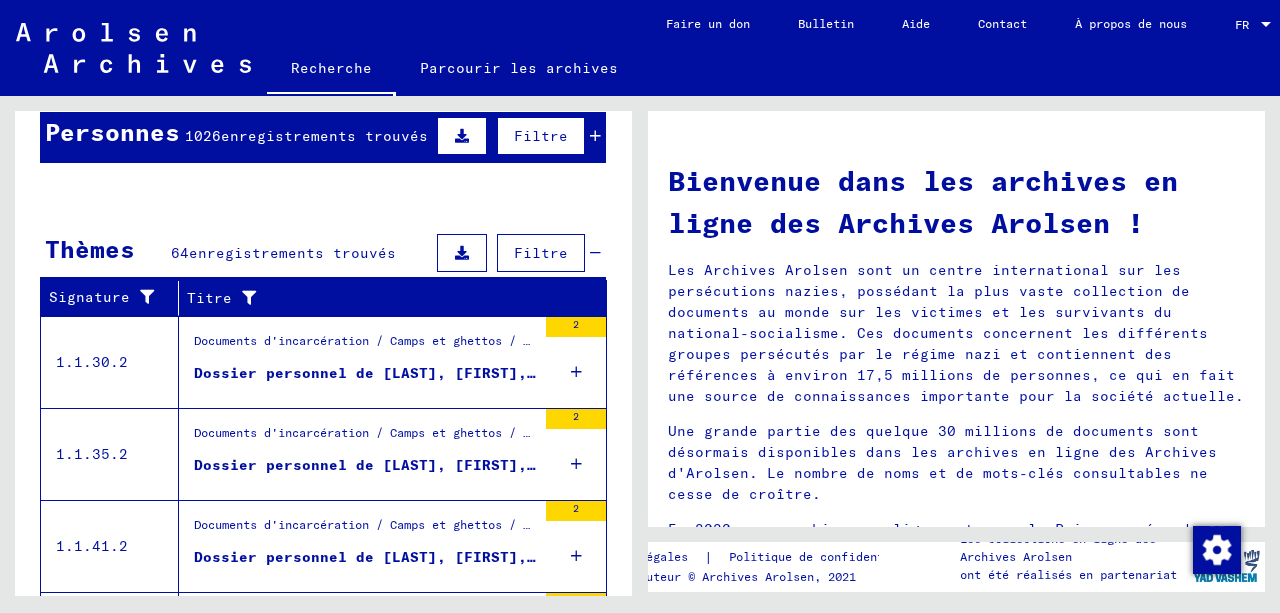 scroll, scrollTop: 187, scrollLeft: 0, axis: vertical 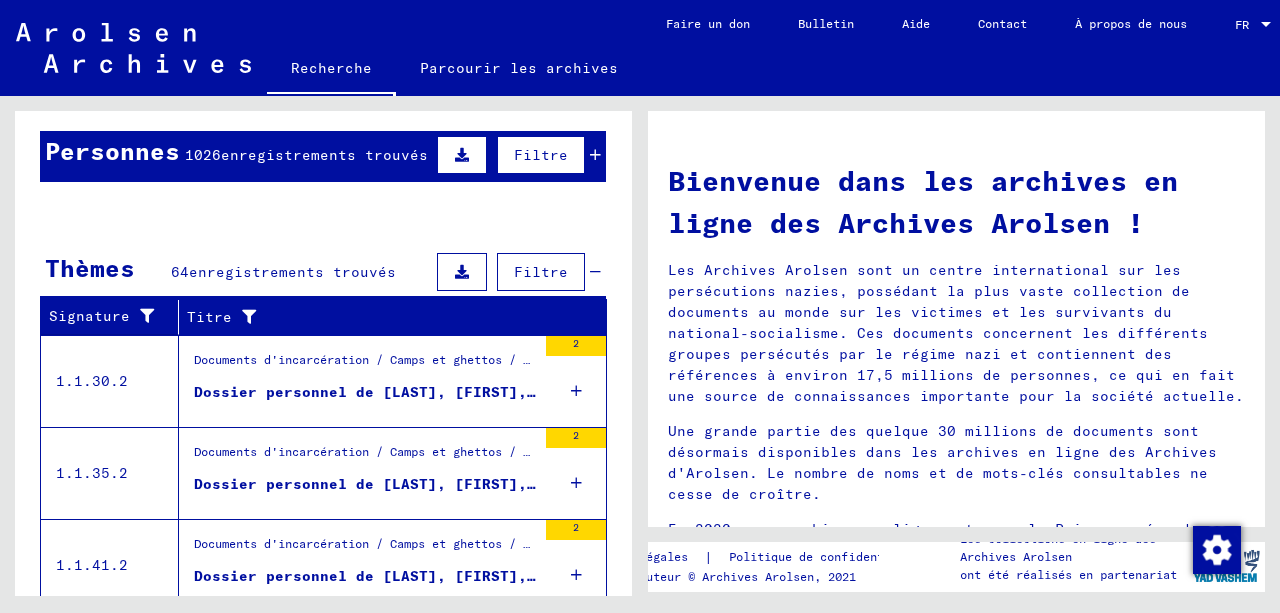 click on "Dossier personnel de [LAST], [FIRST], né le [DATE], né à [CITY]" at bounding box center (477, 392) 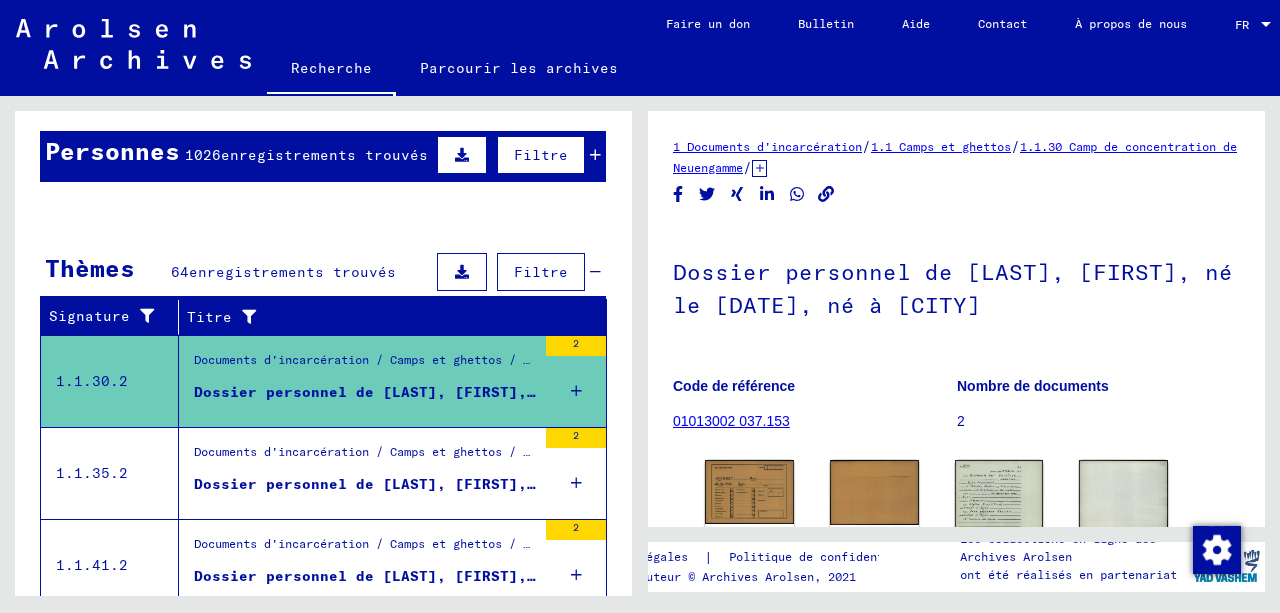 scroll, scrollTop: 0, scrollLeft: 0, axis: both 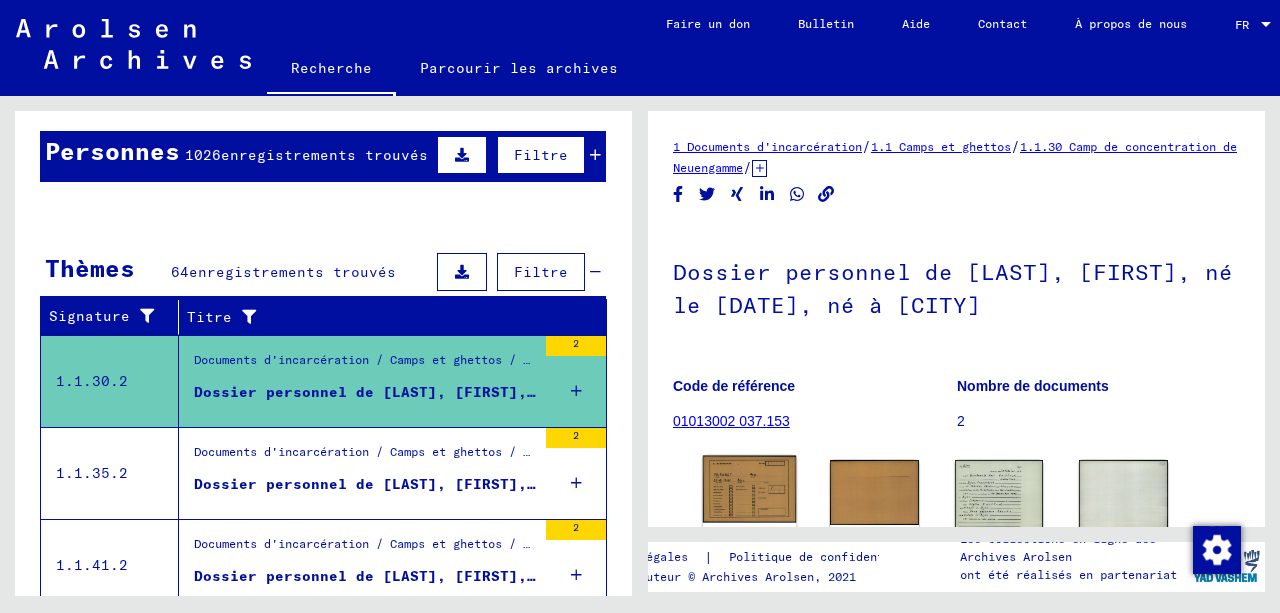 click 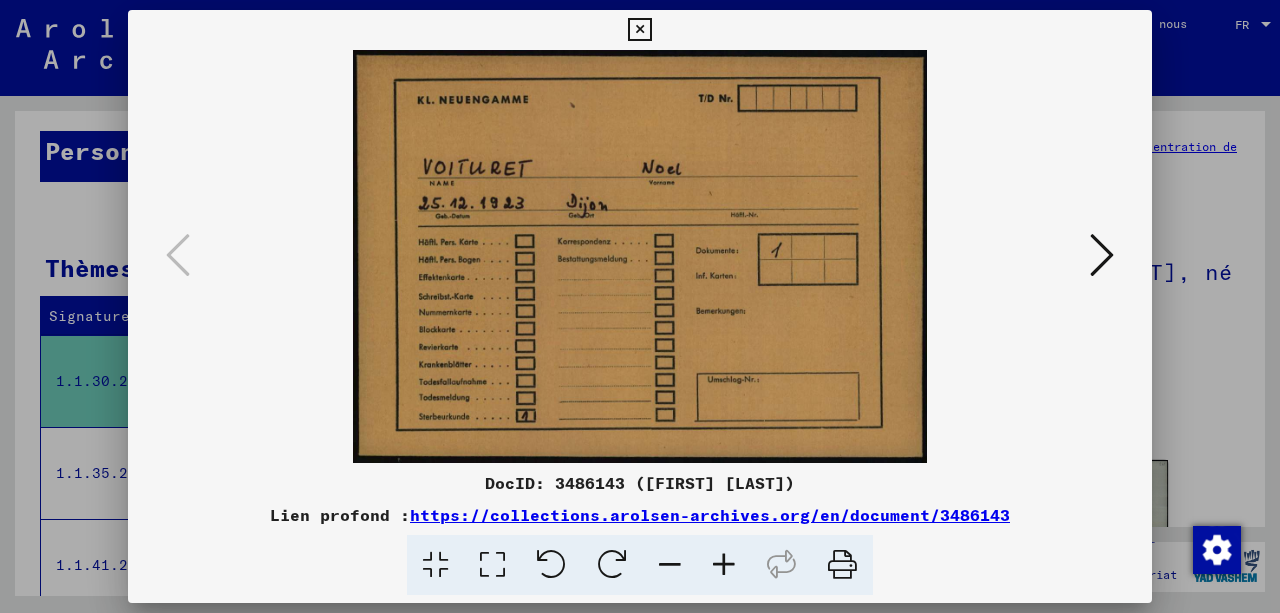 click at bounding box center (1102, 255) 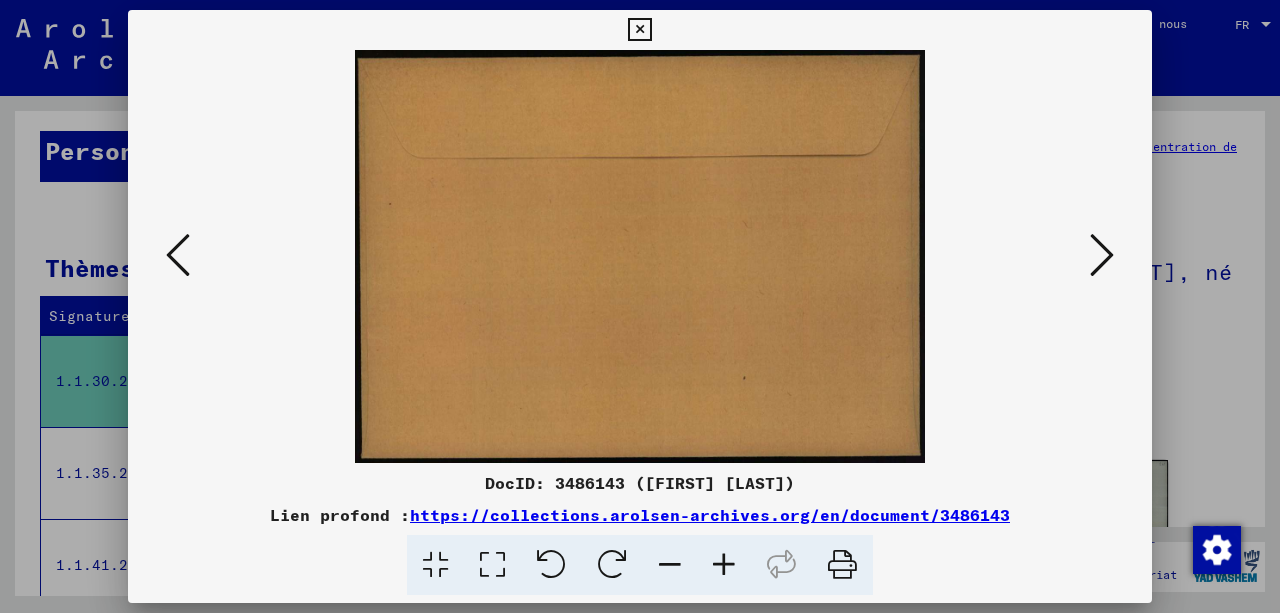 click at bounding box center [1102, 255] 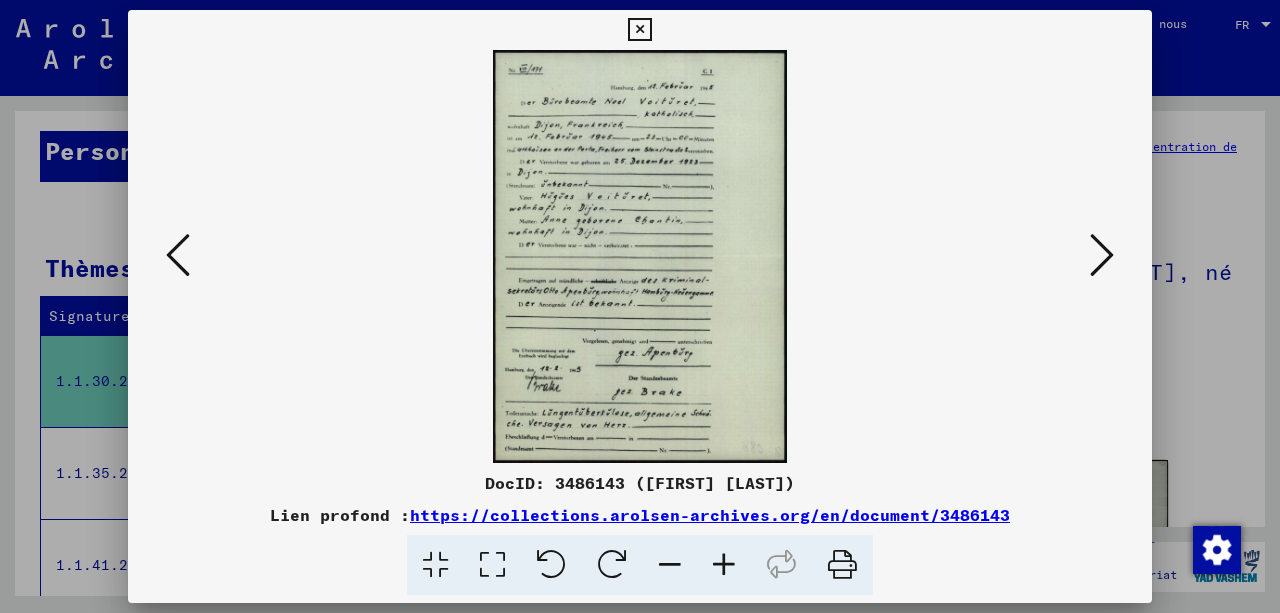 click at bounding box center (724, 565) 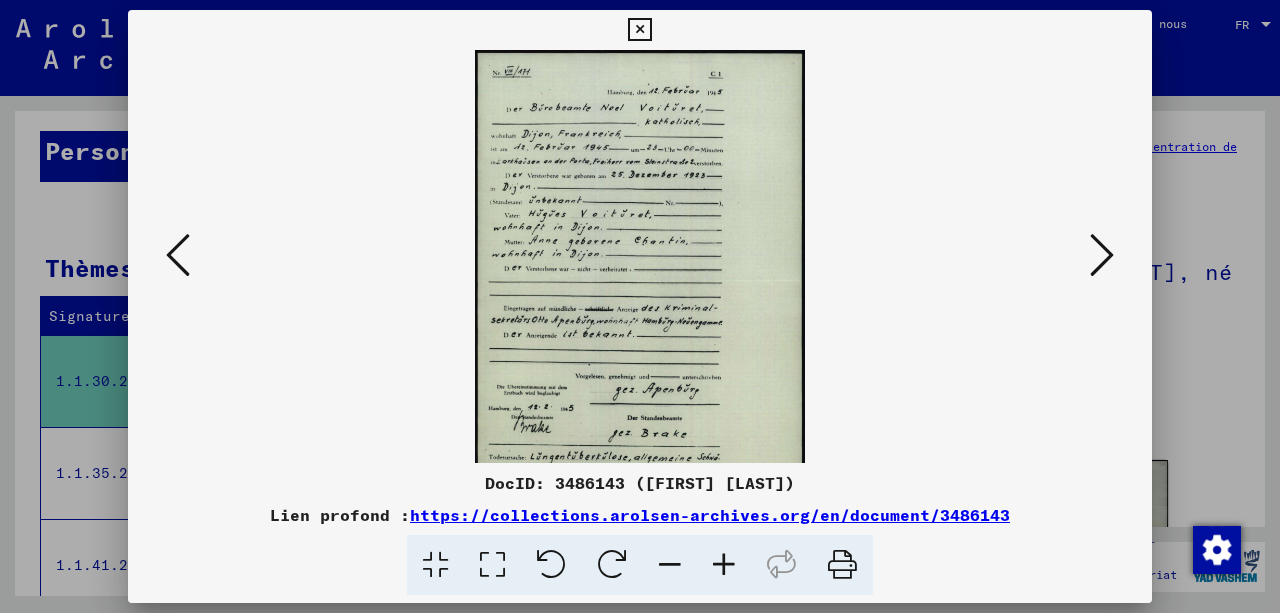 click at bounding box center (724, 565) 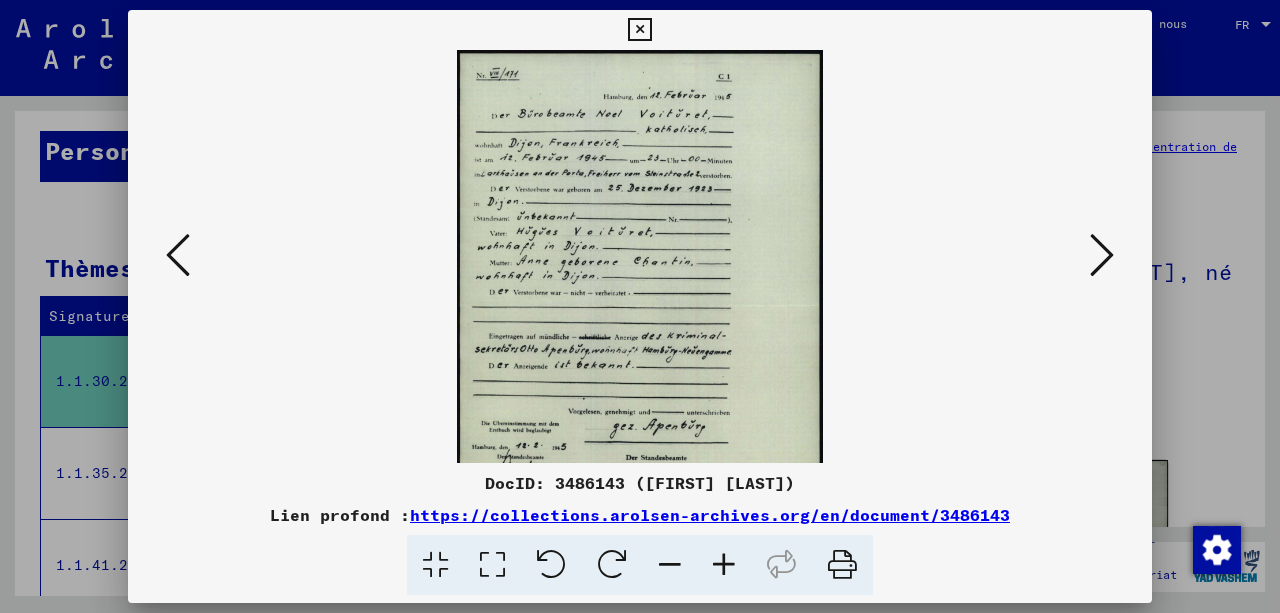 click at bounding box center [724, 565] 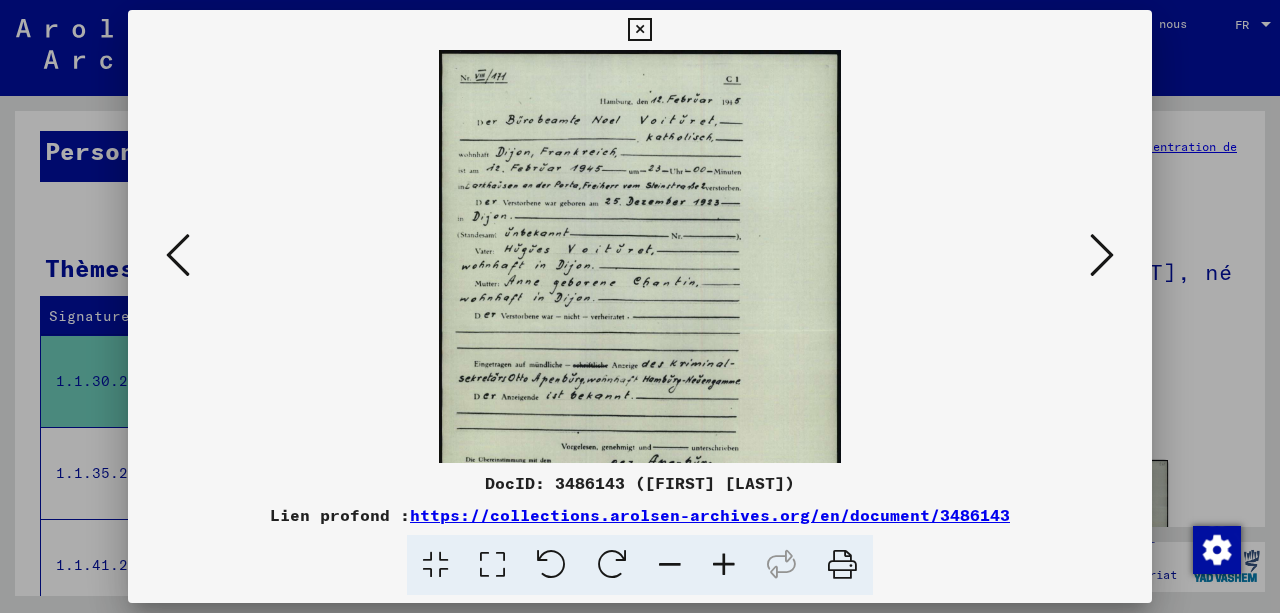 click at bounding box center (724, 565) 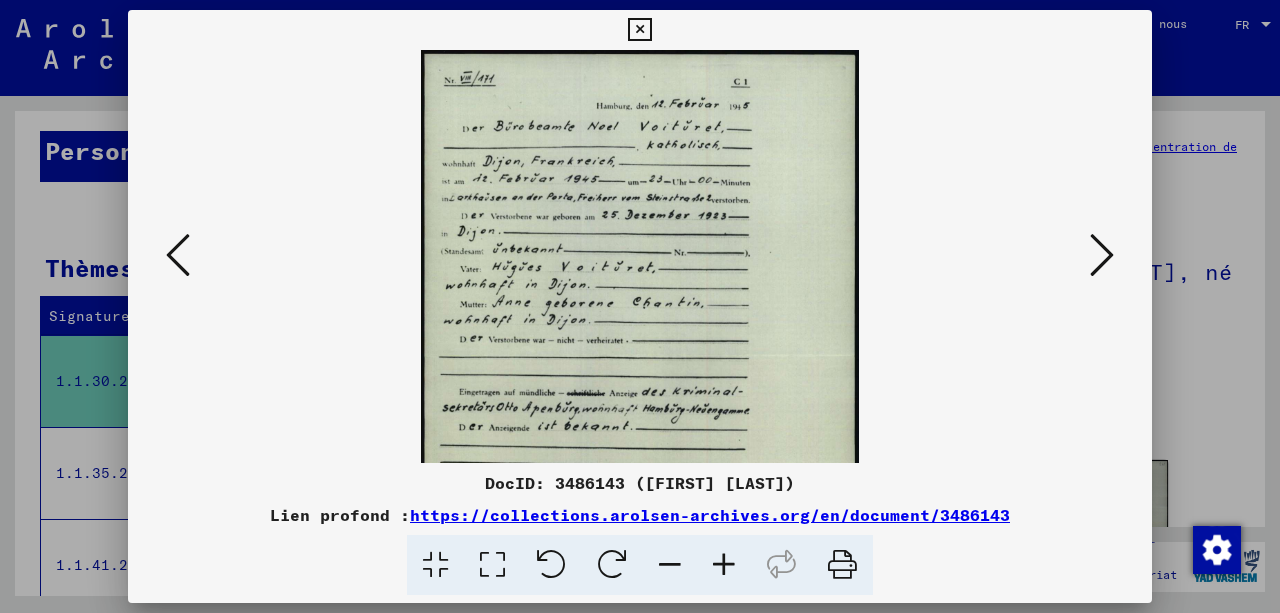 click at bounding box center [724, 565] 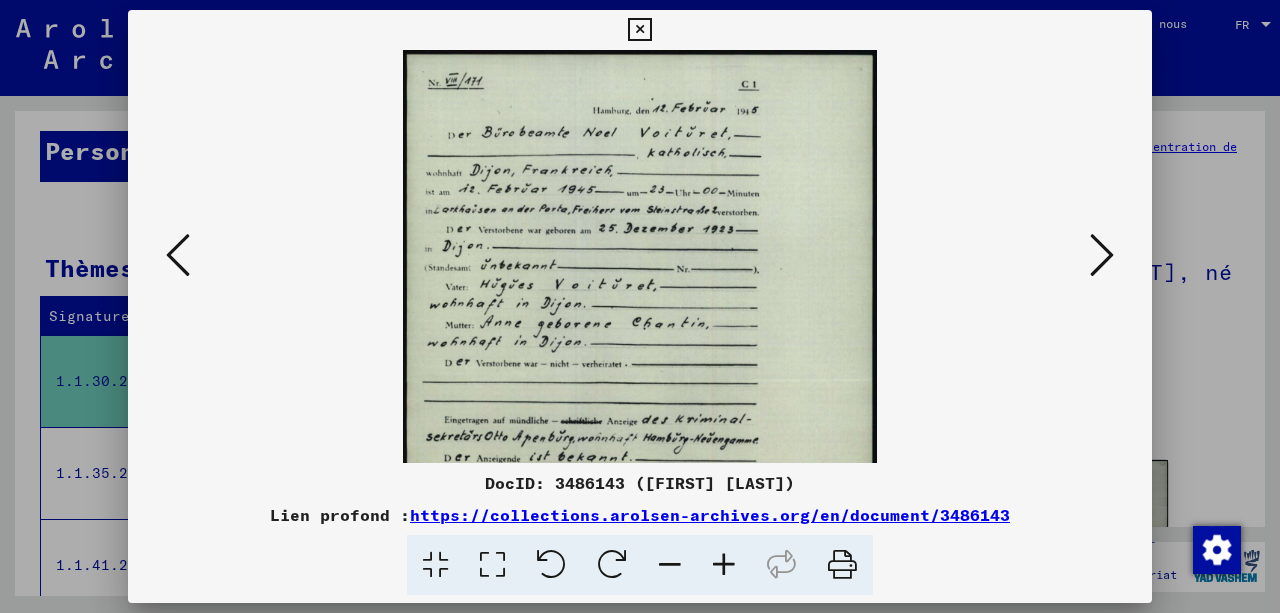click at bounding box center [724, 565] 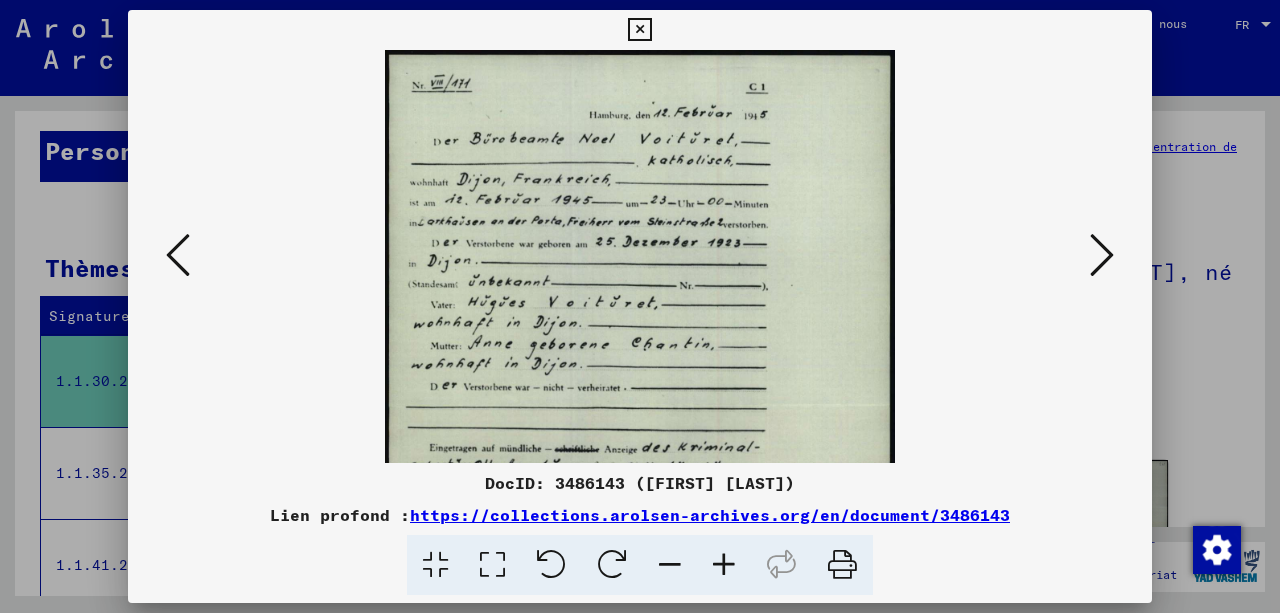 click at bounding box center (724, 565) 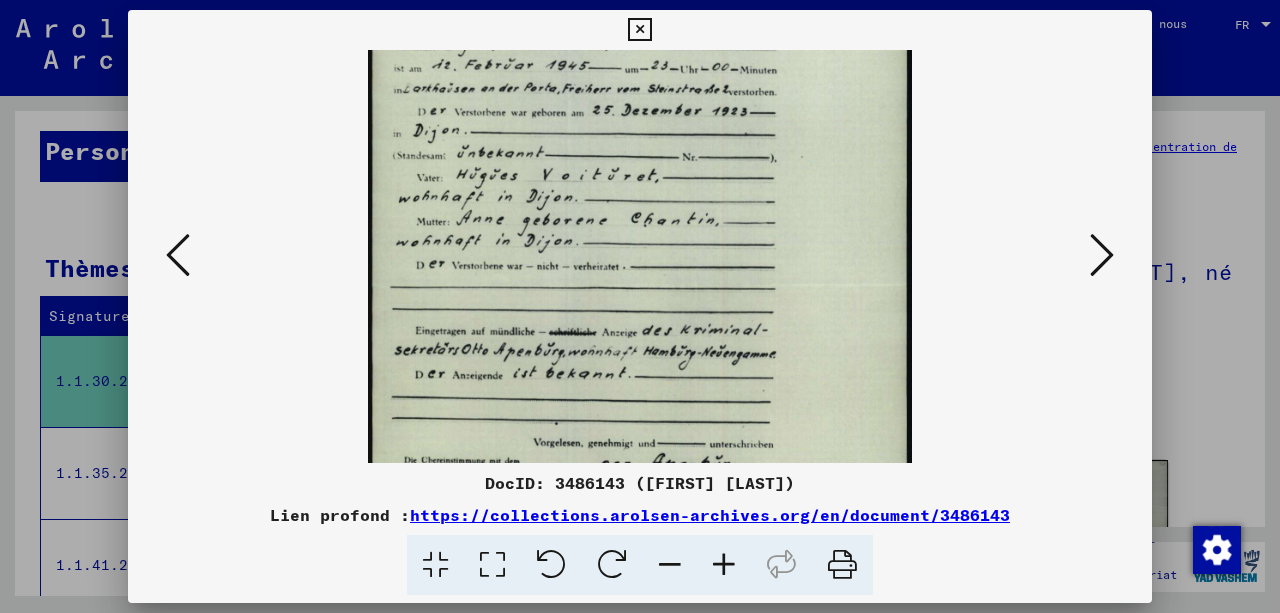 scroll, scrollTop: 147, scrollLeft: 0, axis: vertical 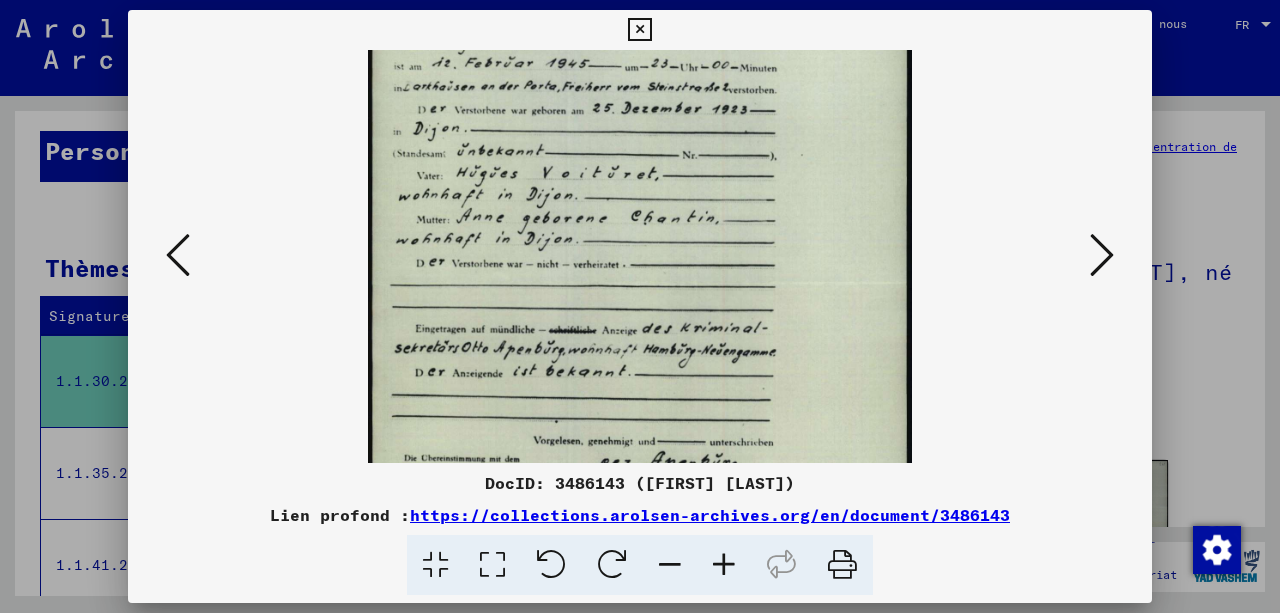 drag, startPoint x: 781, startPoint y: 370, endPoint x: 789, endPoint y: 247, distance: 123.25989 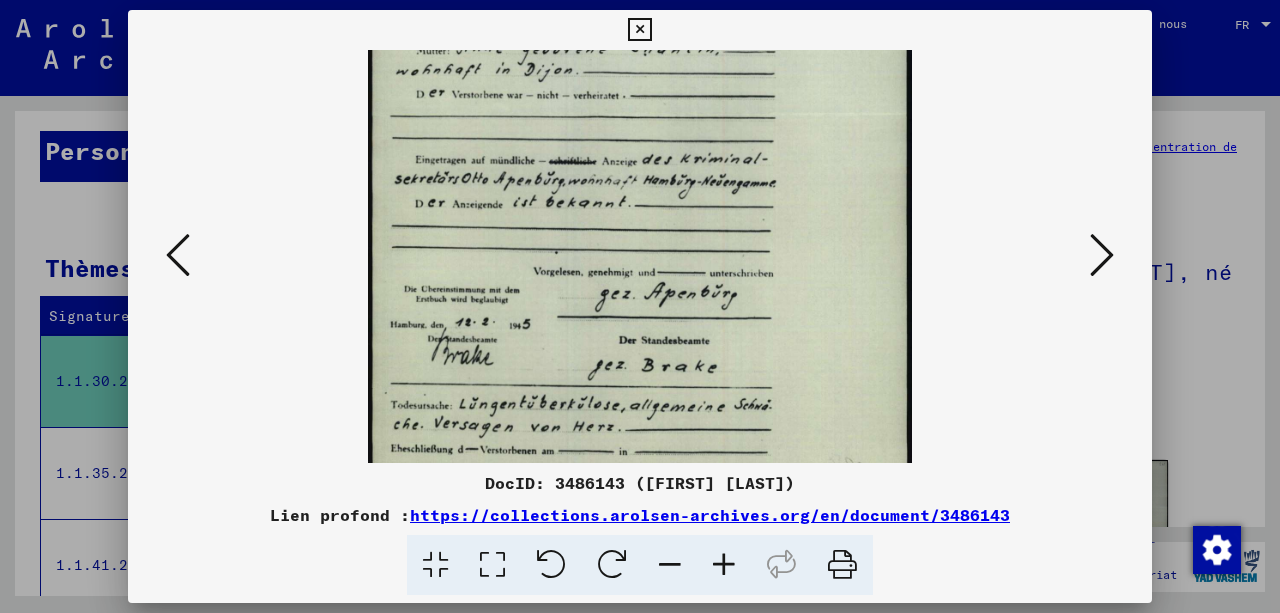 scroll, scrollTop: 315, scrollLeft: 0, axis: vertical 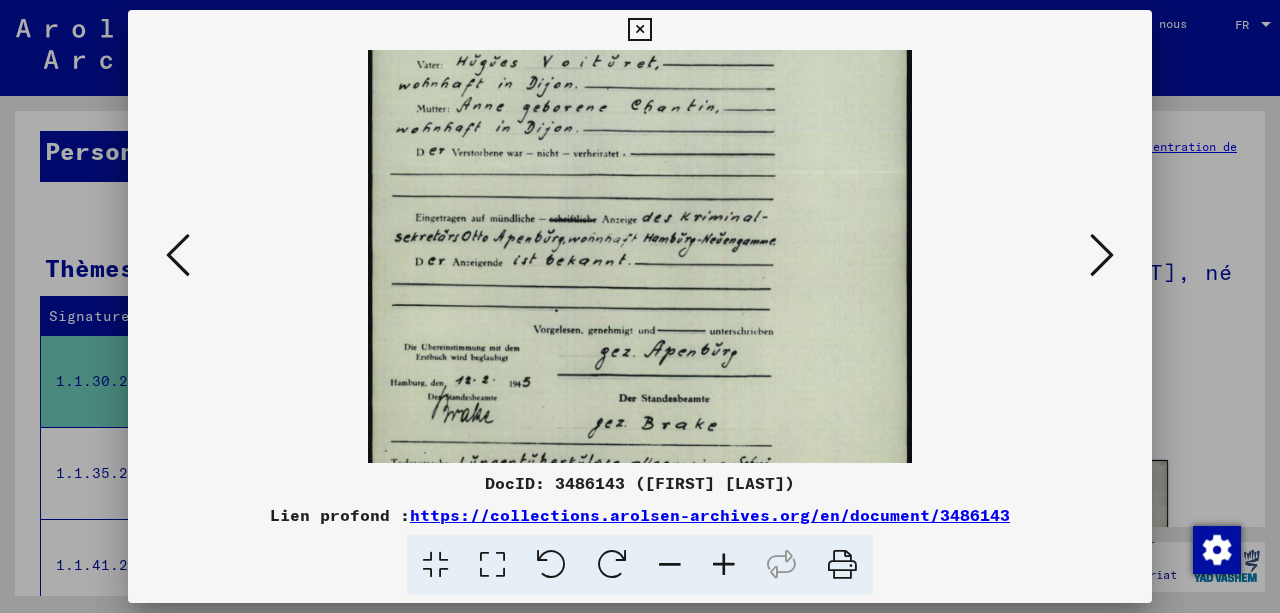 drag, startPoint x: 694, startPoint y: 359, endPoint x: 727, endPoint y: 285, distance: 81.02469 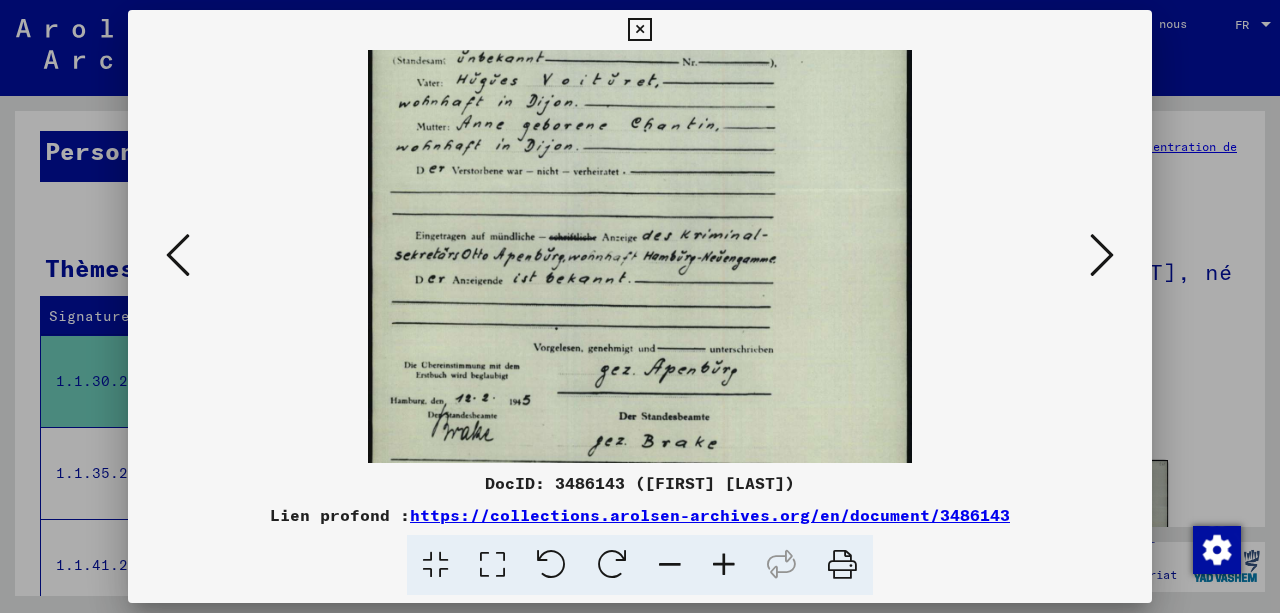 scroll, scrollTop: 238, scrollLeft: 0, axis: vertical 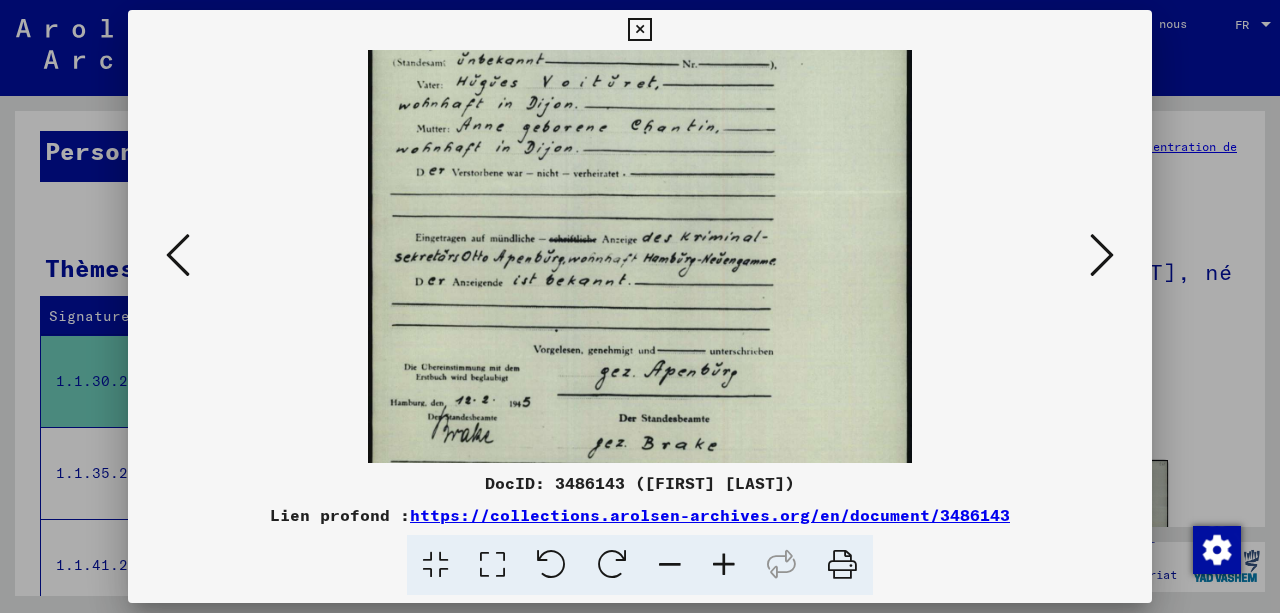 drag, startPoint x: 610, startPoint y: 230, endPoint x: 609, endPoint y: 260, distance: 30.016663 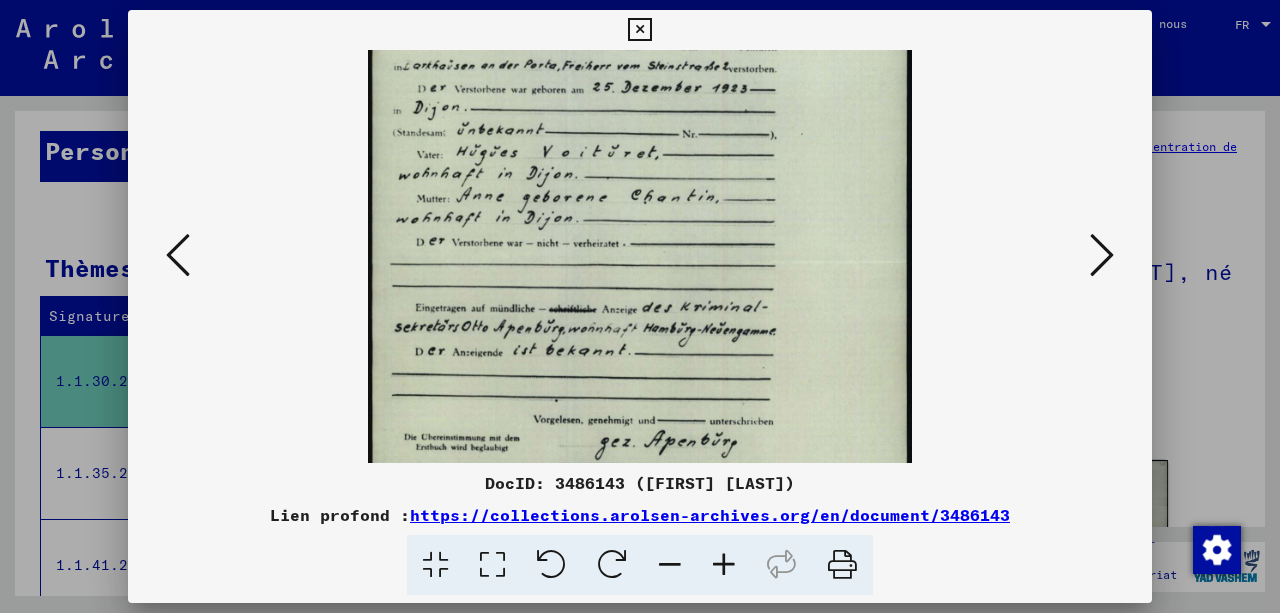 drag, startPoint x: 615, startPoint y: 251, endPoint x: 624, endPoint y: 316, distance: 65.62012 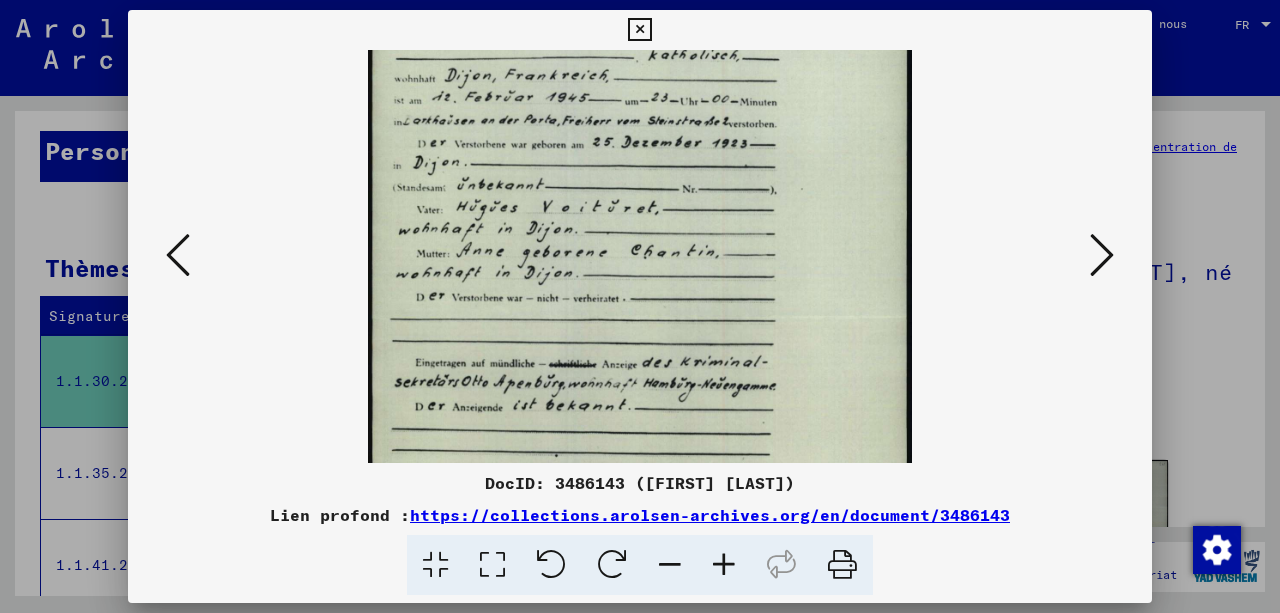 drag, startPoint x: 625, startPoint y: 286, endPoint x: 626, endPoint y: 348, distance: 62.008064 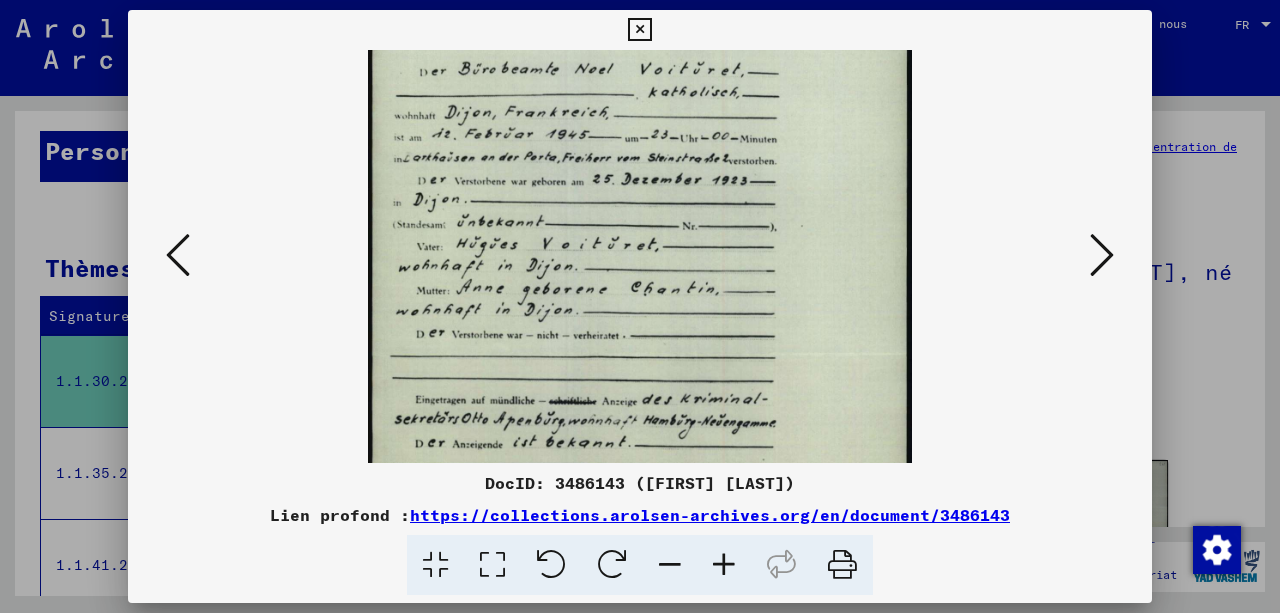 drag, startPoint x: 628, startPoint y: 289, endPoint x: 624, endPoint y: 338, distance: 49.162994 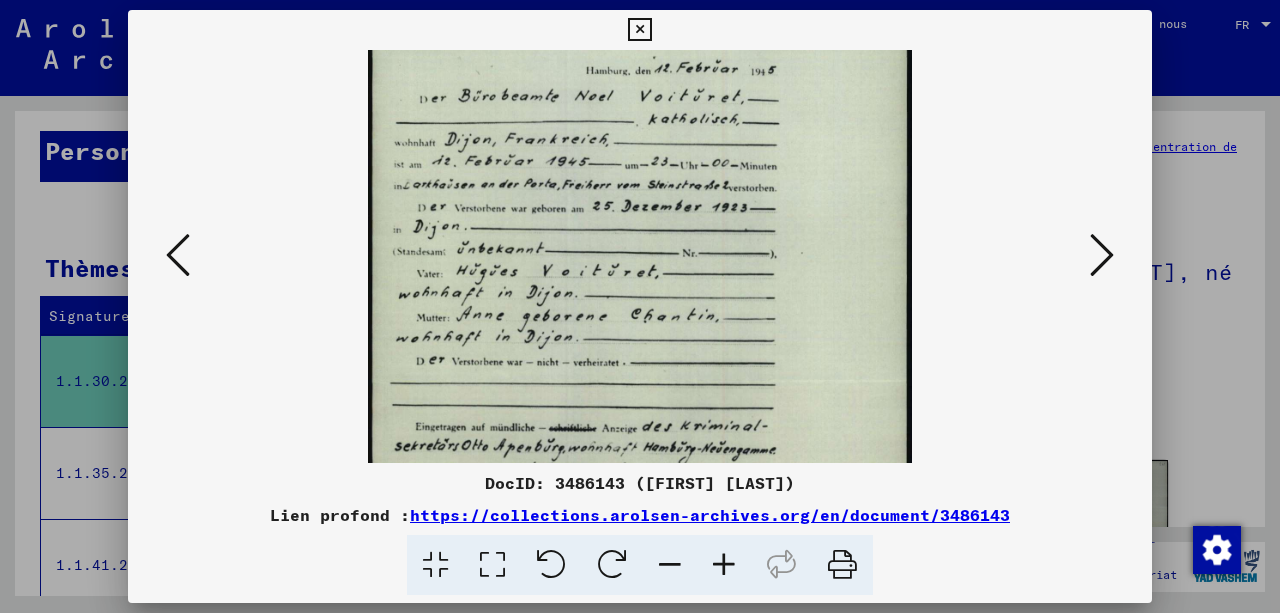 drag, startPoint x: 614, startPoint y: 297, endPoint x: 614, endPoint y: 327, distance: 30 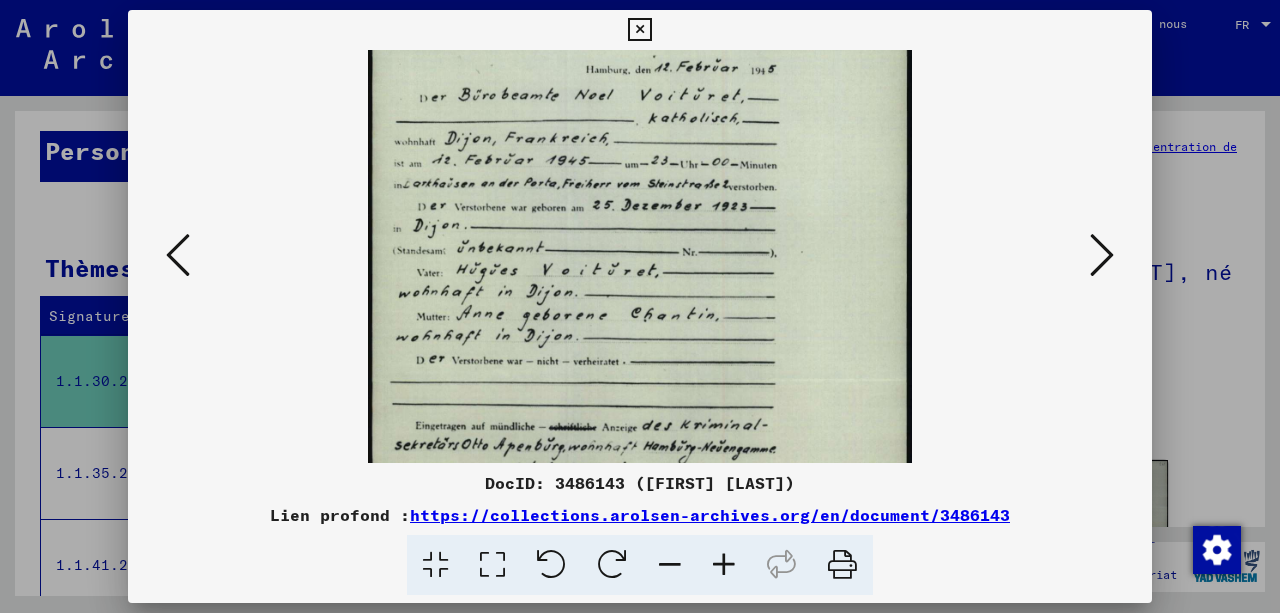 click at bounding box center (1102, 255) 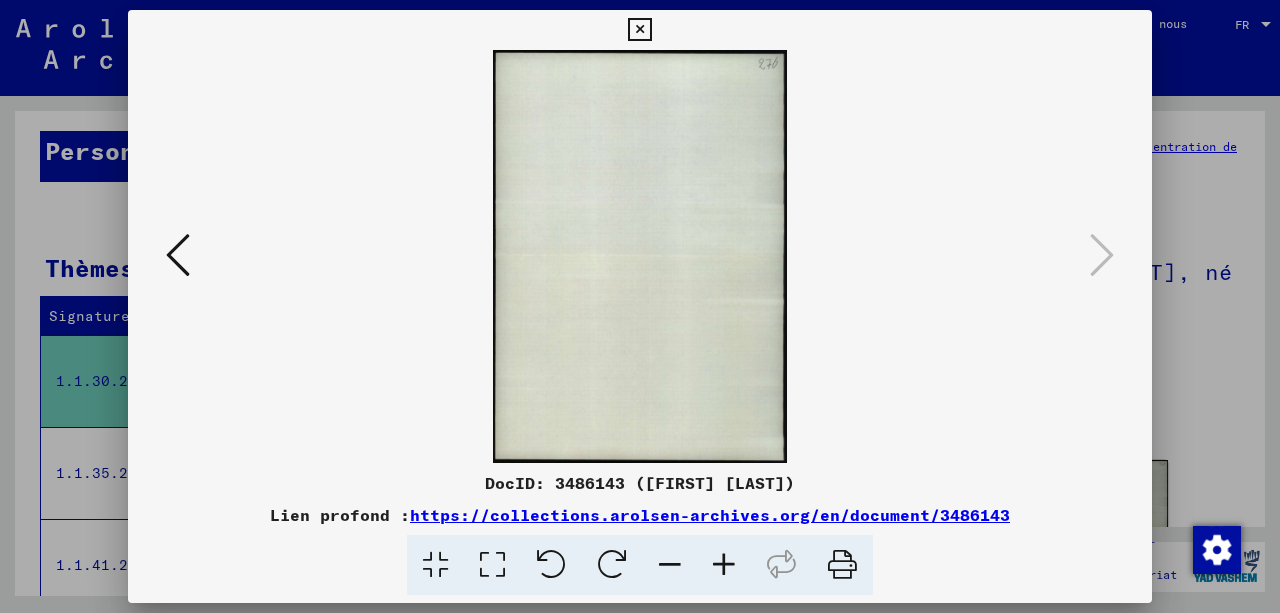 click at bounding box center [639, 30] 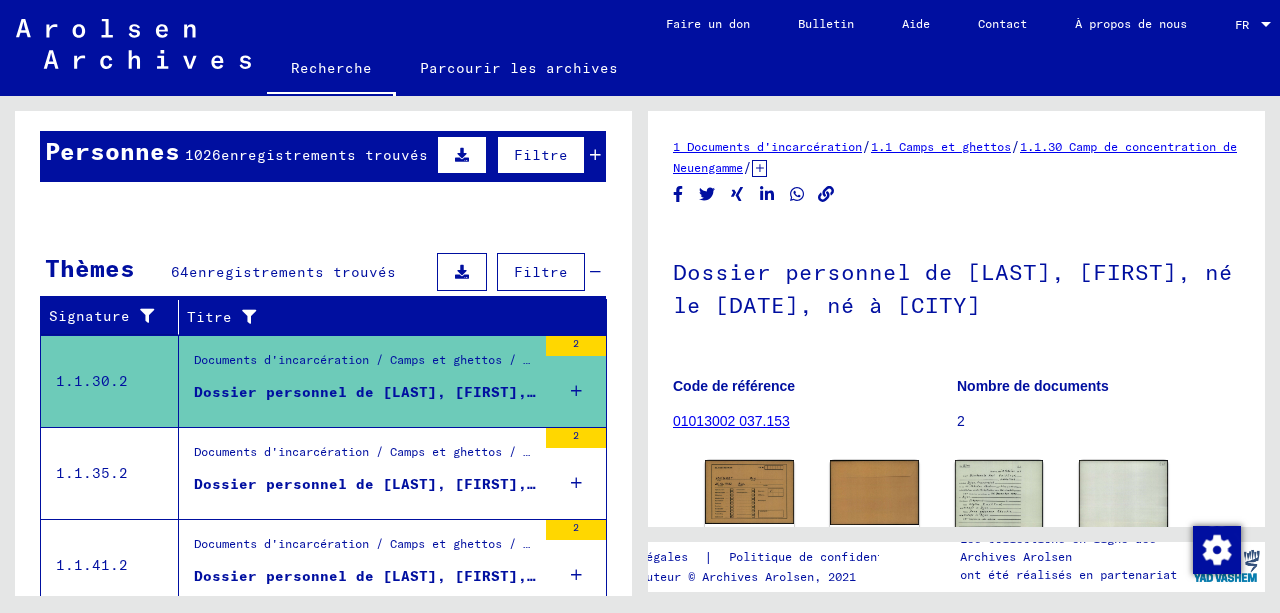 click on "Dossier personnel de [LAST], [FIRST], né le [DATE], né à [CITY]" at bounding box center [477, 484] 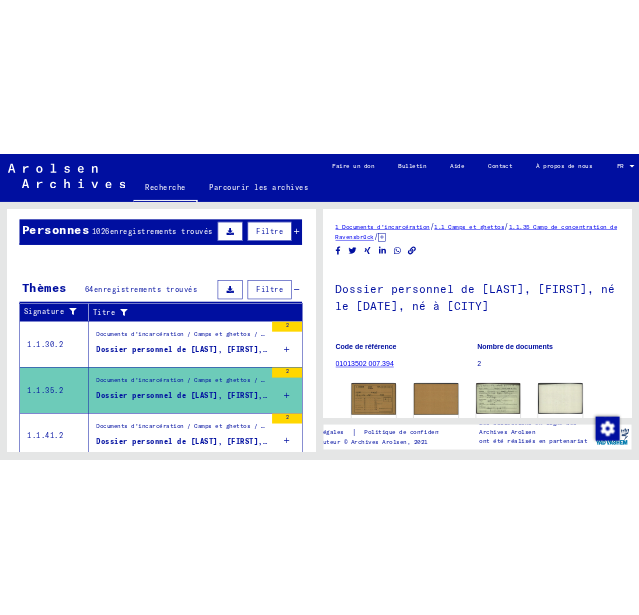 scroll, scrollTop: 0, scrollLeft: 0, axis: both 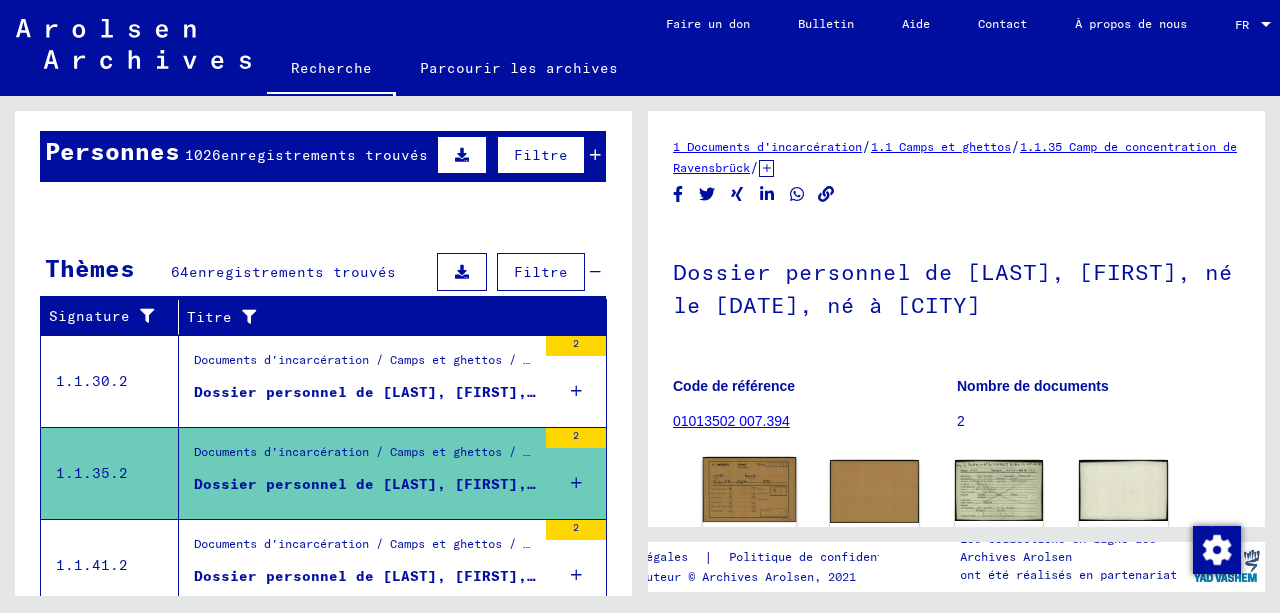 click 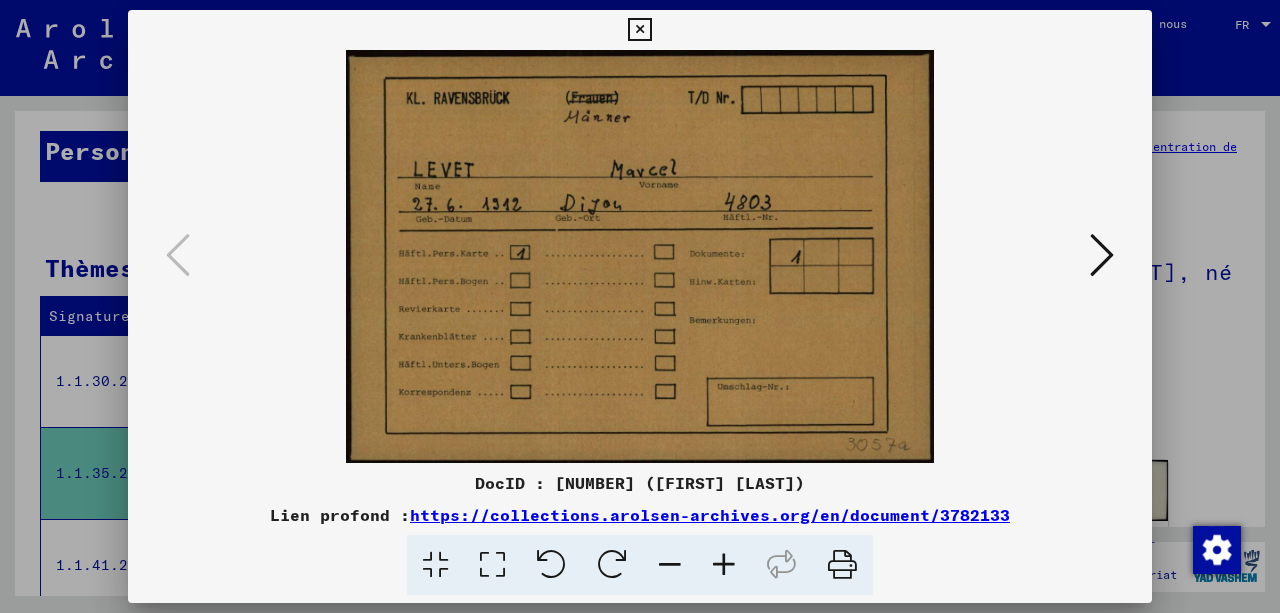click at bounding box center (1102, 255) 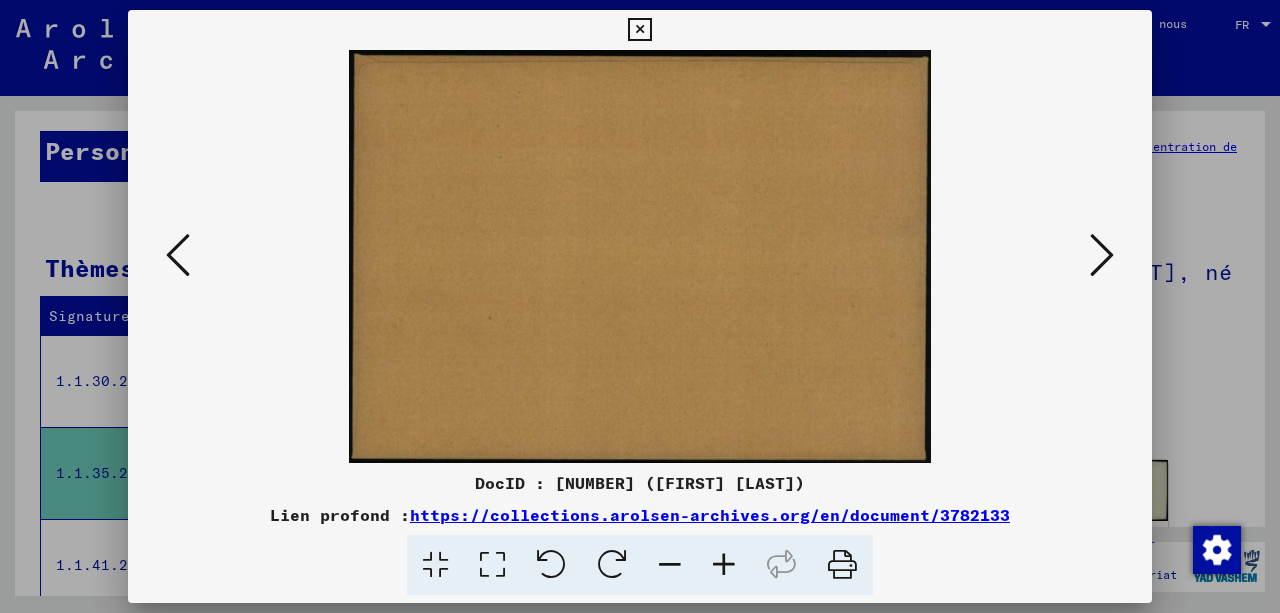 click at bounding box center [1102, 255] 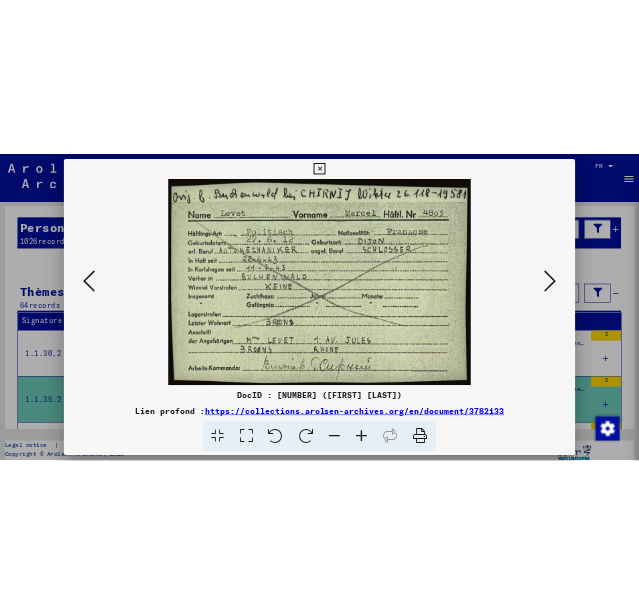 scroll, scrollTop: 197, scrollLeft: 0, axis: vertical 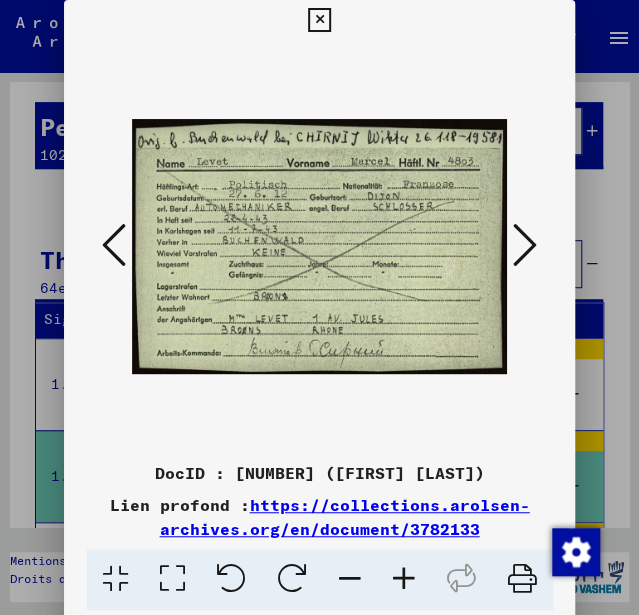 type 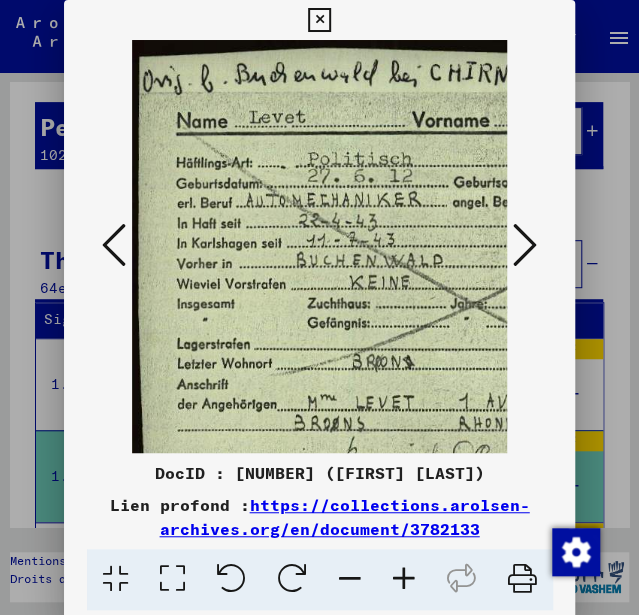 click at bounding box center (404, 579) 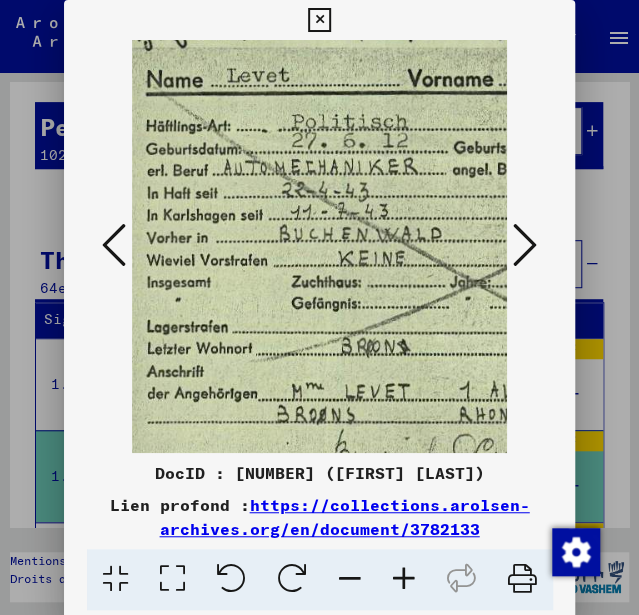 scroll, scrollTop: 100, scrollLeft: 68, axis: both 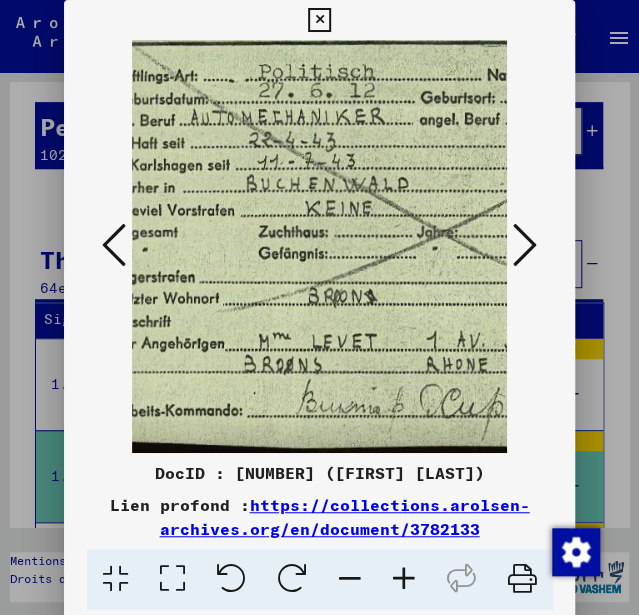 drag, startPoint x: 311, startPoint y: 296, endPoint x: 246, endPoint y: 164, distance: 147.13599 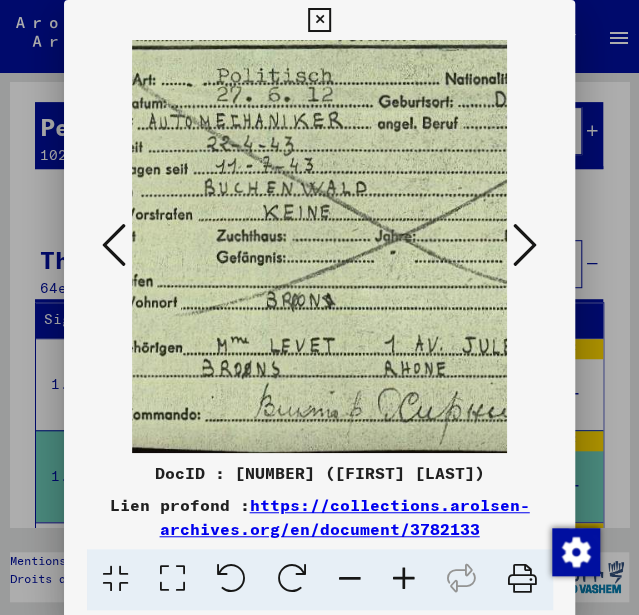 scroll, scrollTop: 96, scrollLeft: 109, axis: both 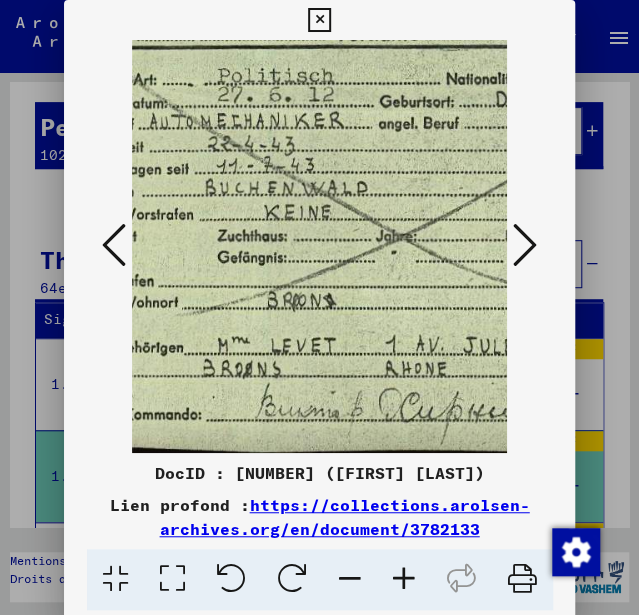 drag, startPoint x: 312, startPoint y: 302, endPoint x: 317, endPoint y: 234, distance: 68.18358 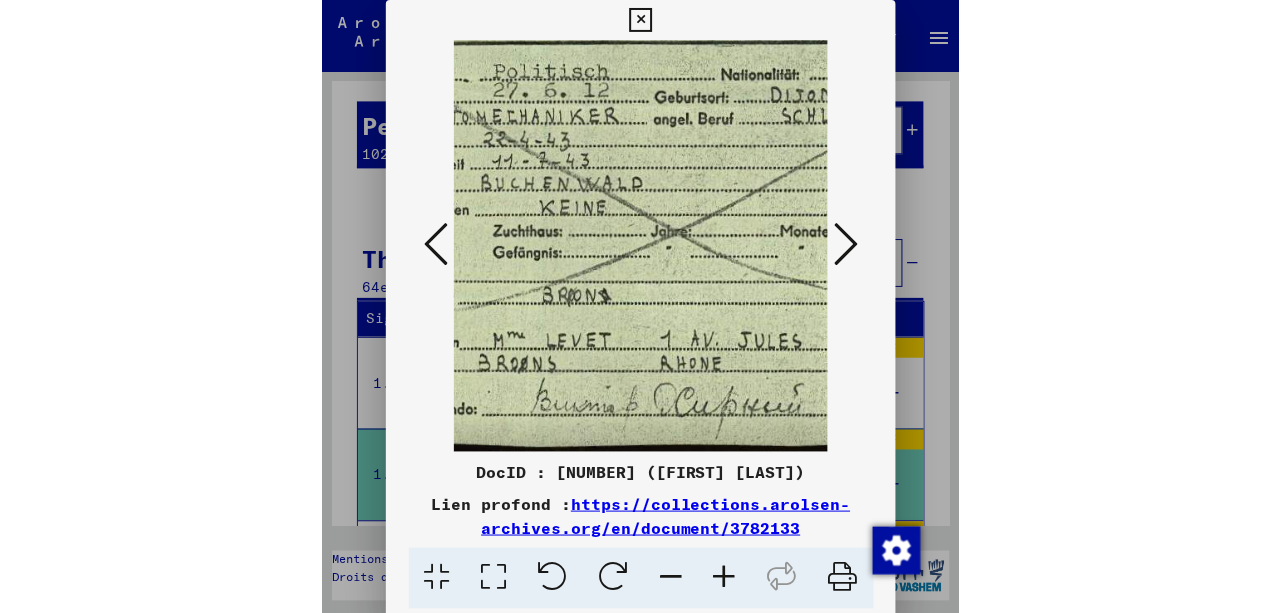scroll, scrollTop: 100, scrollLeft: 154, axis: both 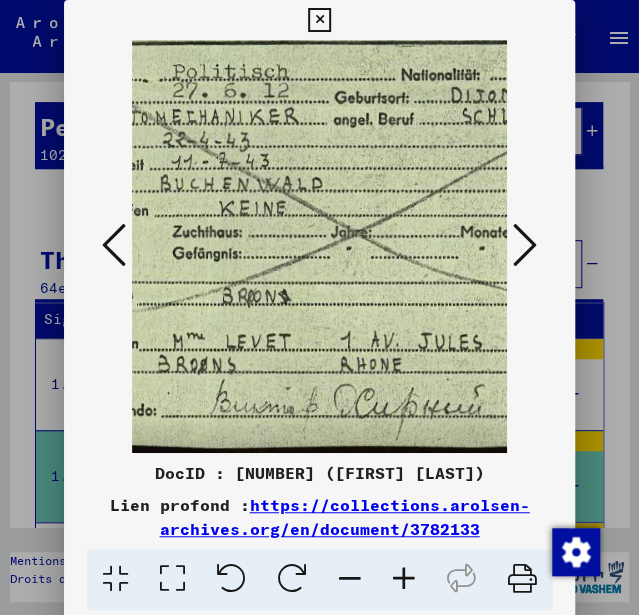 drag, startPoint x: 347, startPoint y: 239, endPoint x: 313, endPoint y: 230, distance: 35.17101 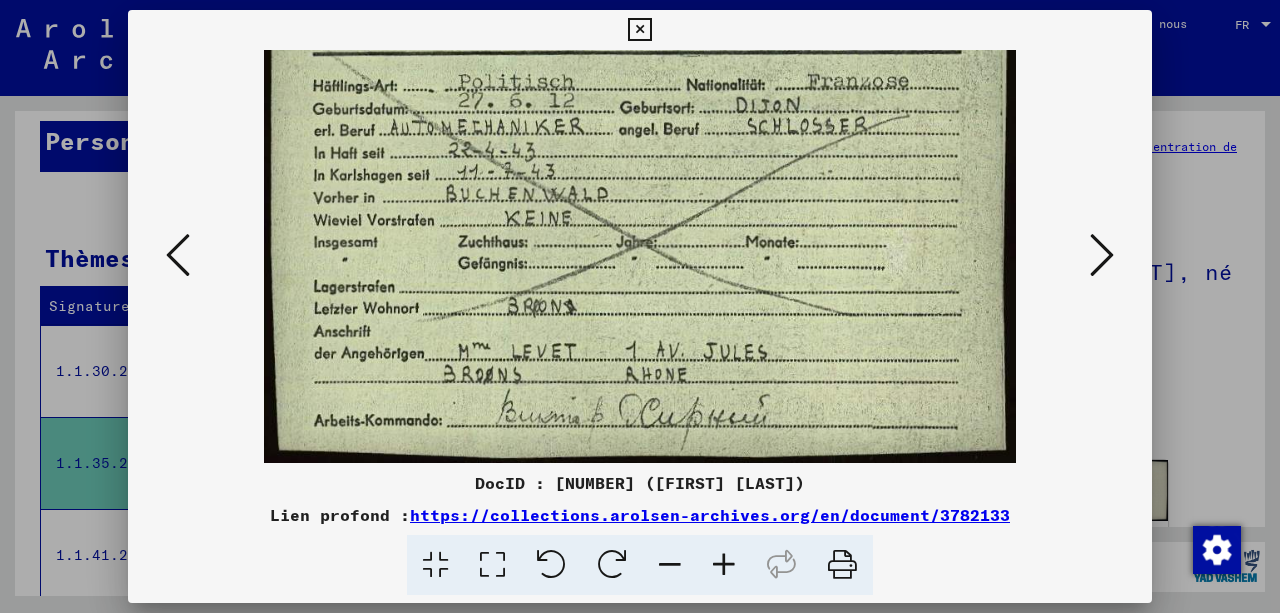 scroll, scrollTop: 100, scrollLeft: 0, axis: vertical 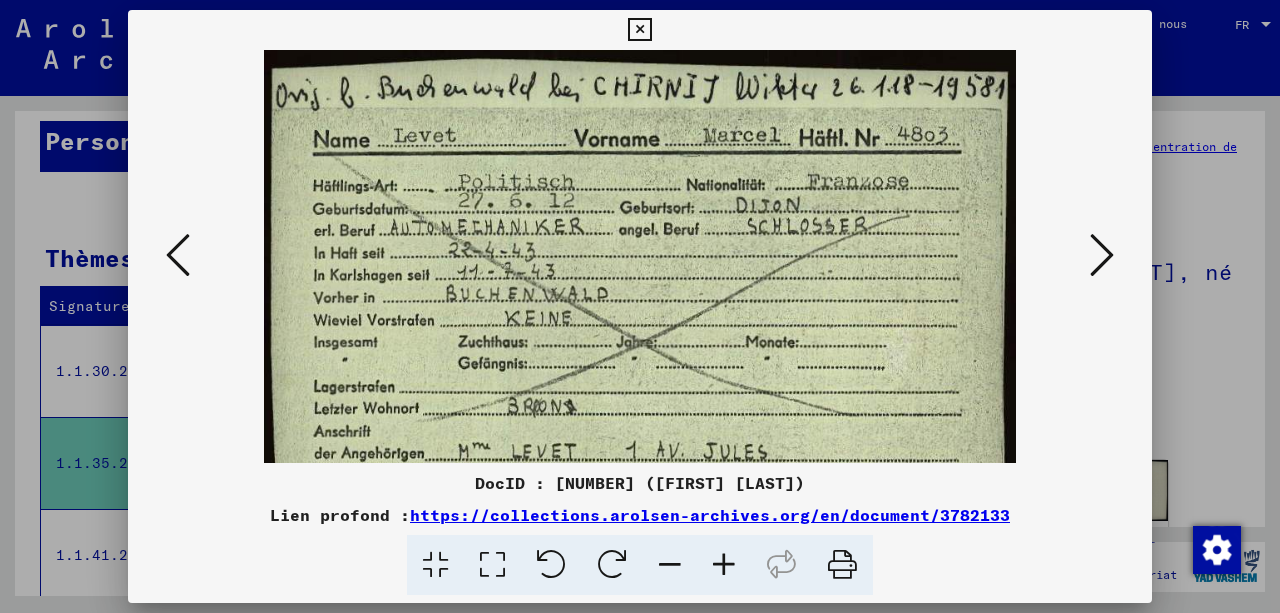 drag, startPoint x: 475, startPoint y: 156, endPoint x: 464, endPoint y: 327, distance: 171.35344 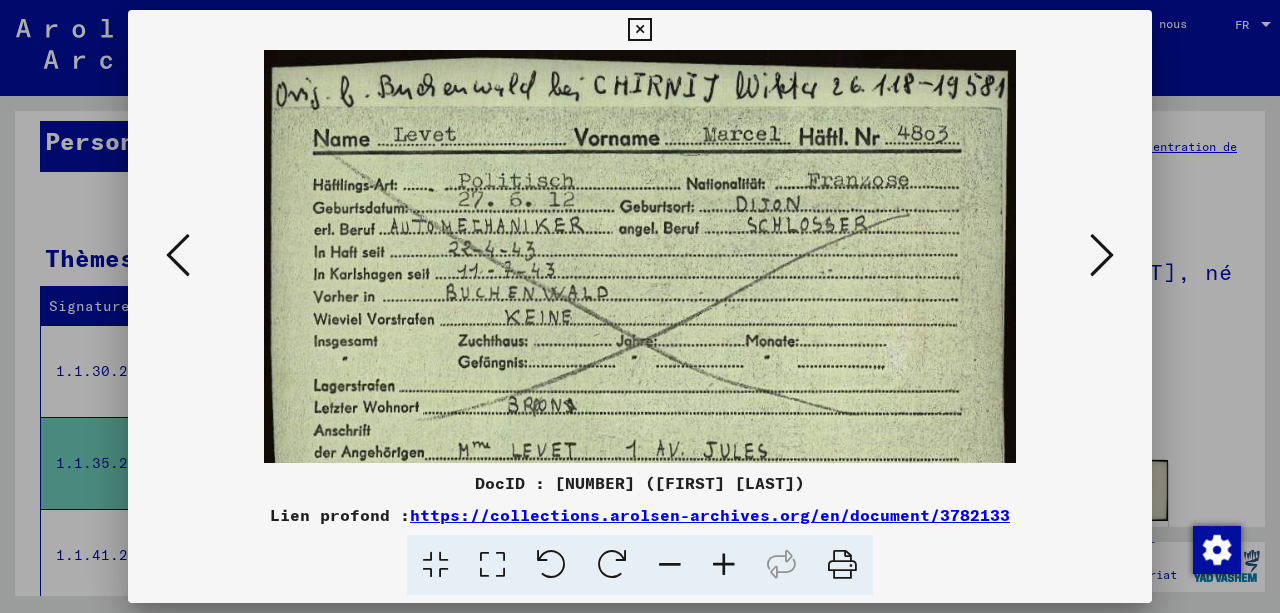 click at bounding box center (639, 30) 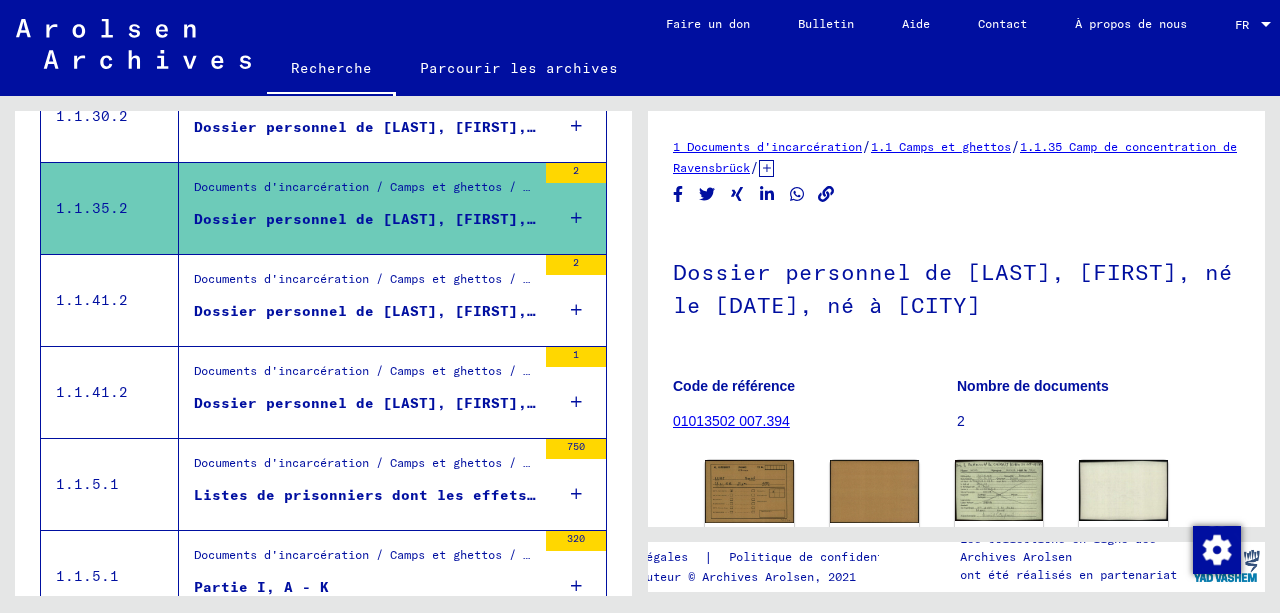 scroll, scrollTop: 530, scrollLeft: 0, axis: vertical 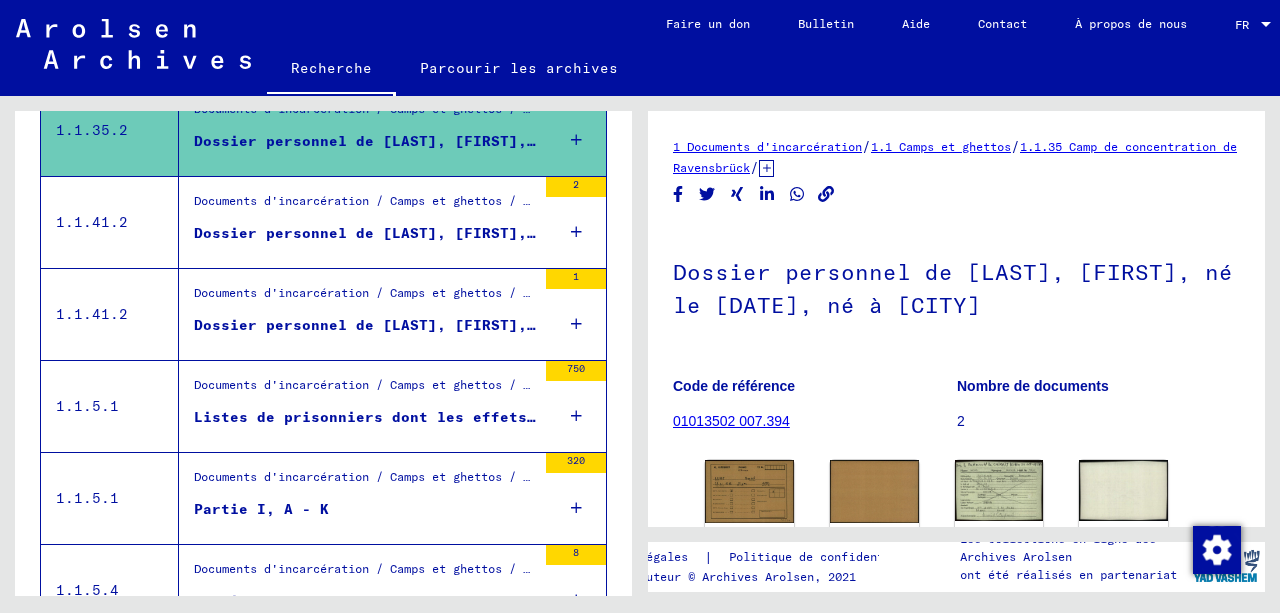 click on "Dossier personnel de [LAST], [FIRST], né le [DATE], né à [CITY]" at bounding box center [477, 233] 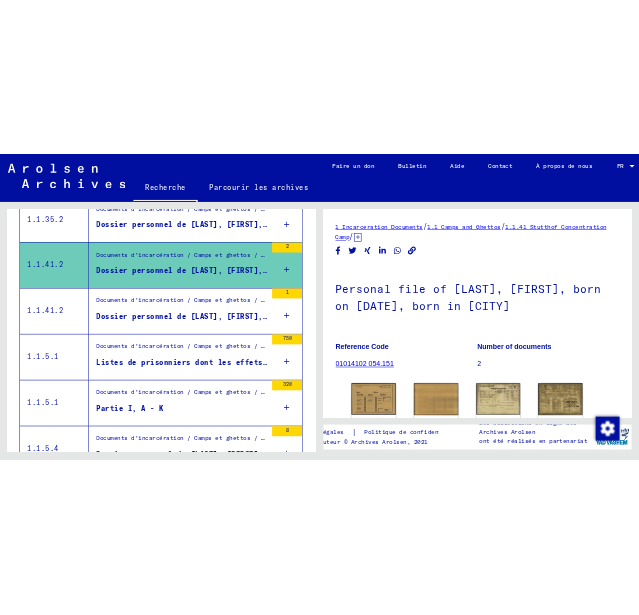 scroll, scrollTop: 0, scrollLeft: 0, axis: both 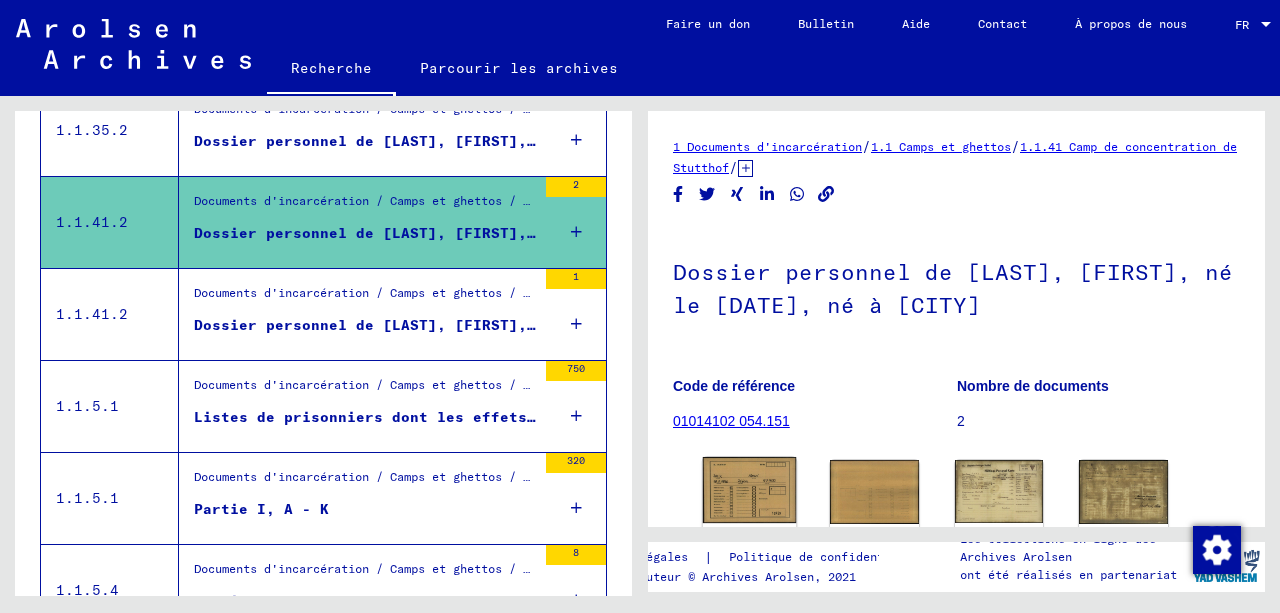 click 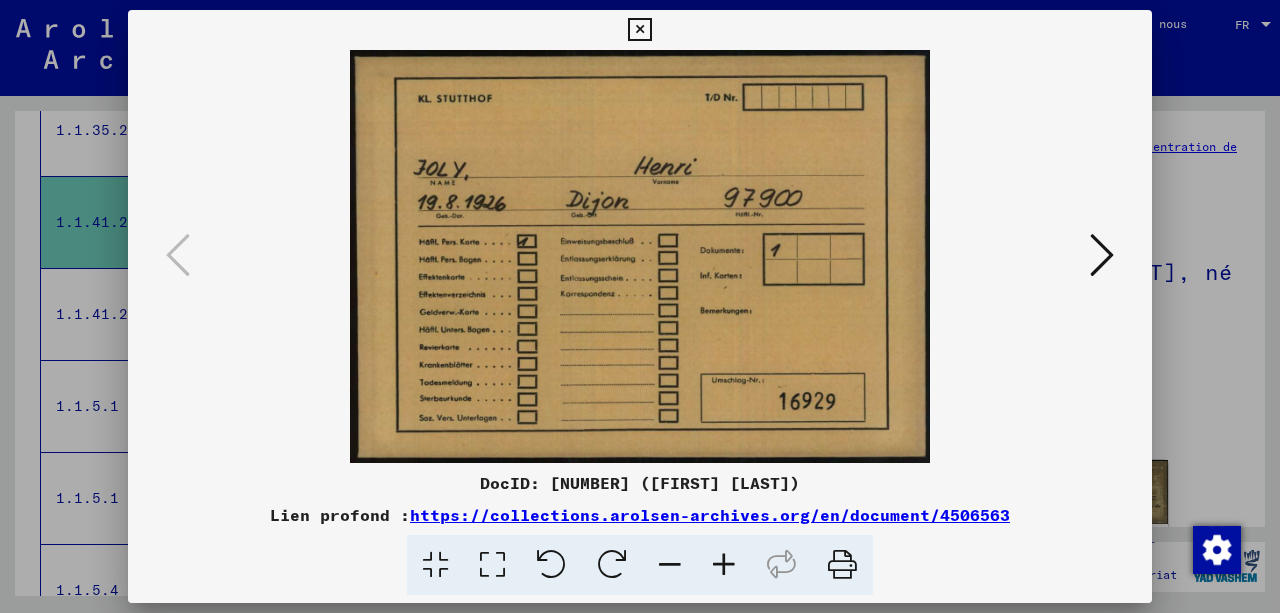click at bounding box center (1102, 255) 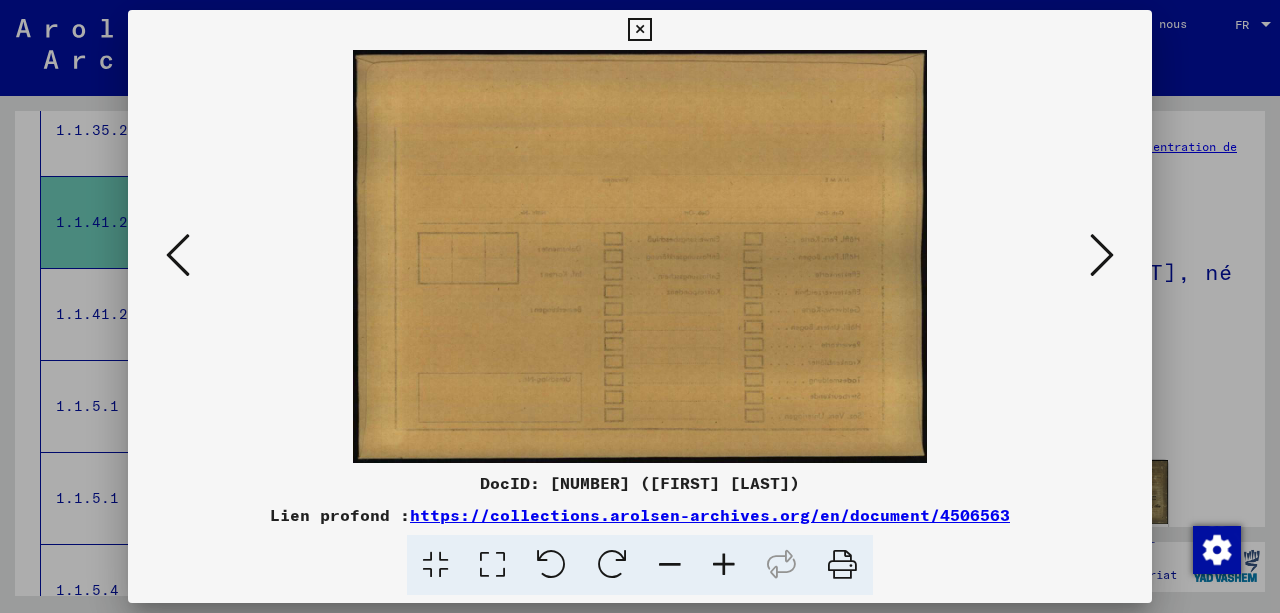 click at bounding box center [1102, 255] 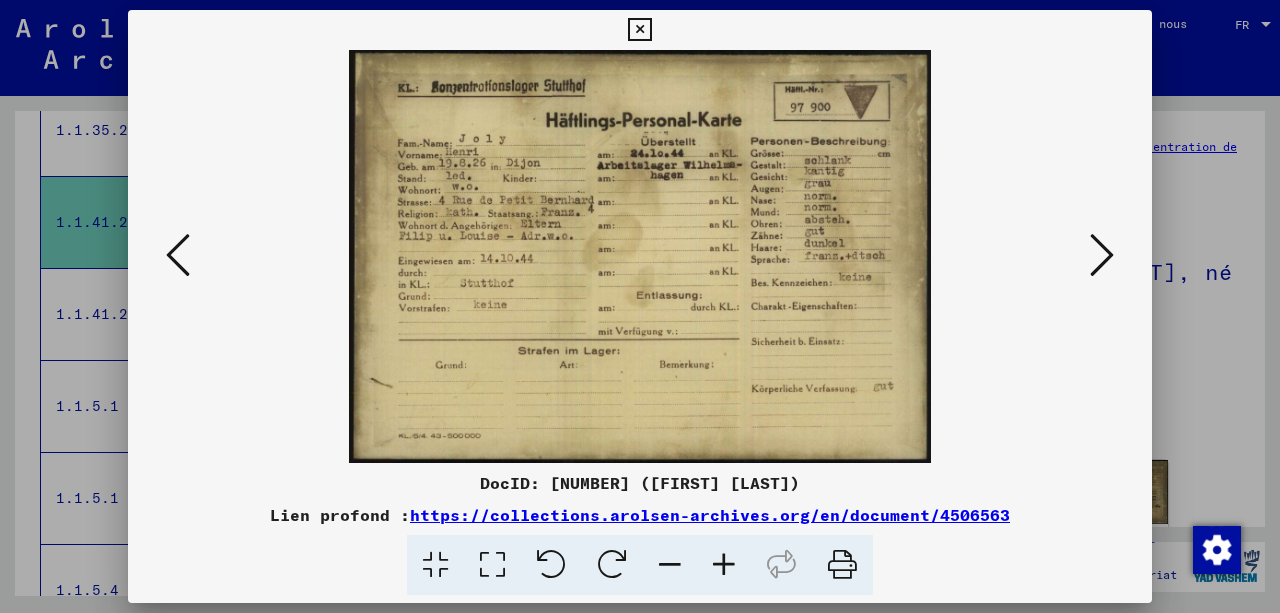 click at bounding box center (724, 565) 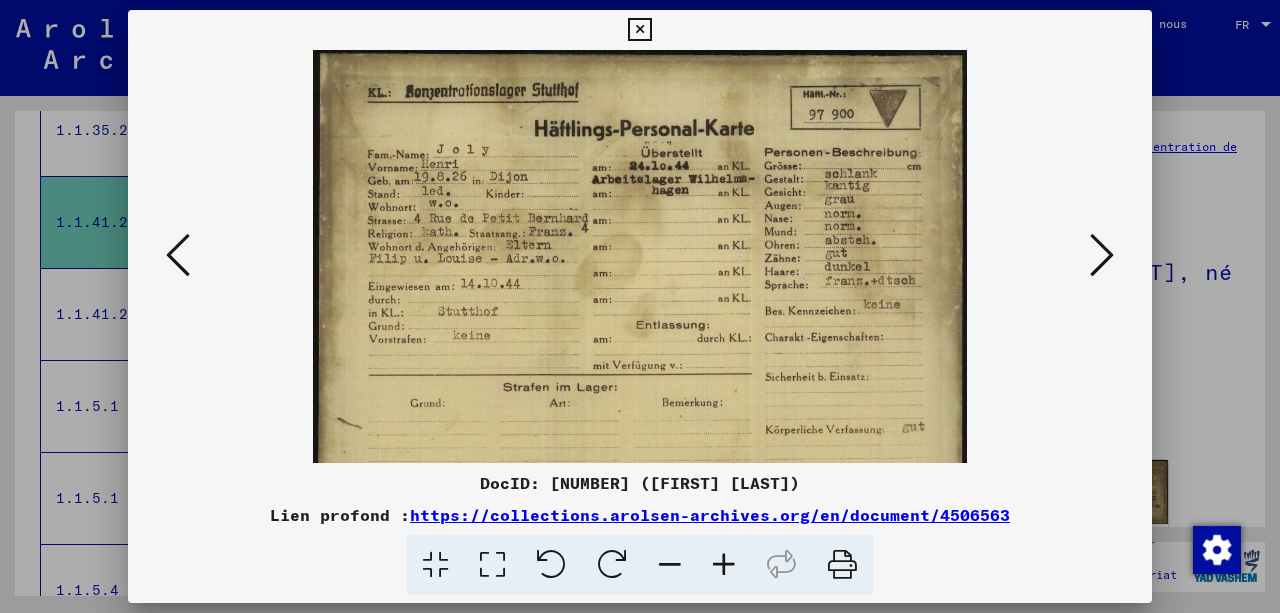 click at bounding box center [724, 565] 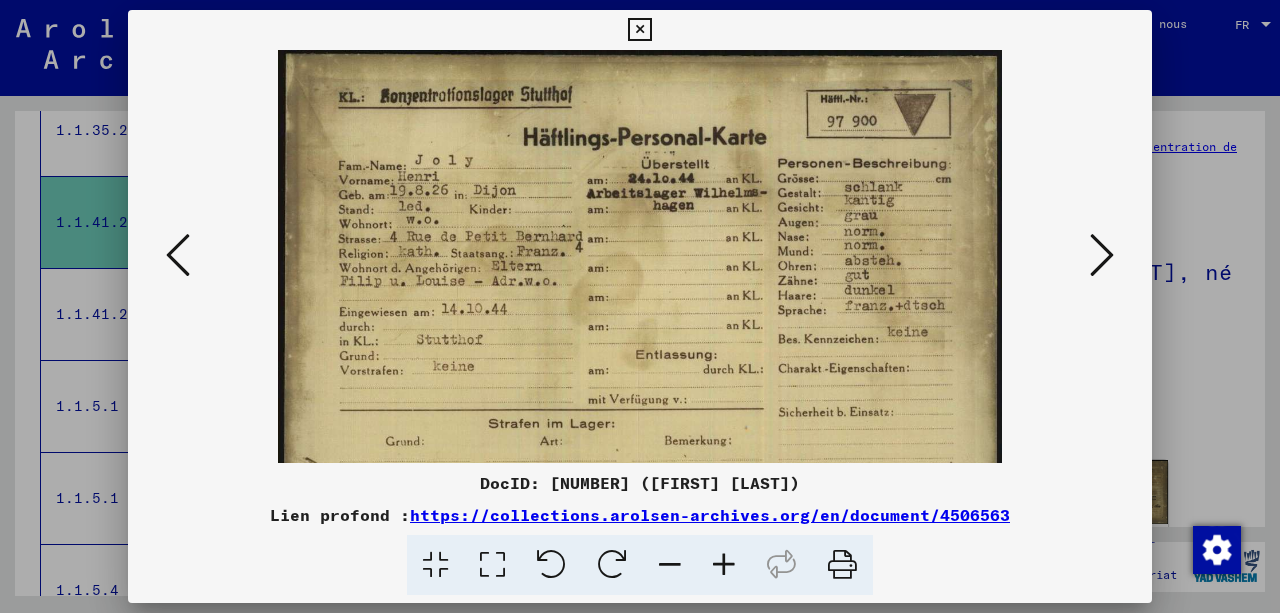 click at bounding box center (724, 565) 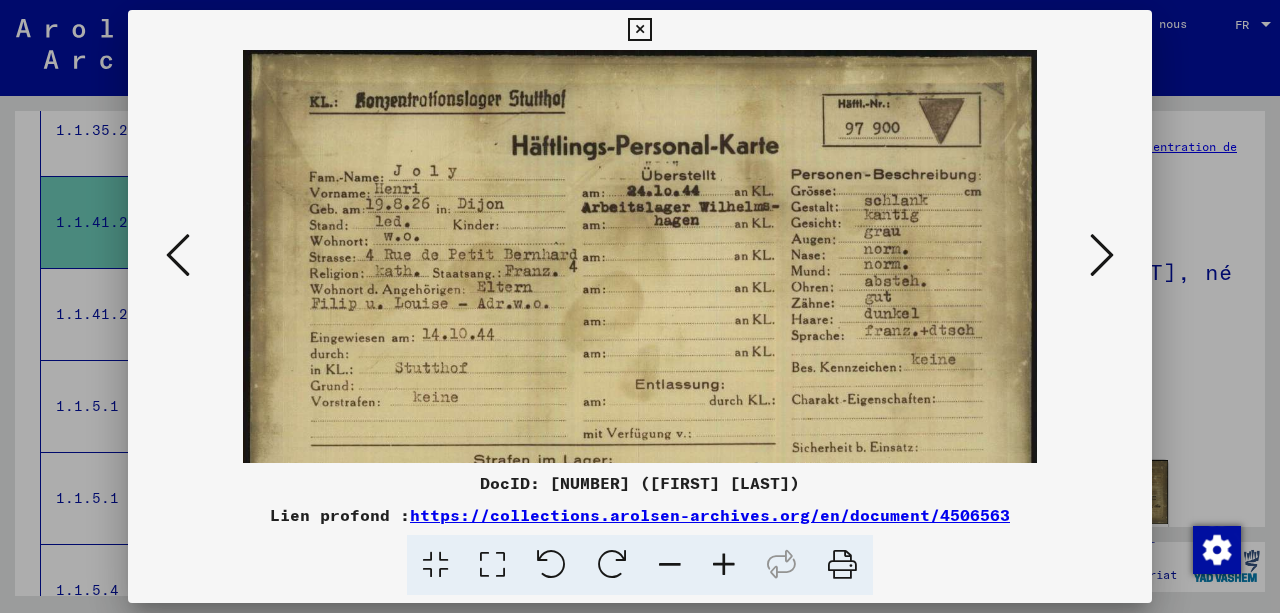 click at bounding box center (724, 565) 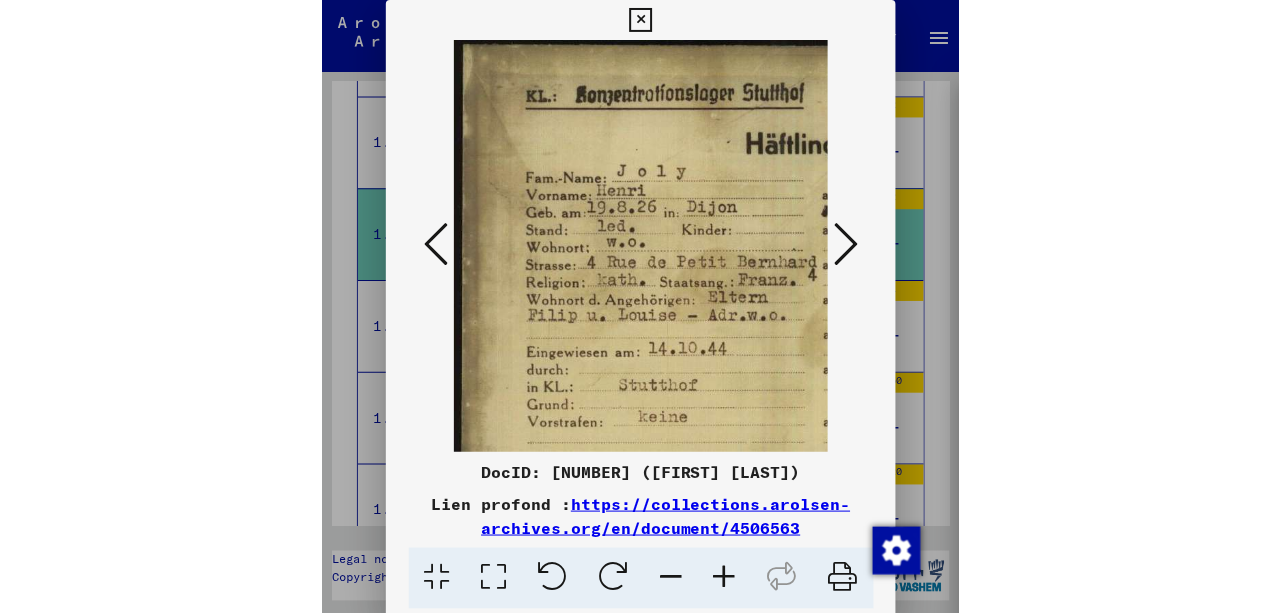scroll, scrollTop: 582, scrollLeft: 0, axis: vertical 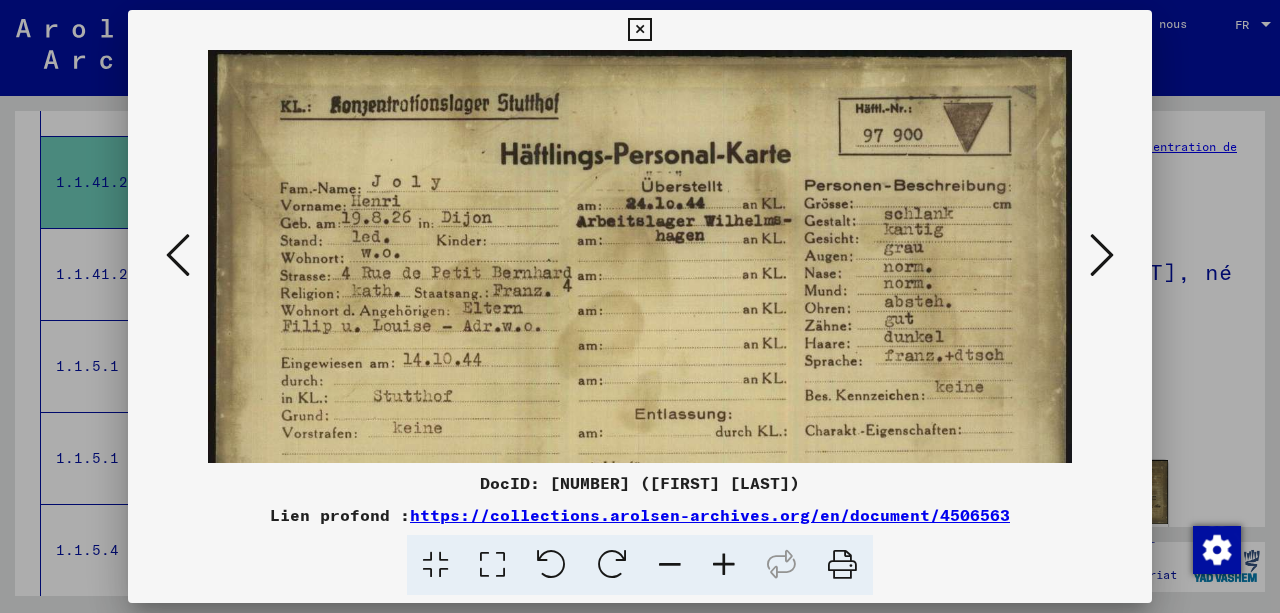 click at bounding box center (1102, 255) 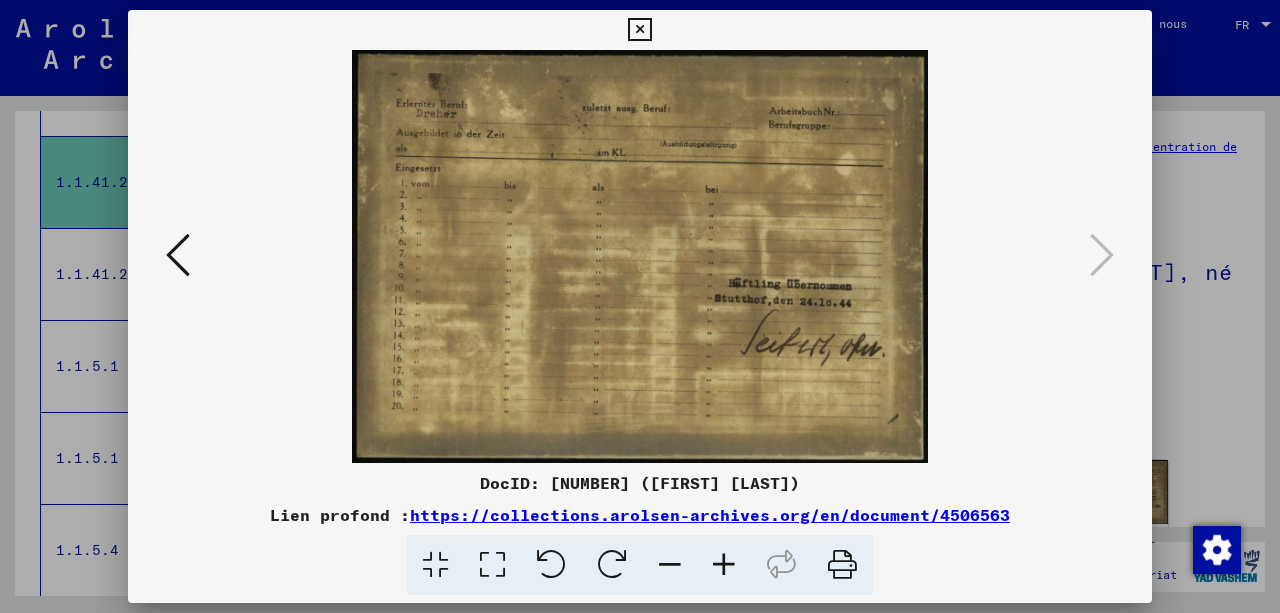 click at bounding box center (639, 30) 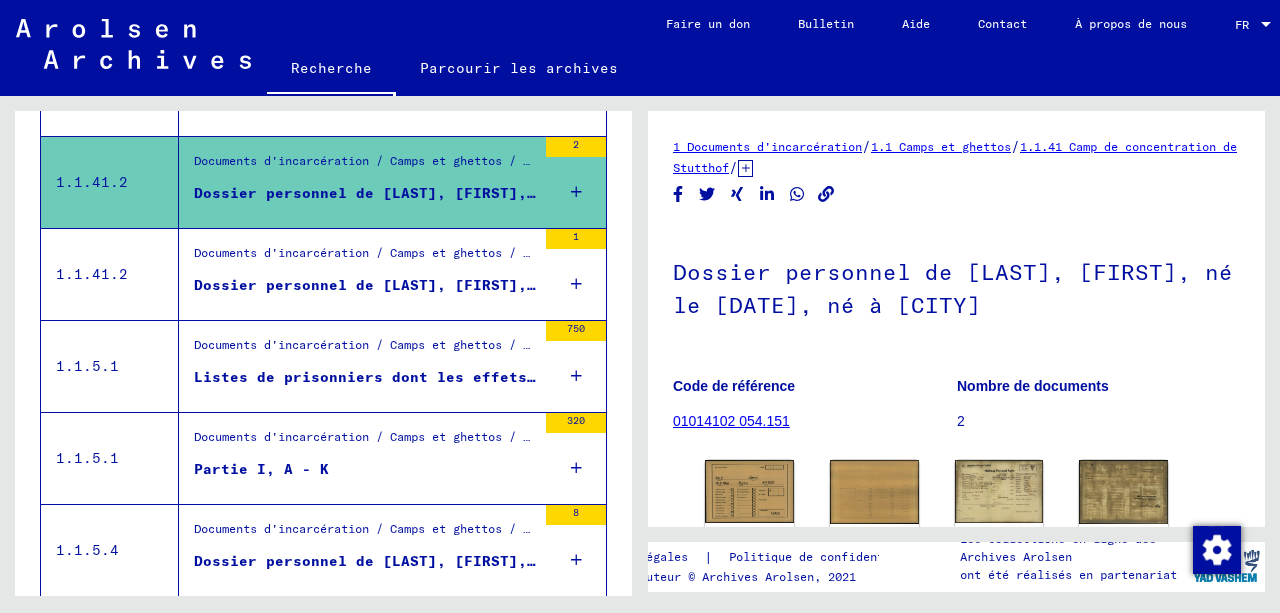 click on "Dossier personnel de [LAST], [FIRST], née le [DATE], née à [CITY]" at bounding box center (486, 285) 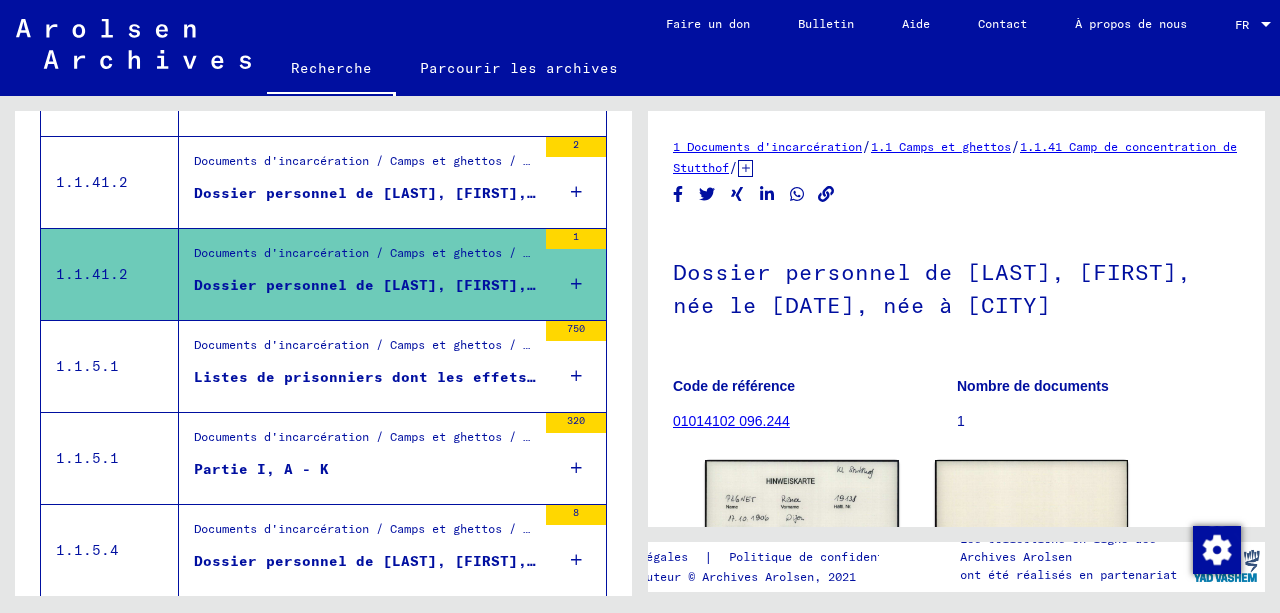 scroll, scrollTop: 0, scrollLeft: 0, axis: both 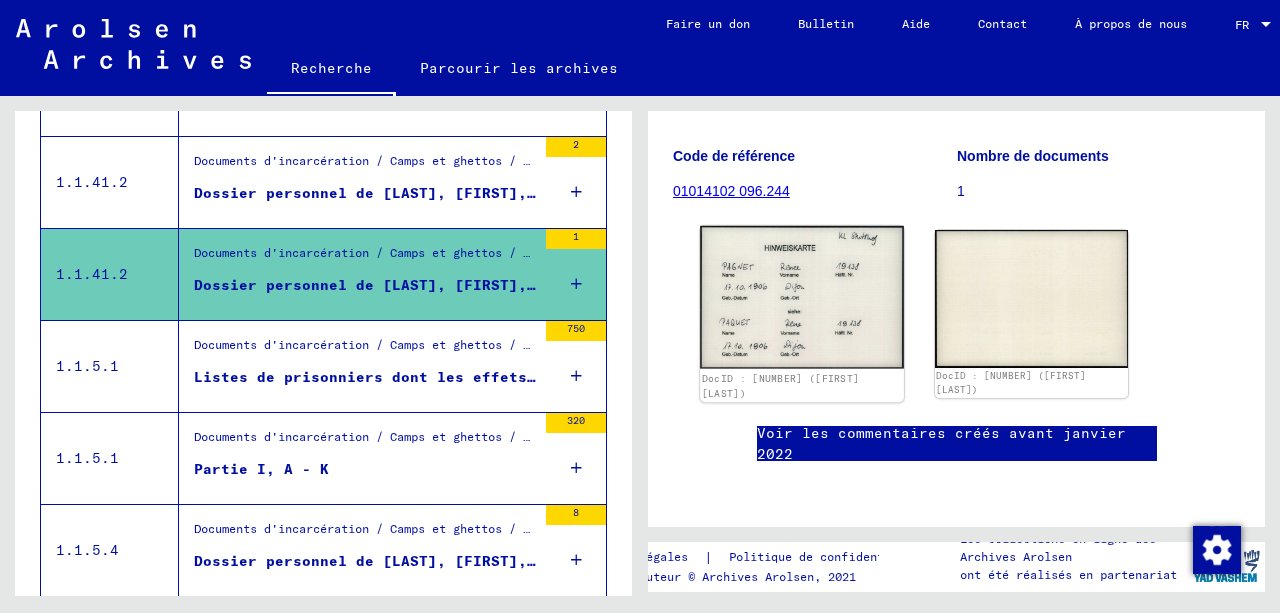 click 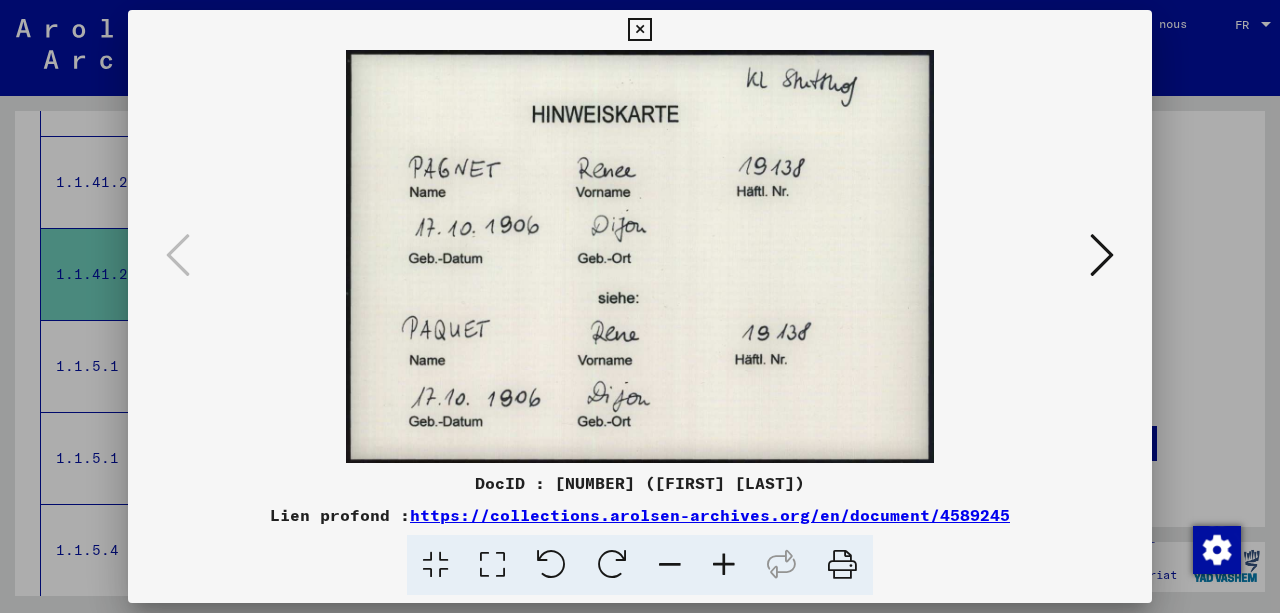 click at bounding box center [1102, 255] 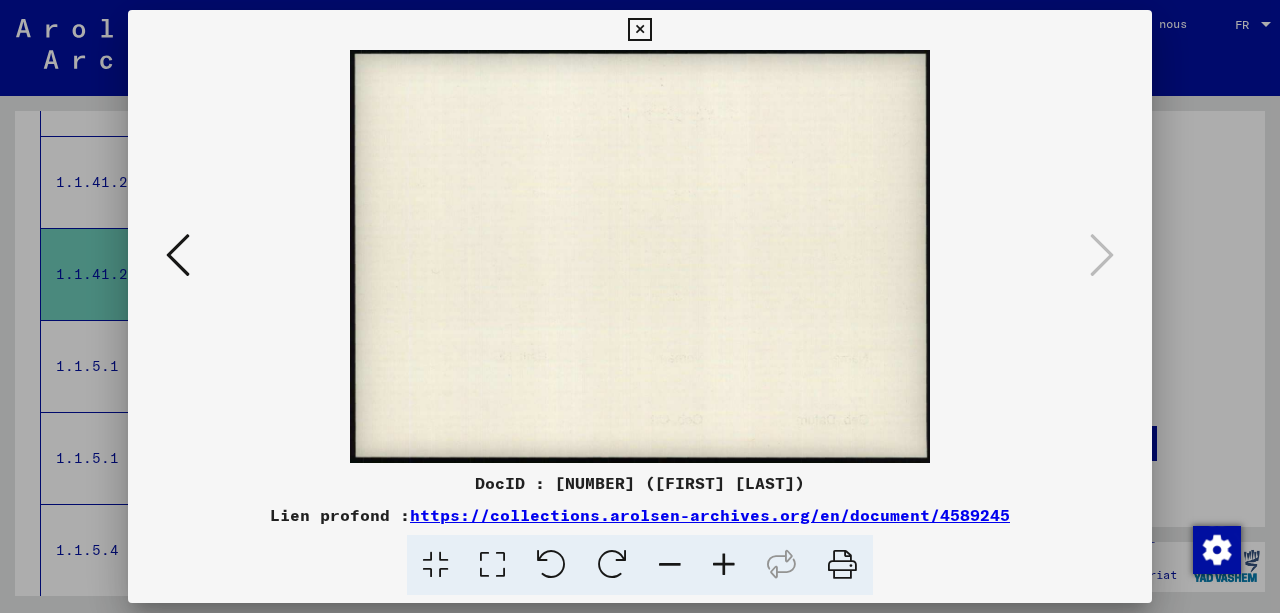 click at bounding box center (639, 30) 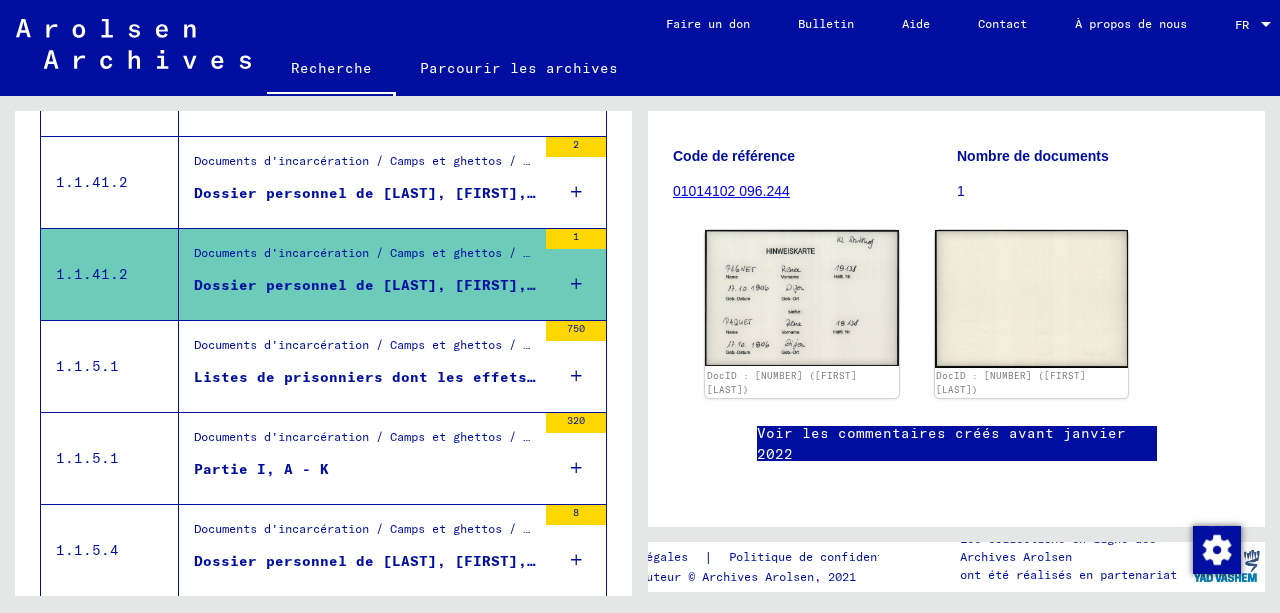click on "Listes de prisonniers dont les effets personnels ont été remis au CC Buchenwald par diverses prisons, services de police et autres établissements pénitentiaires à l'intérieur et à l'extérieur du Reich allemand, AZ" at bounding box center (1152, 377) 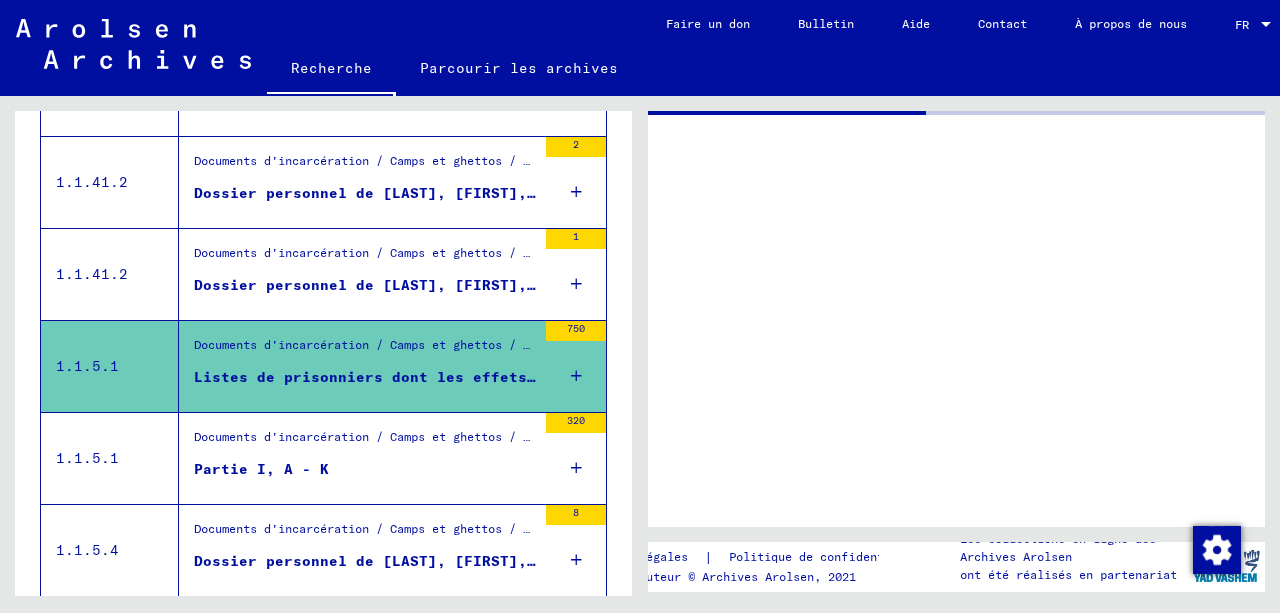 scroll, scrollTop: 0, scrollLeft: 0, axis: both 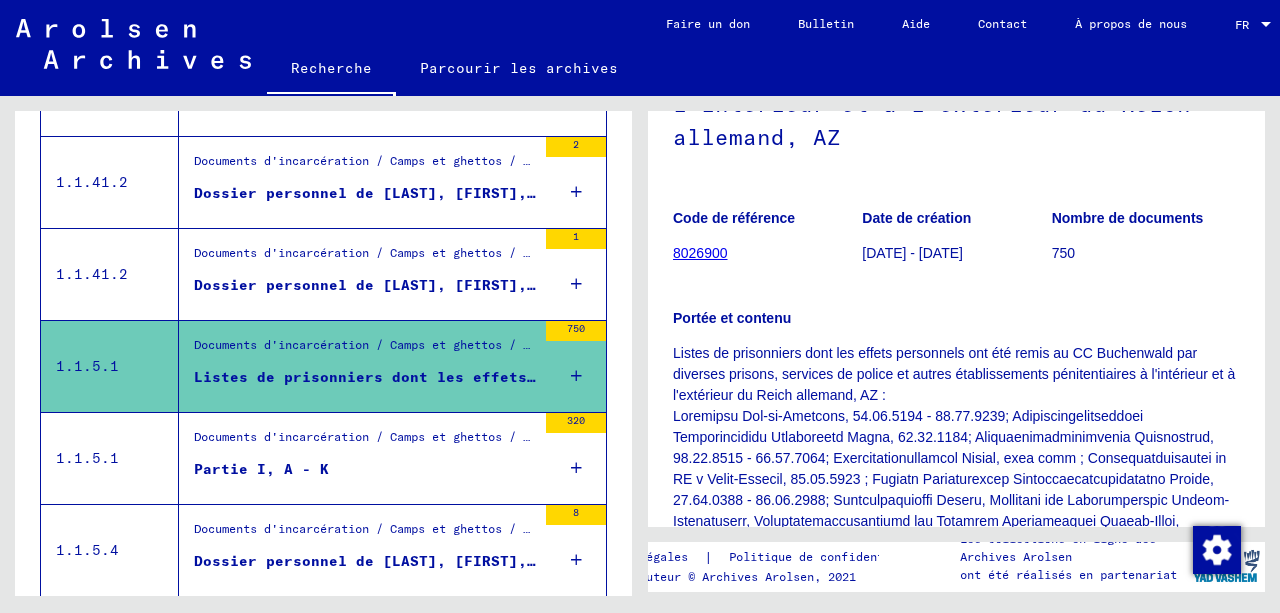 click at bounding box center (576, 376) 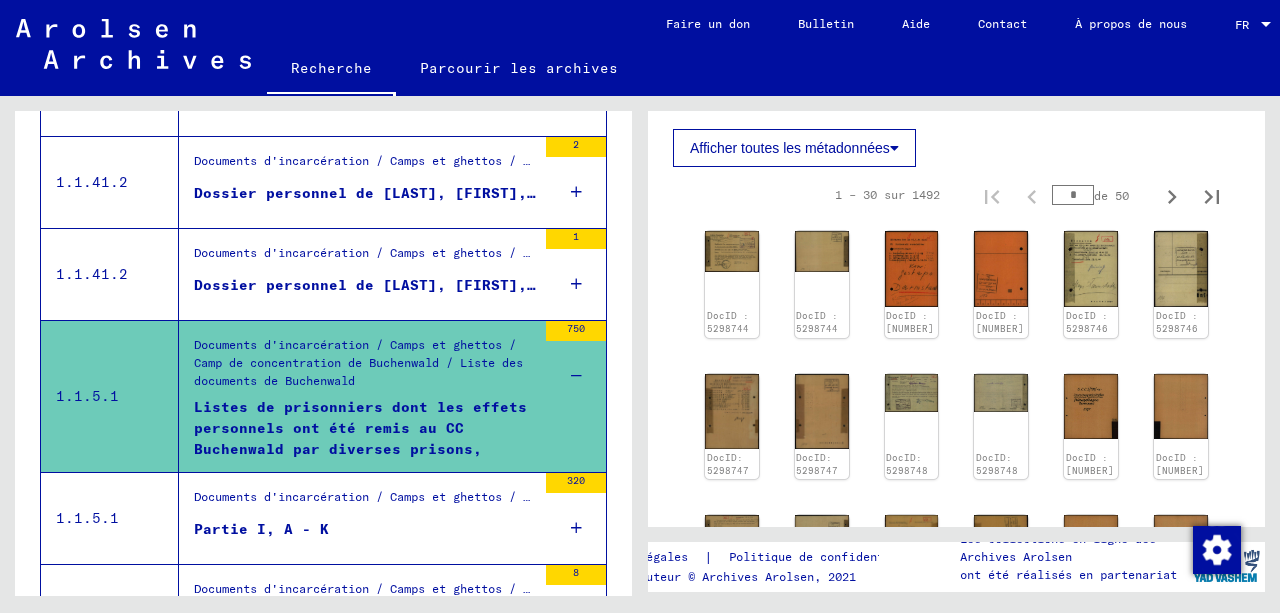 scroll, scrollTop: 1666, scrollLeft: 0, axis: vertical 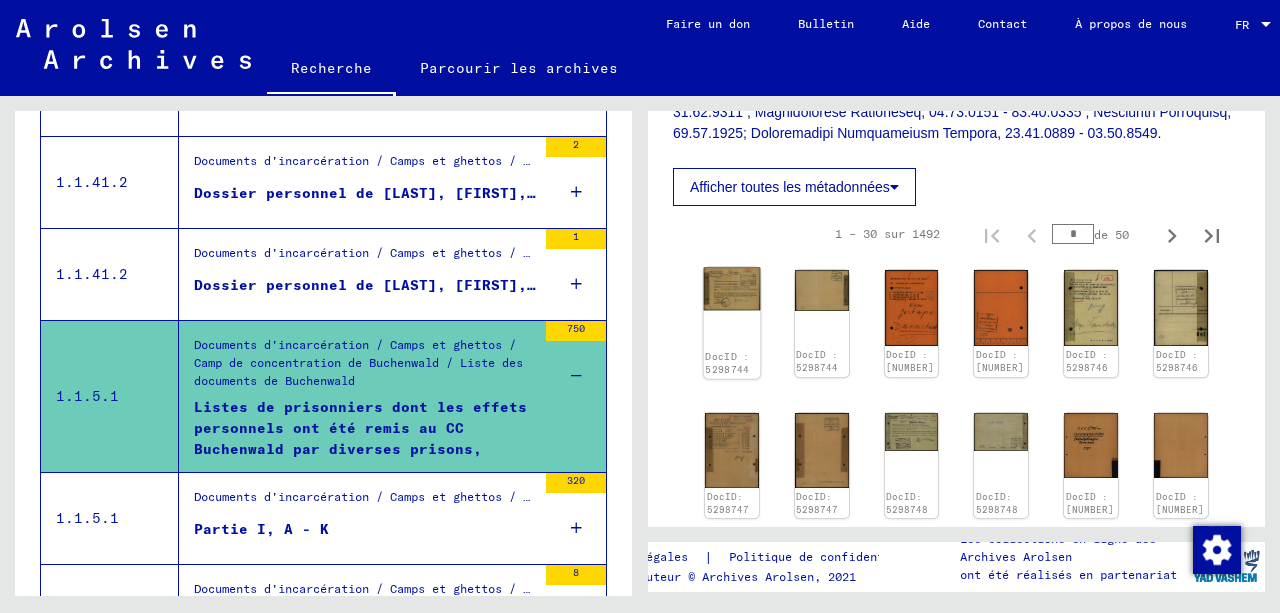 click 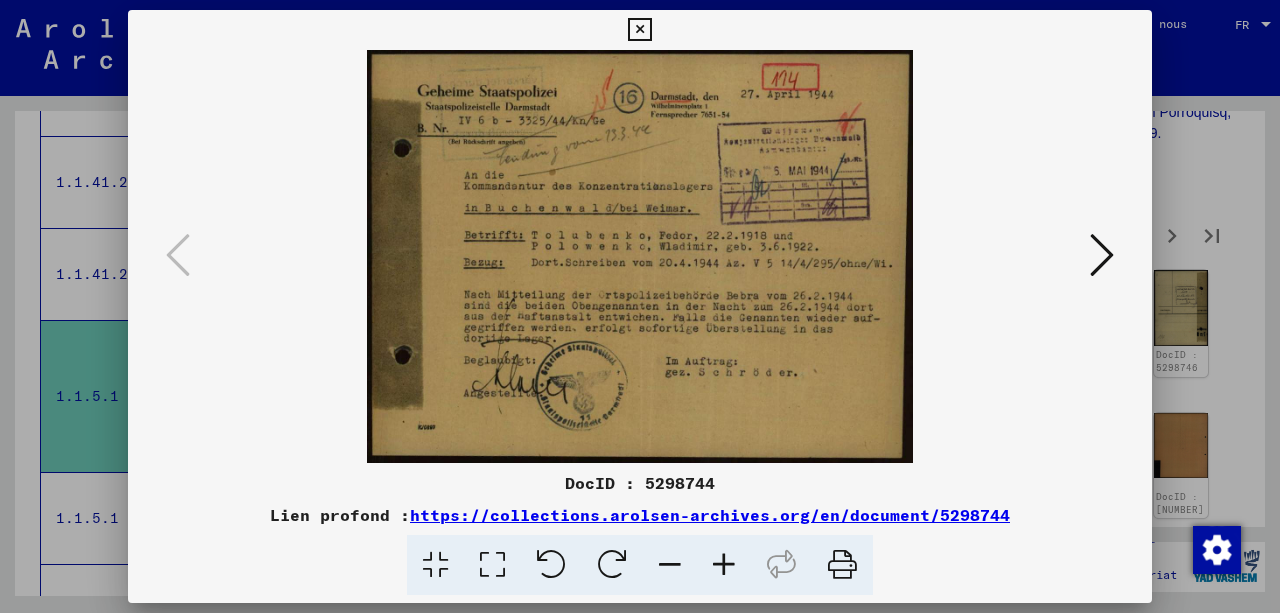 click at bounding box center (1102, 255) 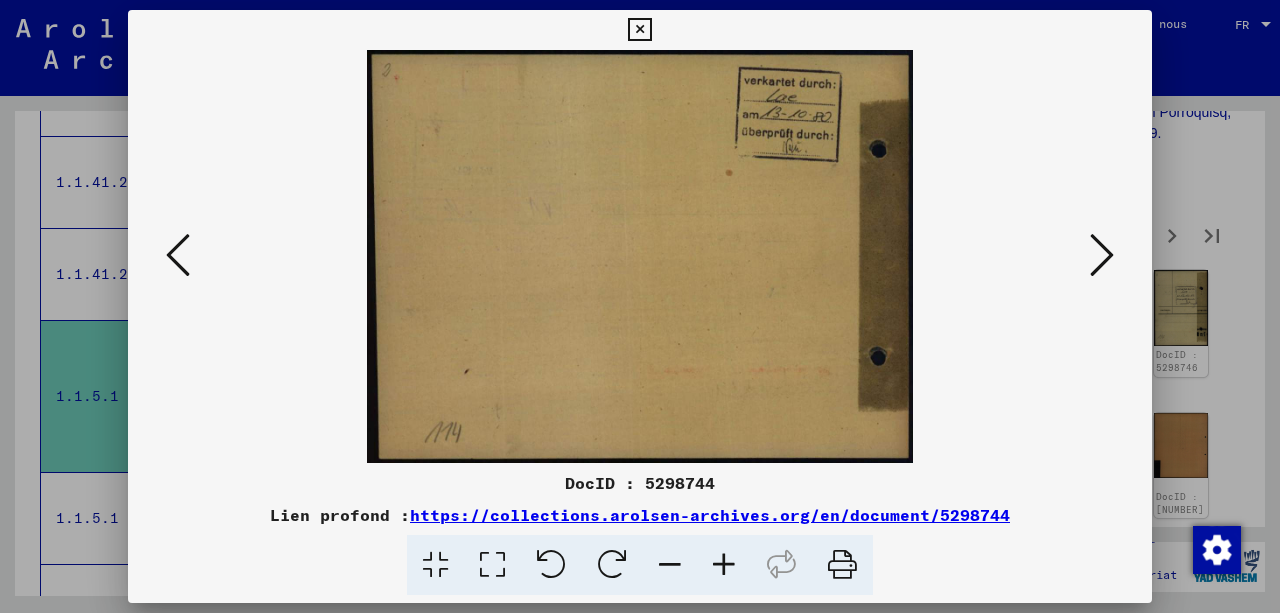click at bounding box center (1102, 255) 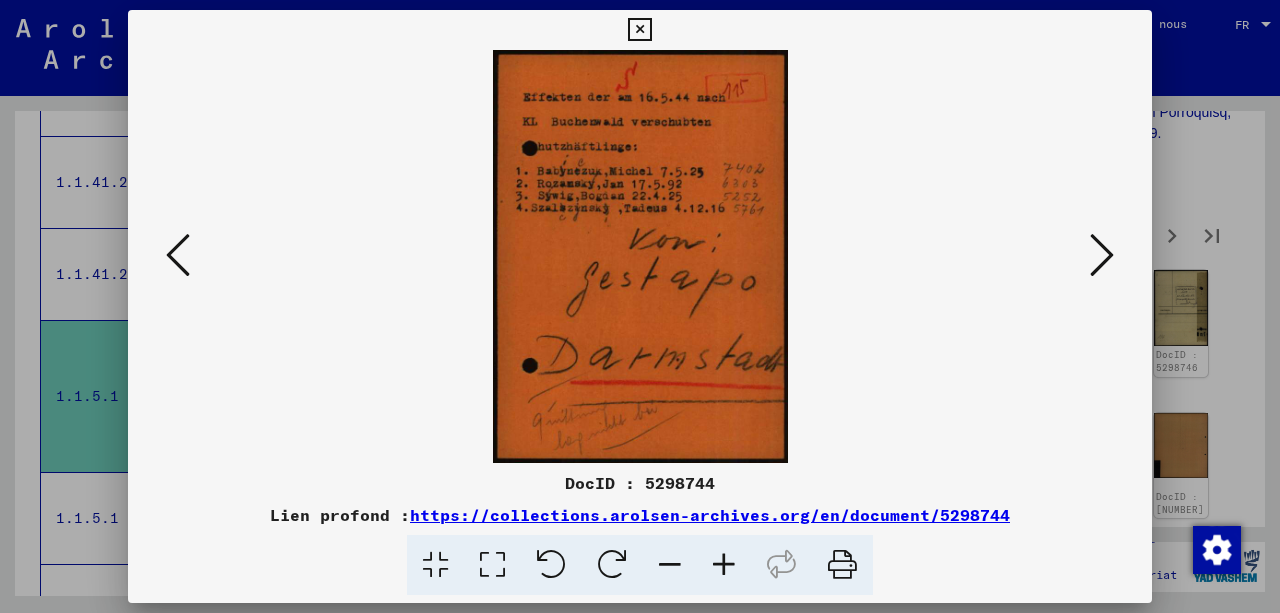 click at bounding box center [1102, 255] 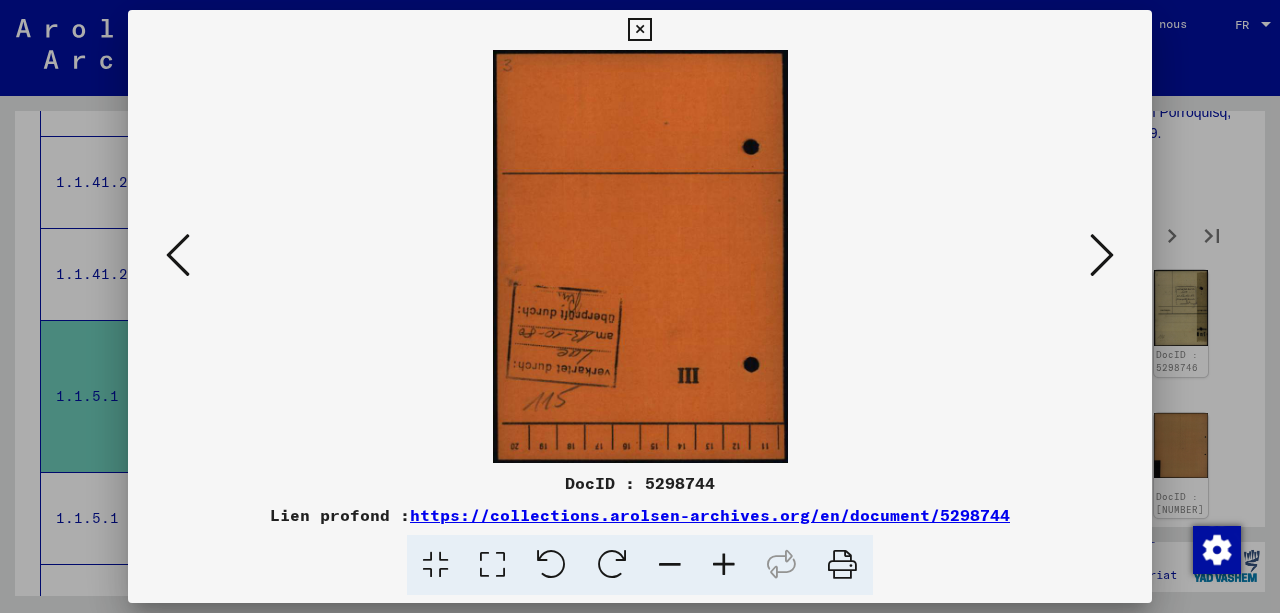 click at bounding box center [1102, 255] 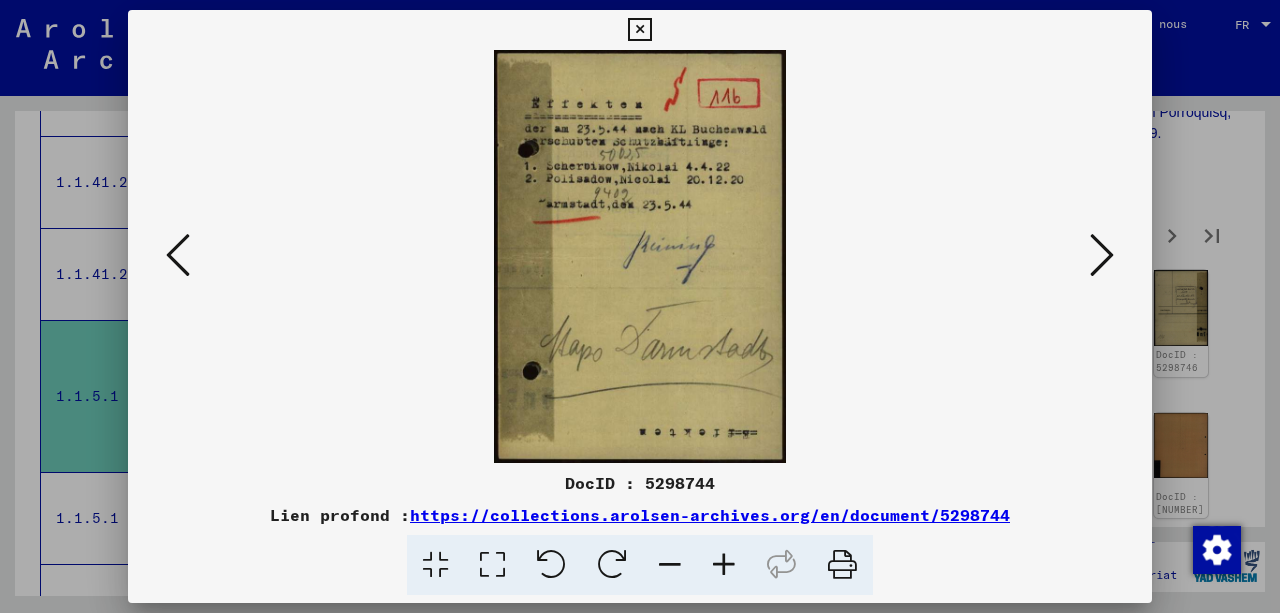 click at bounding box center (1102, 255) 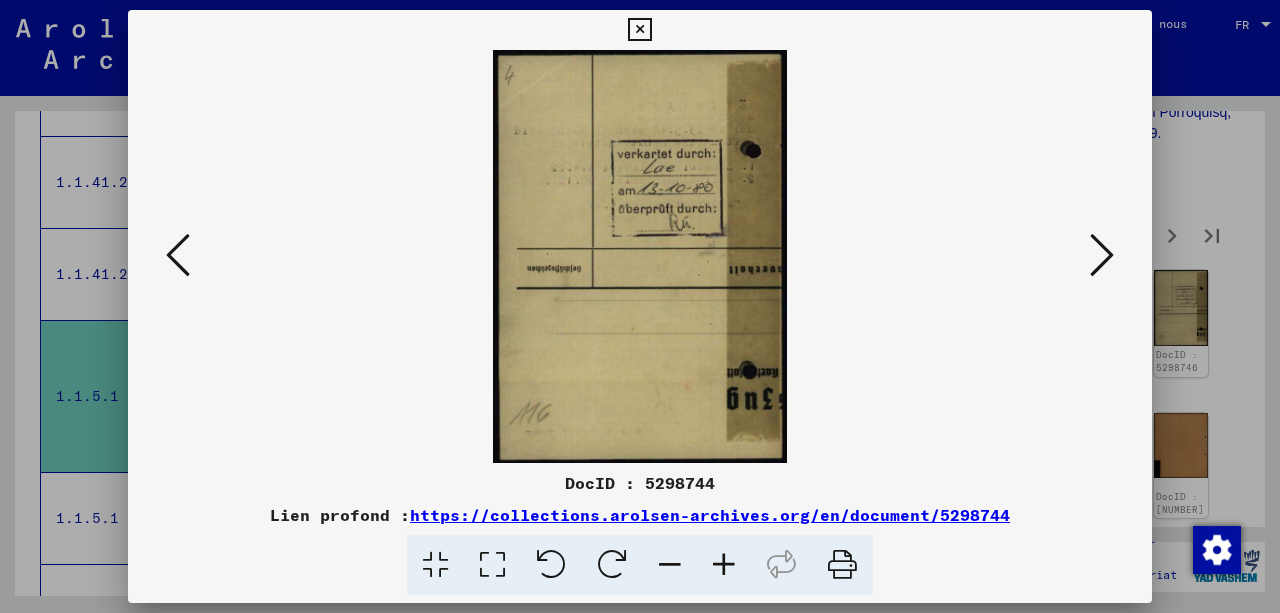 click at bounding box center (1102, 255) 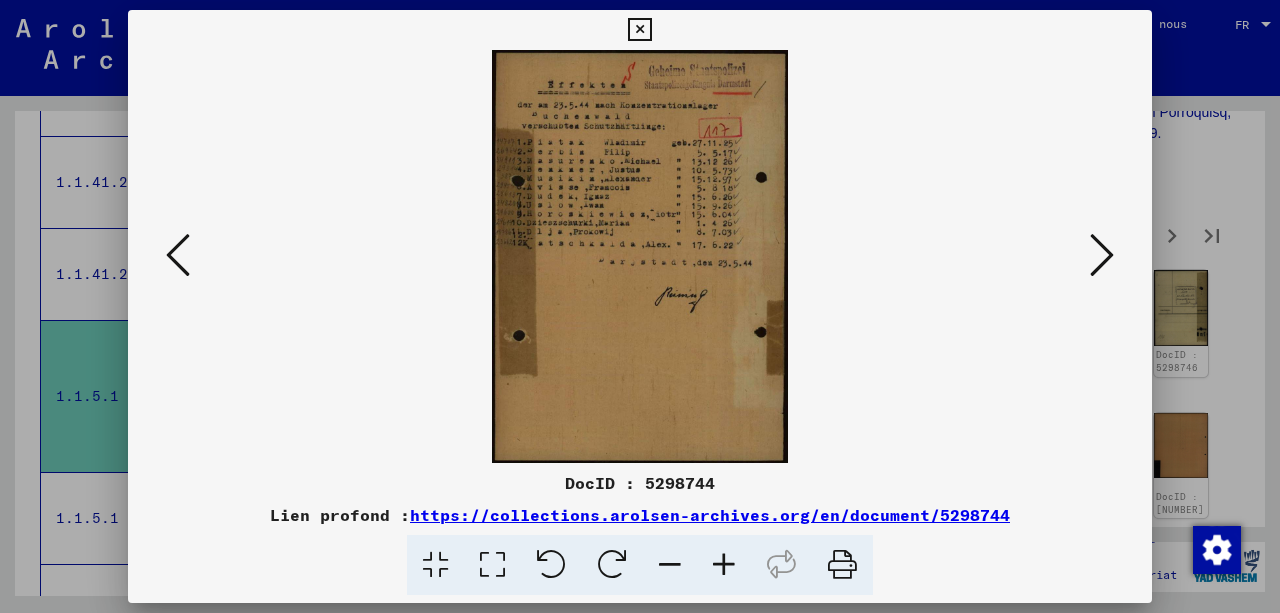 click at bounding box center (1102, 255) 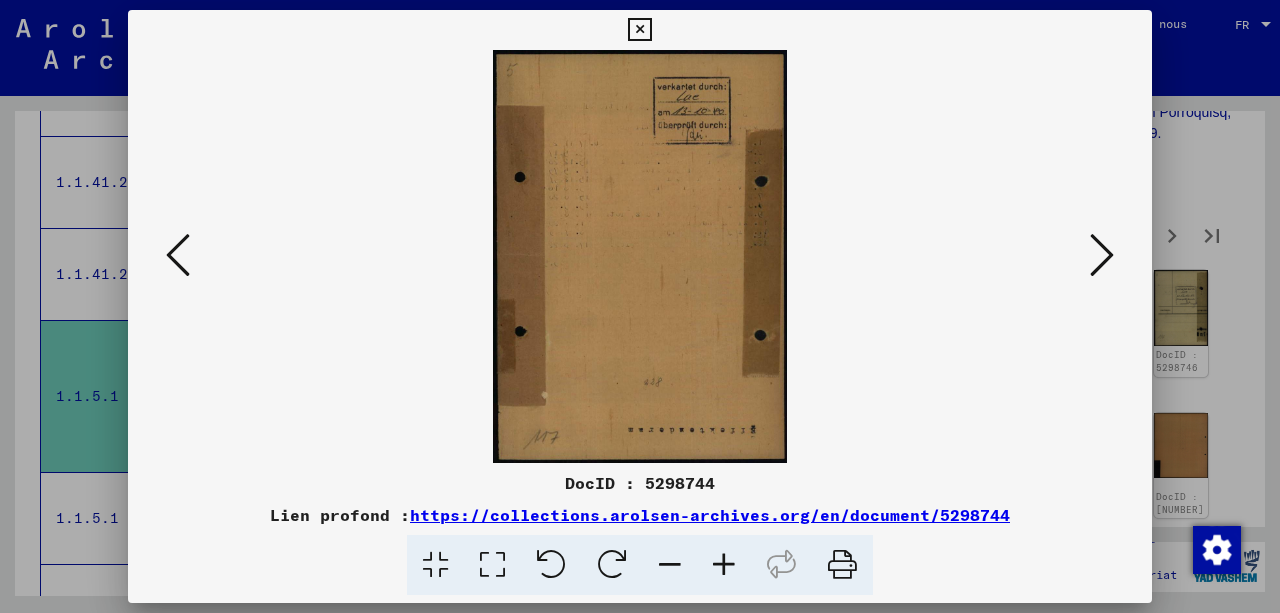 click at bounding box center [1102, 255] 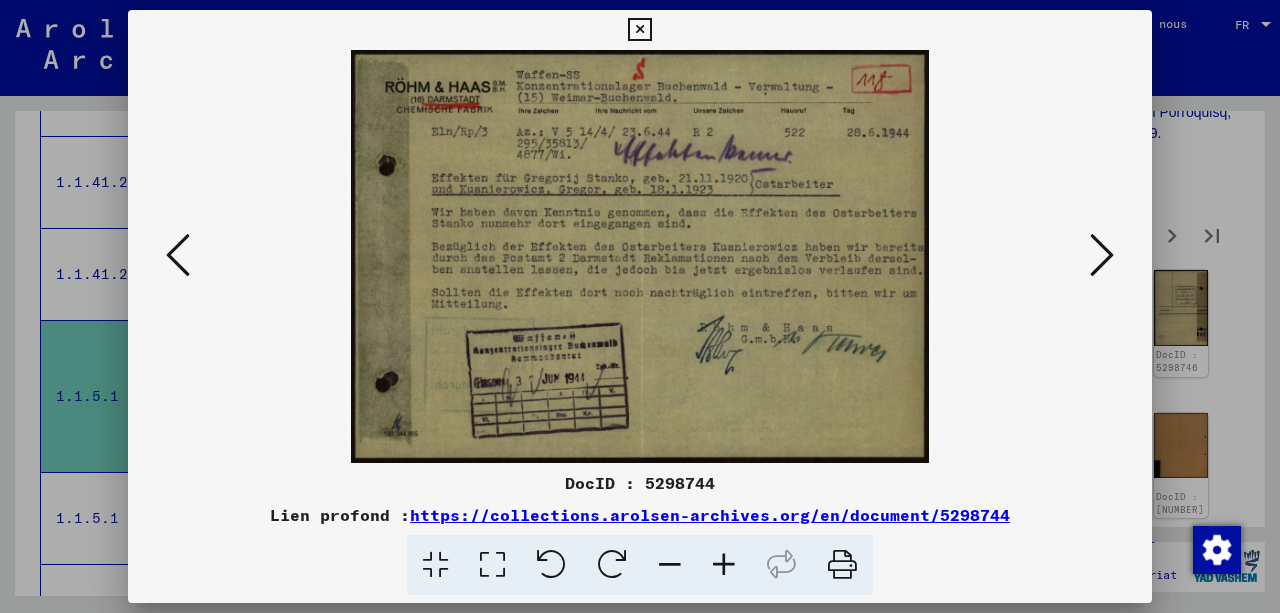 click at bounding box center [1102, 255] 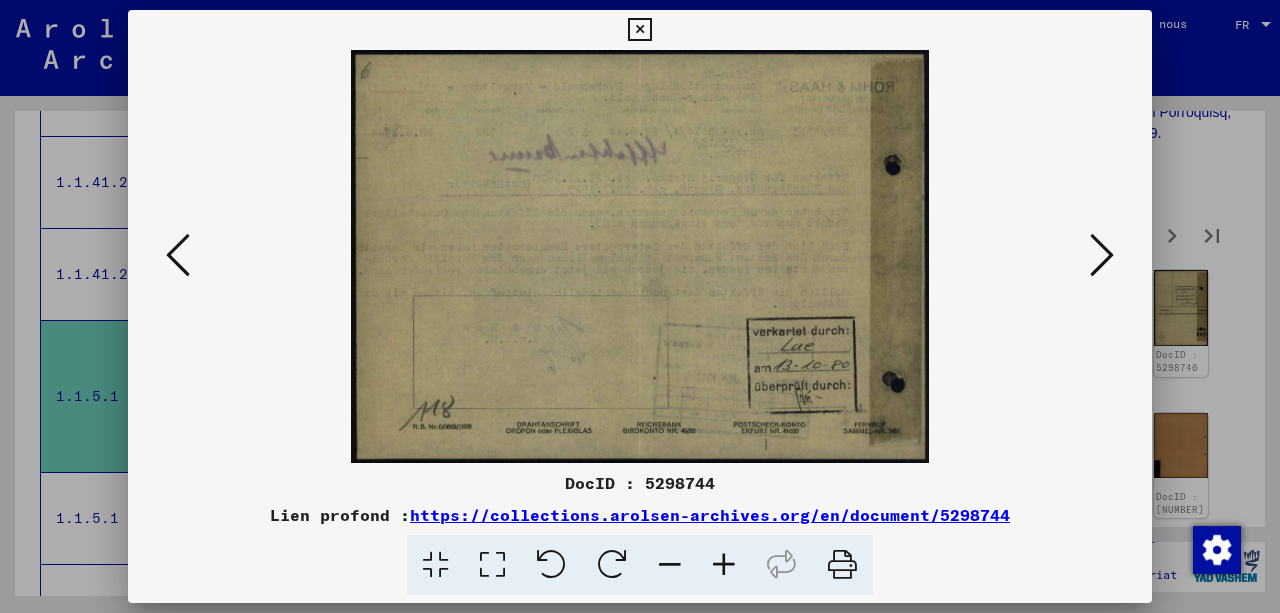 click at bounding box center [1102, 255] 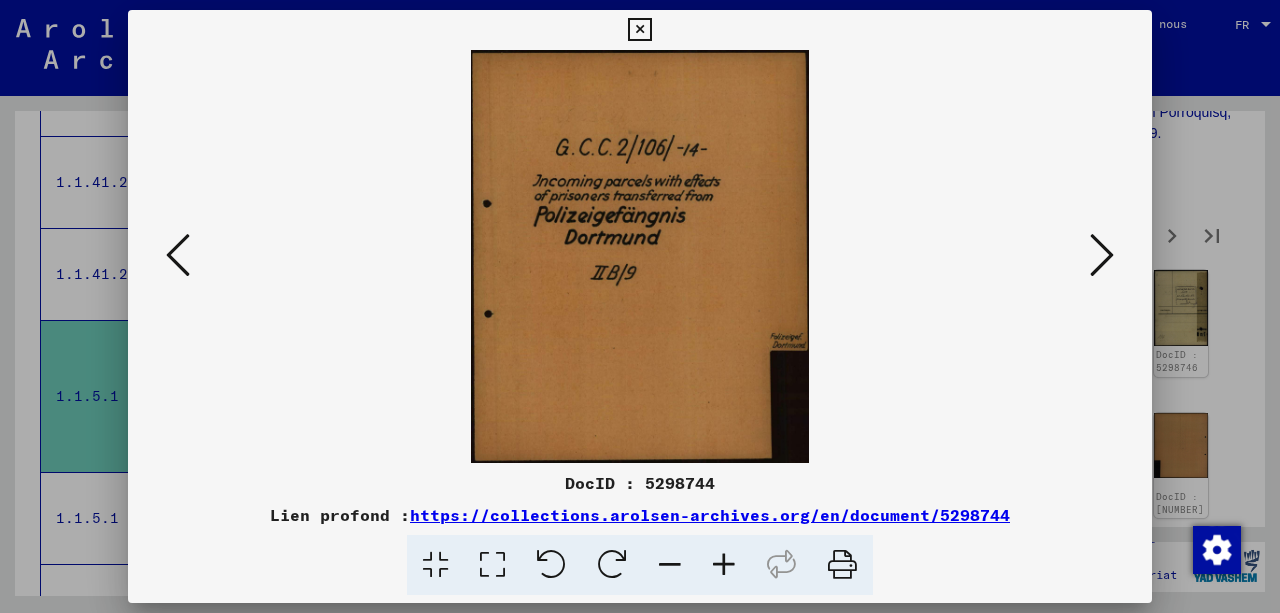 click at bounding box center [1102, 255] 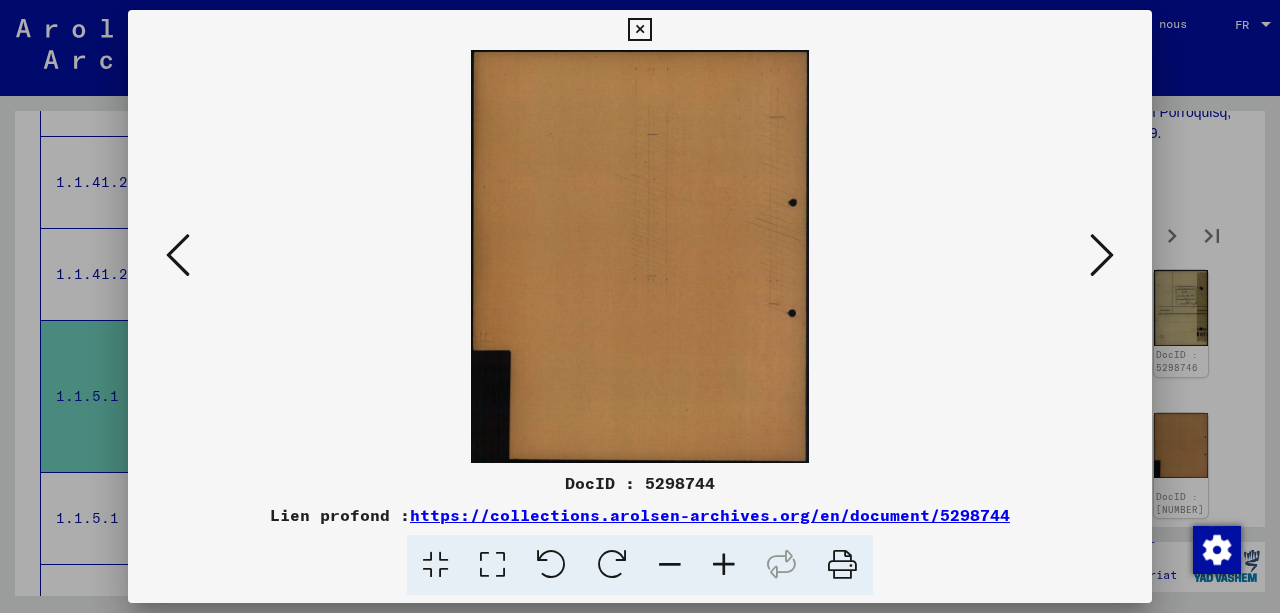 click at bounding box center (178, 255) 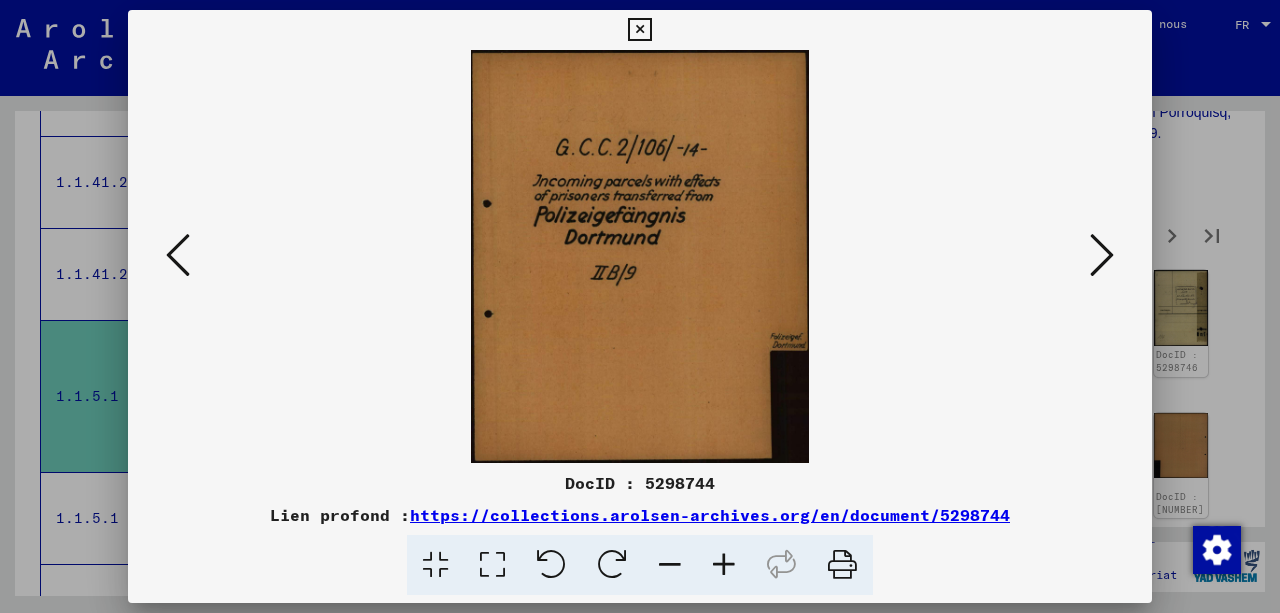 click at bounding box center [1102, 255] 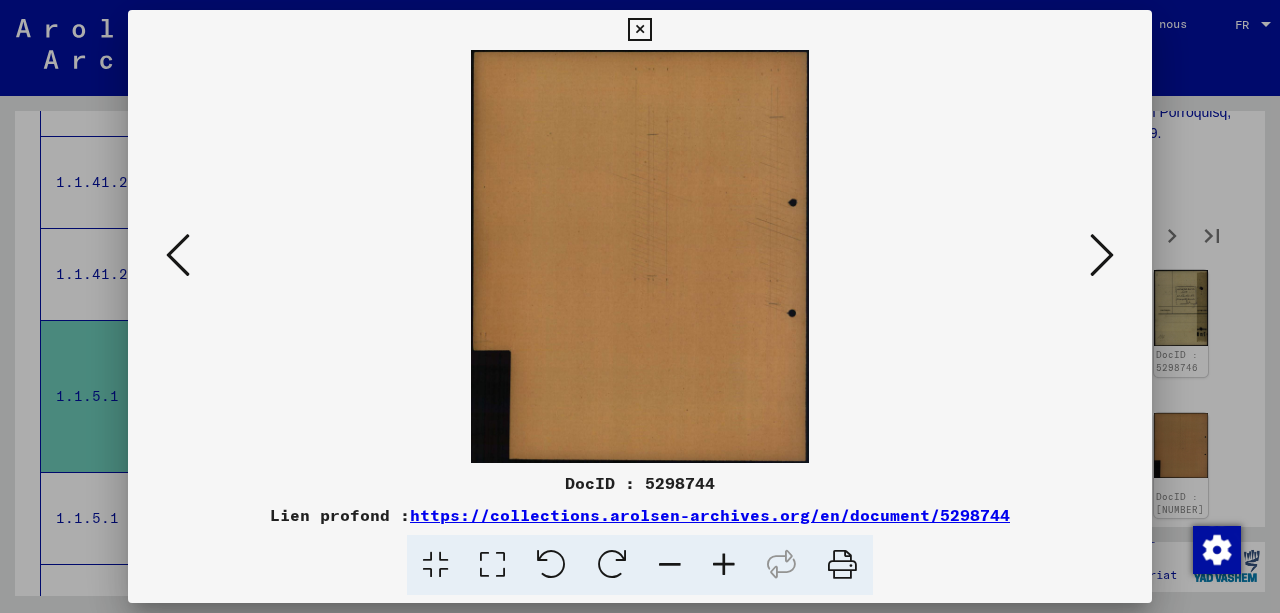 click at bounding box center [1102, 255] 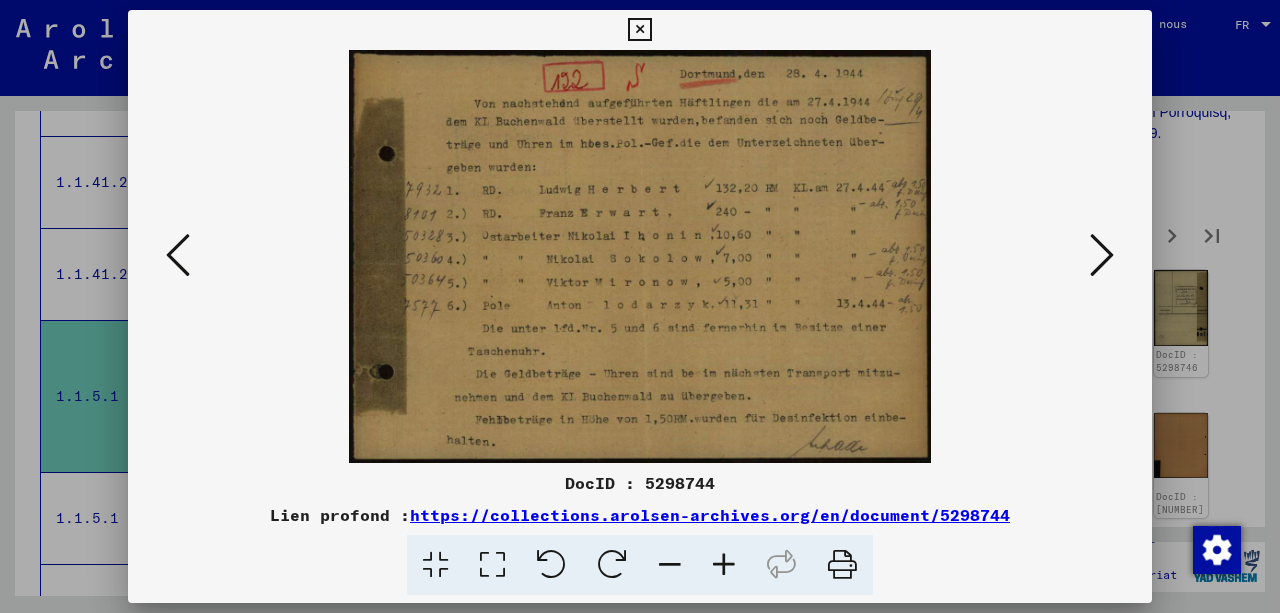 click at bounding box center [1102, 255] 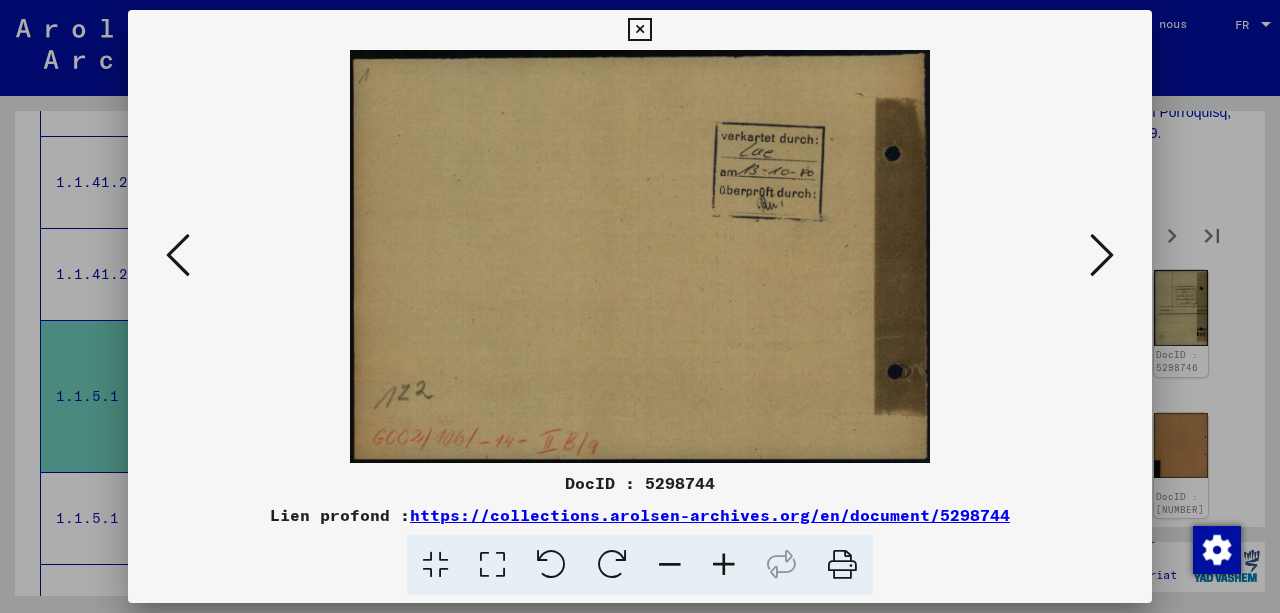 click at bounding box center (1102, 255) 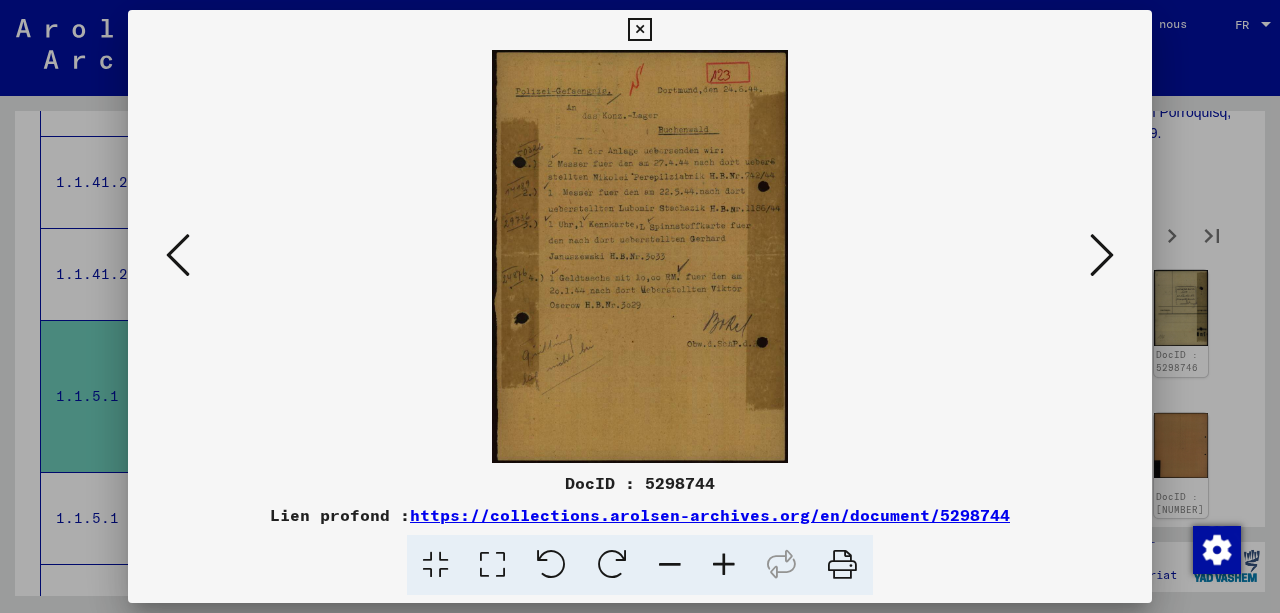 click at bounding box center [1102, 255] 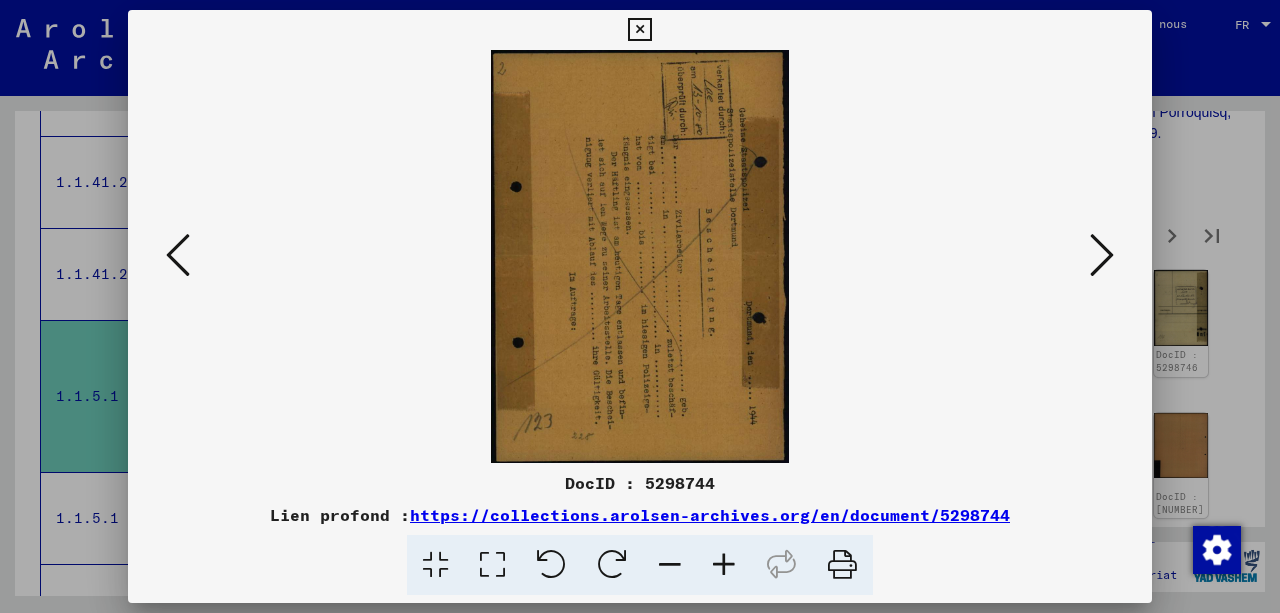click at bounding box center (1102, 255) 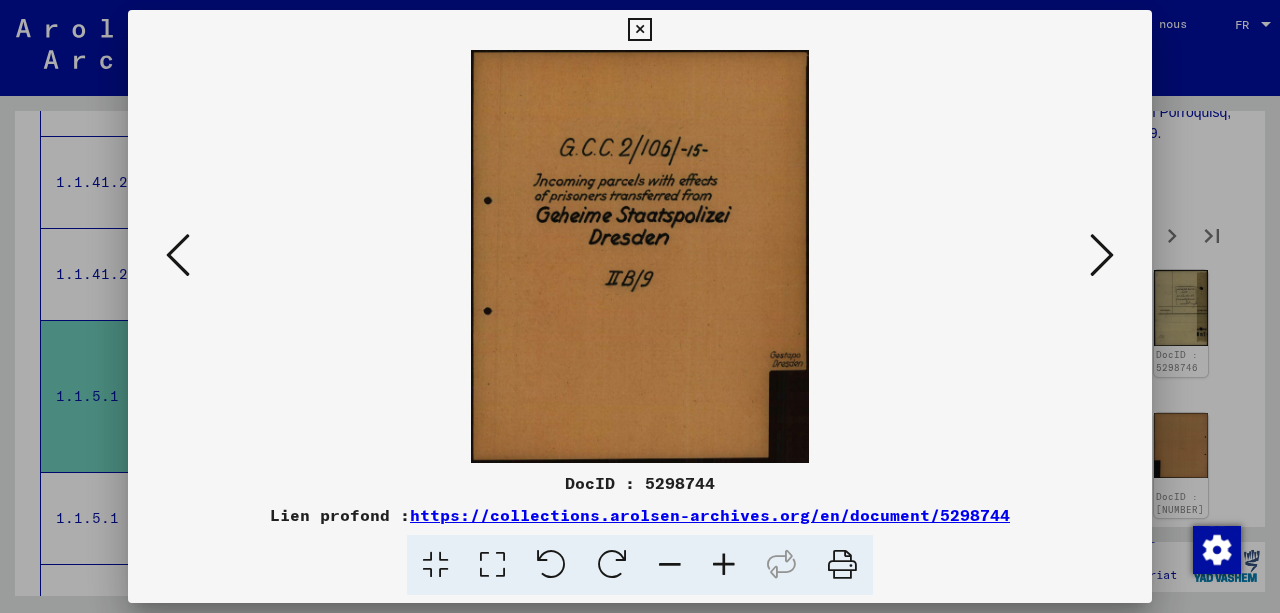 click at bounding box center [1102, 255] 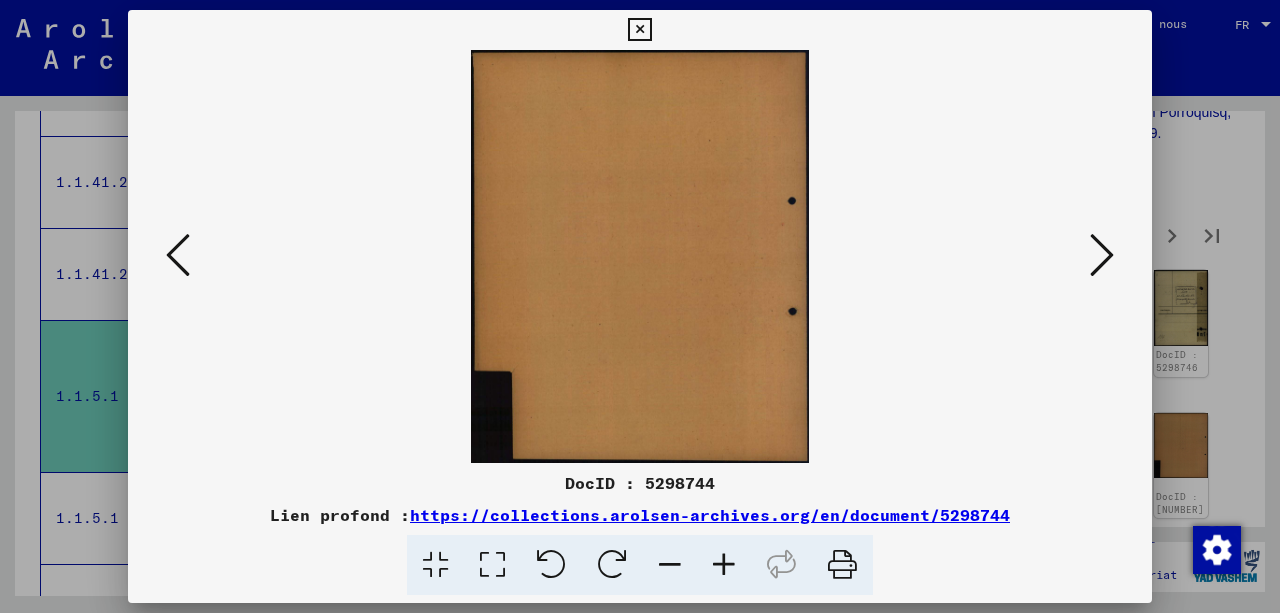 click at bounding box center (1102, 255) 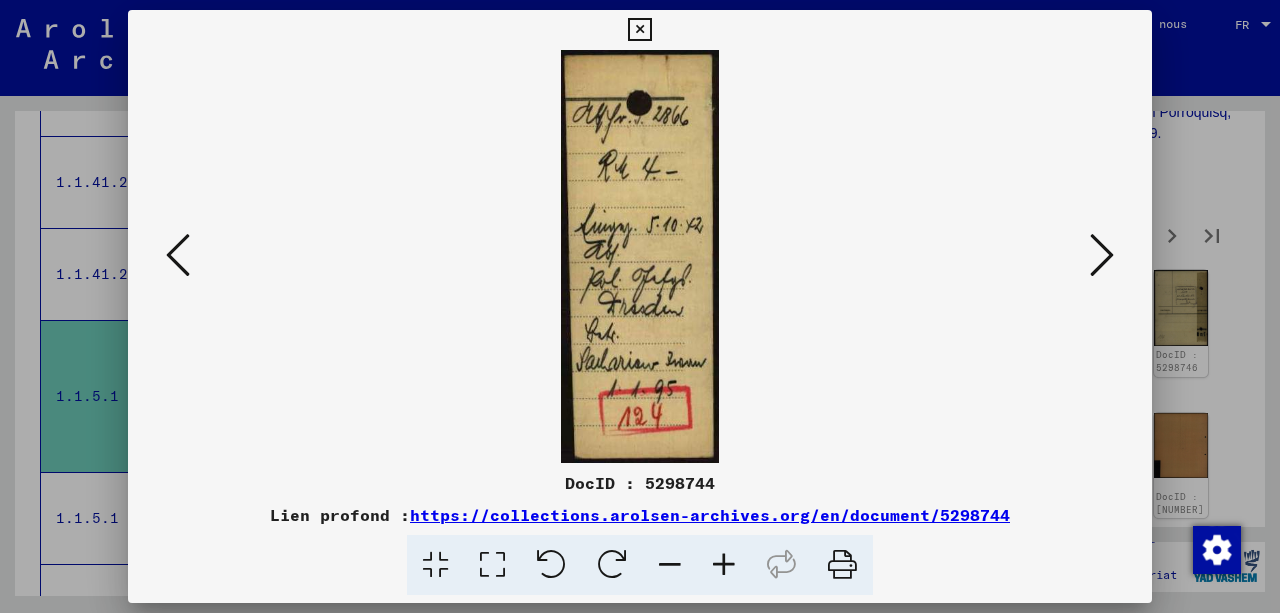 click at bounding box center (1102, 255) 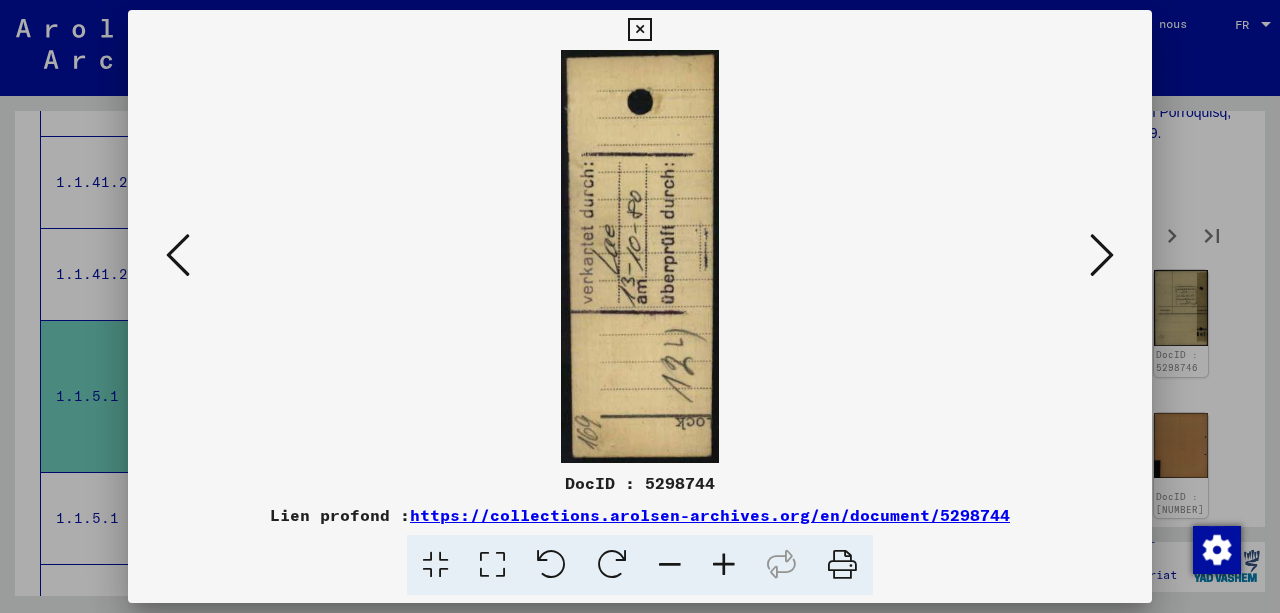 click at bounding box center (1102, 255) 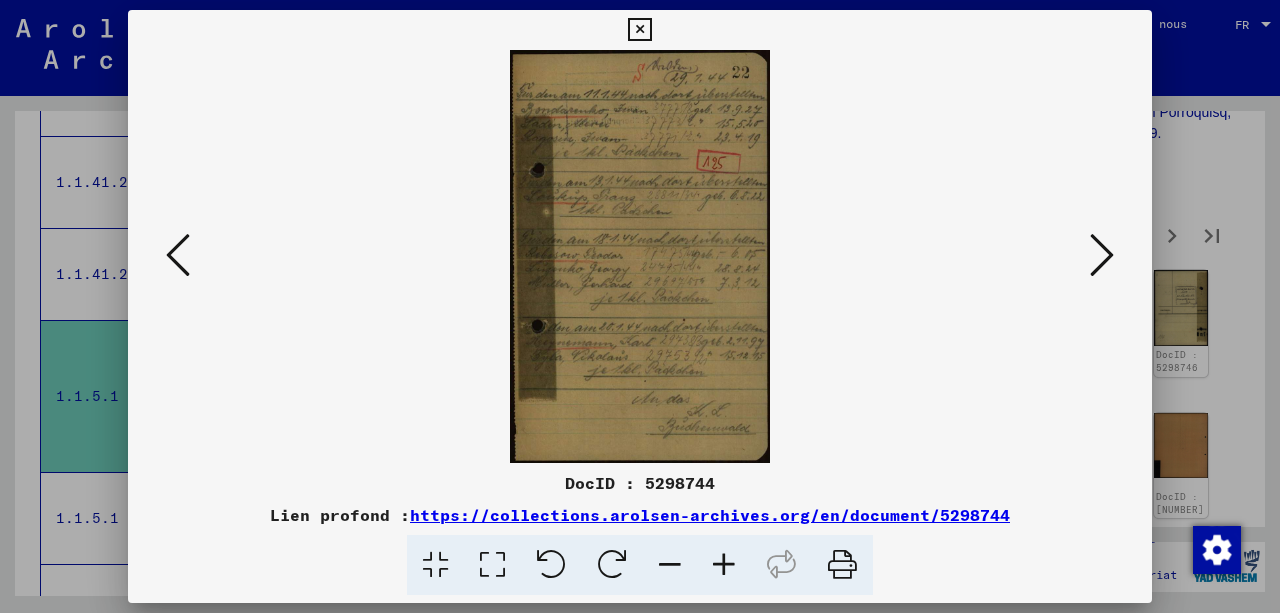 click at bounding box center (1102, 255) 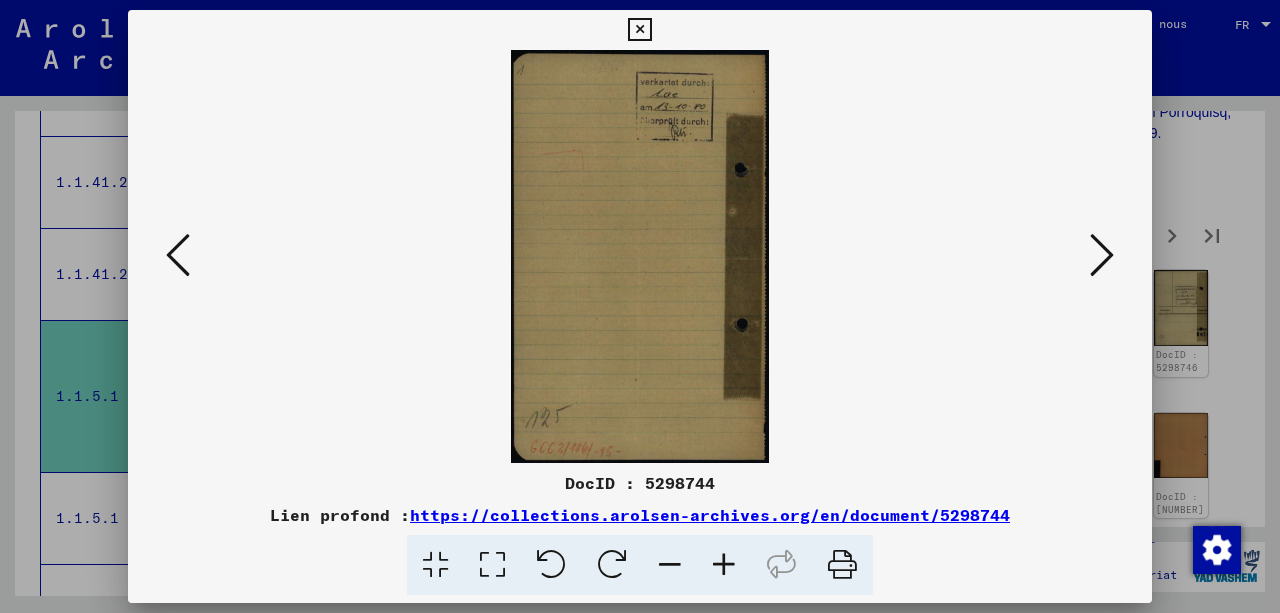 click at bounding box center (1102, 255) 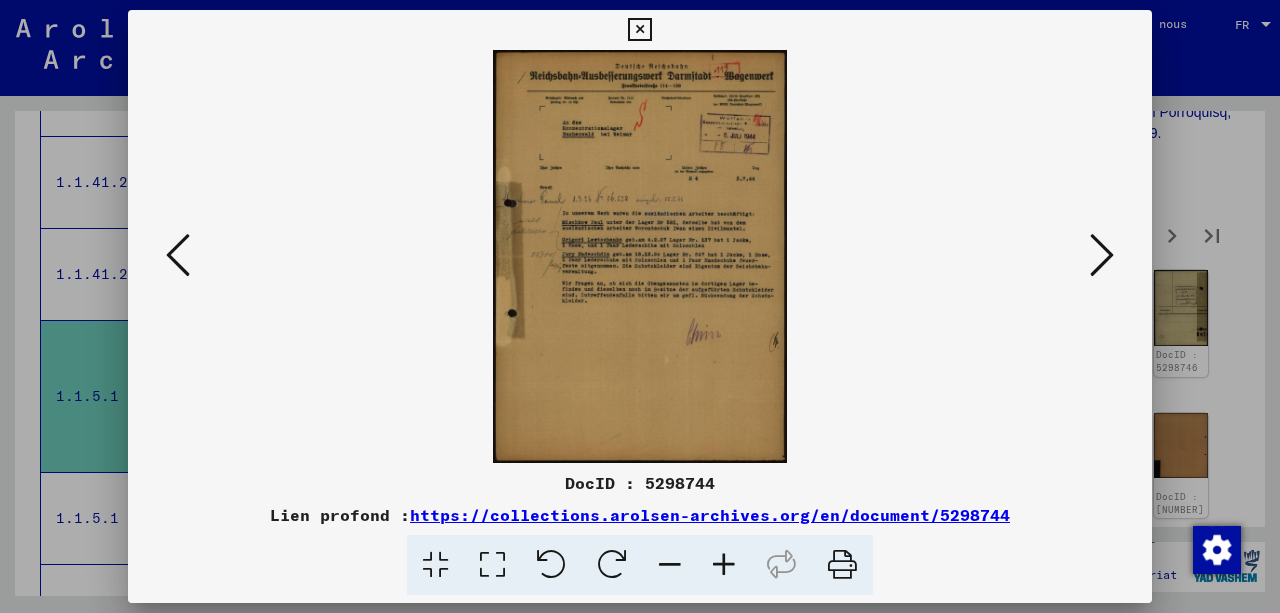 drag, startPoint x: 1106, startPoint y: 252, endPoint x: 946, endPoint y: 315, distance: 171.95639 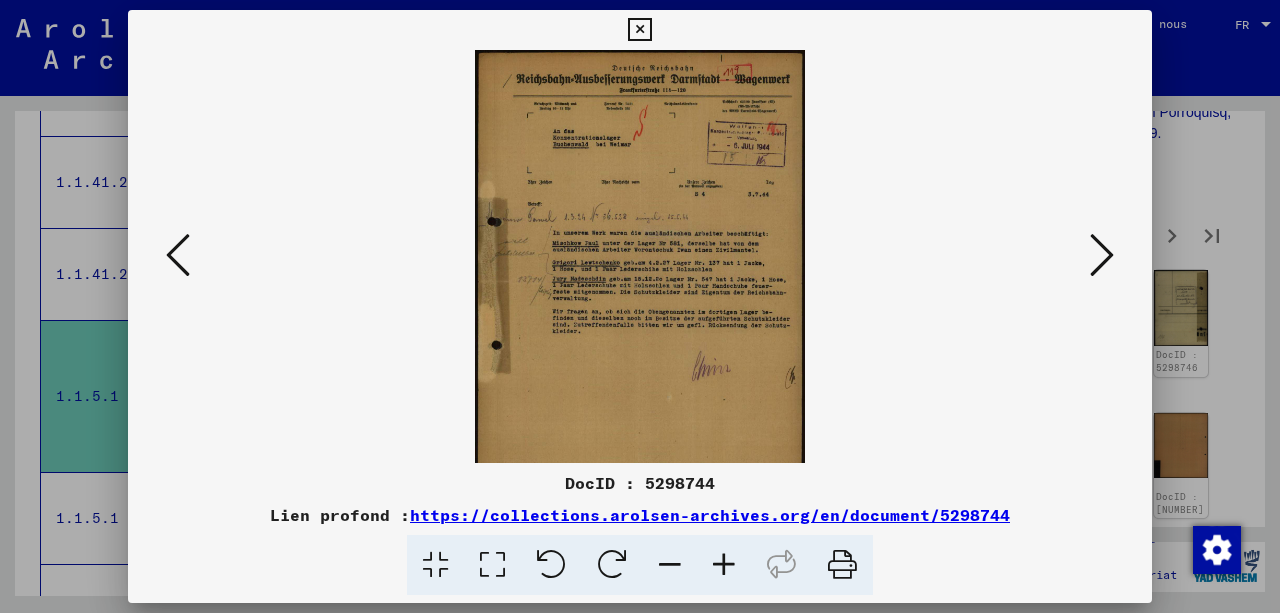 click at bounding box center [724, 565] 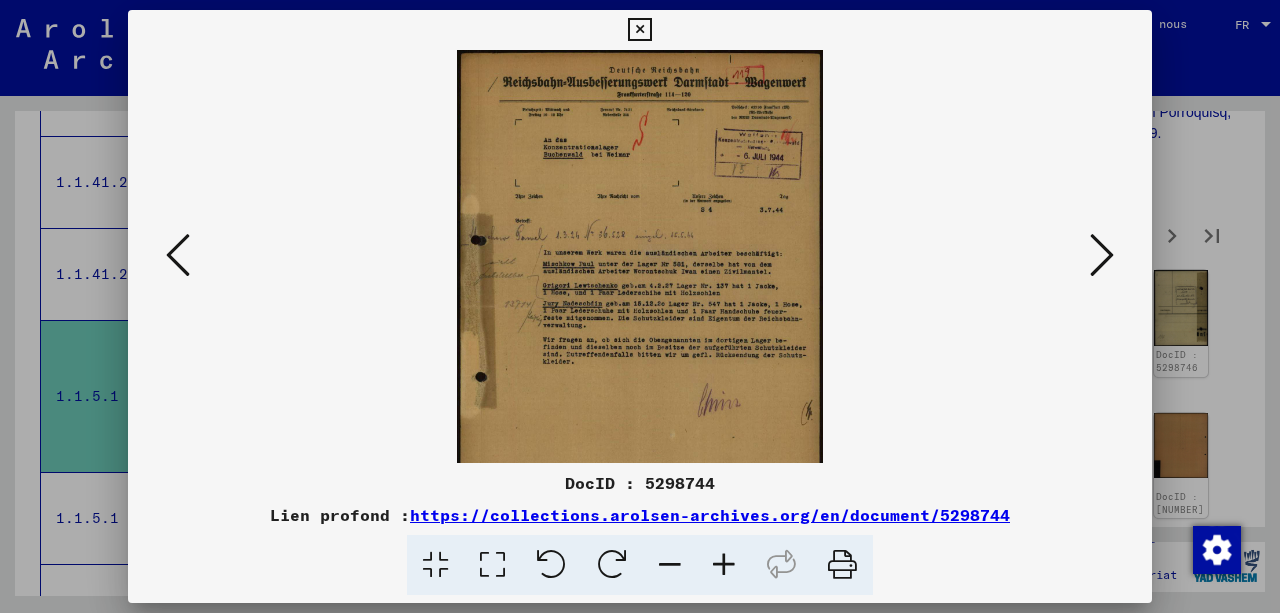 click at bounding box center (724, 565) 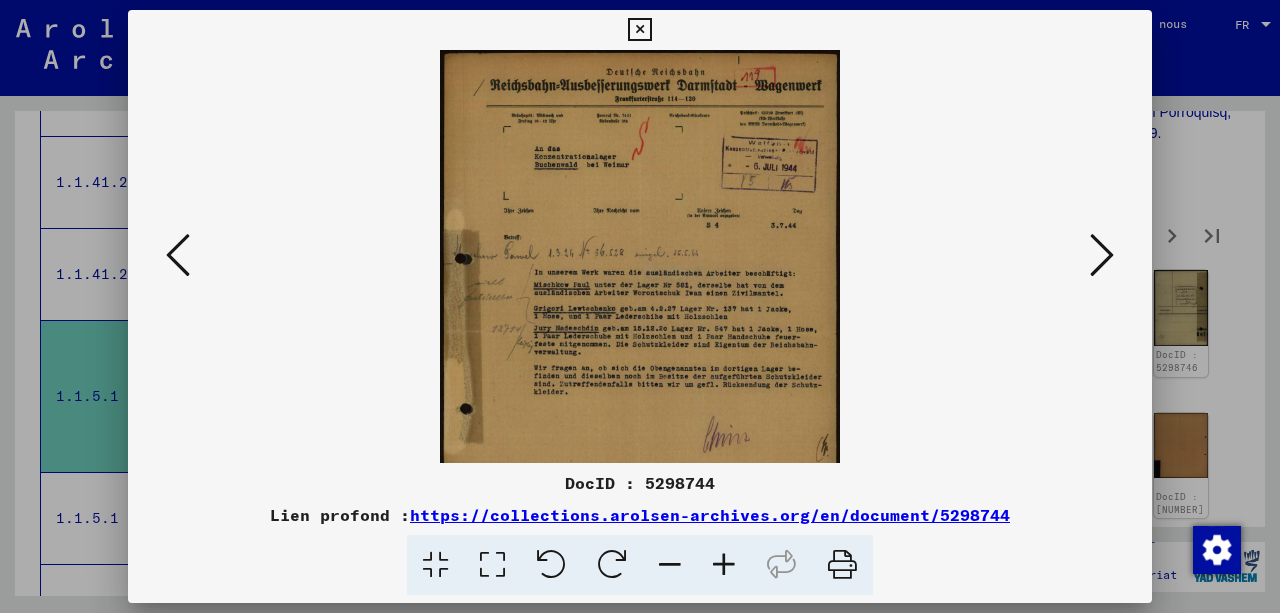 click at bounding box center [724, 565] 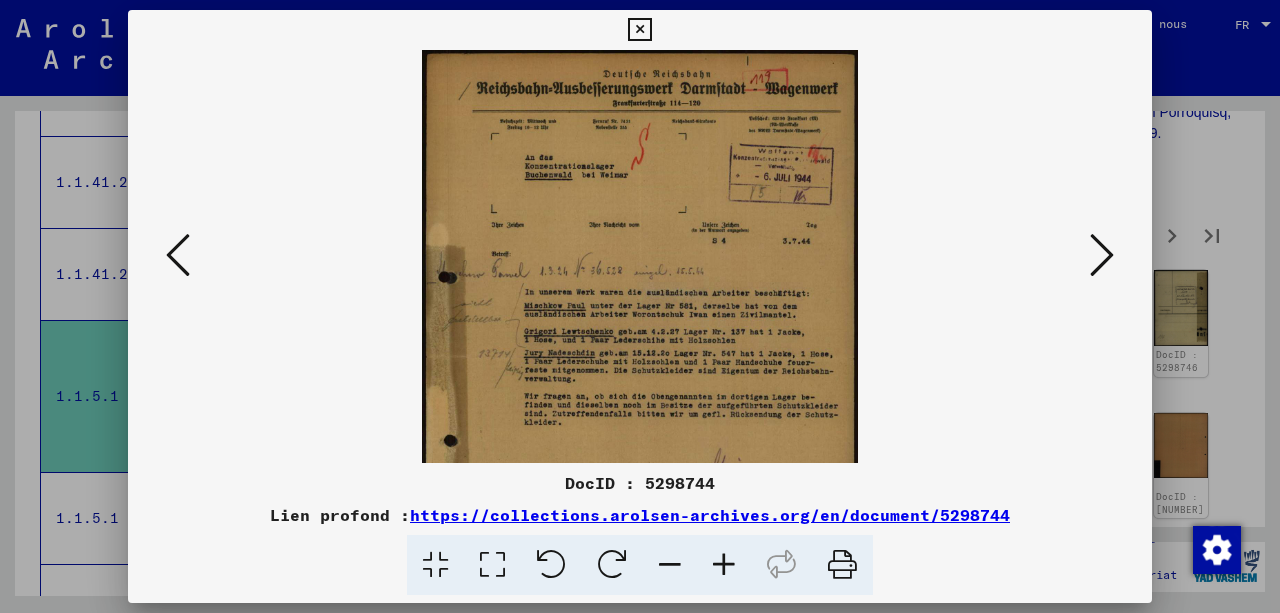 click at bounding box center (724, 565) 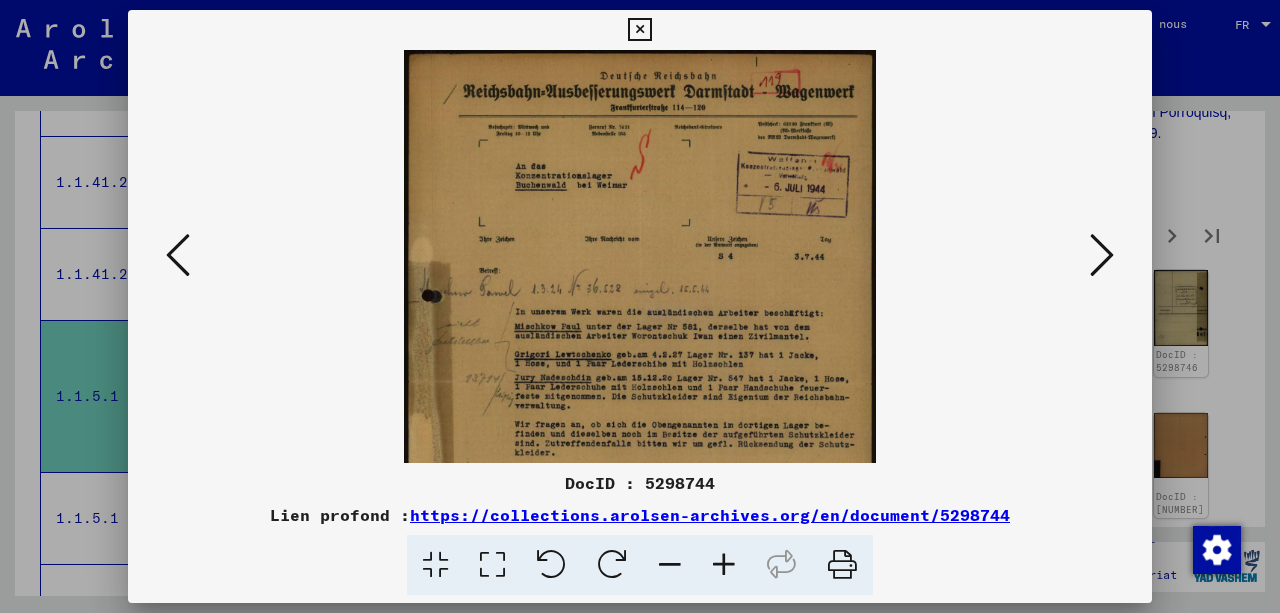 click at bounding box center (1102, 255) 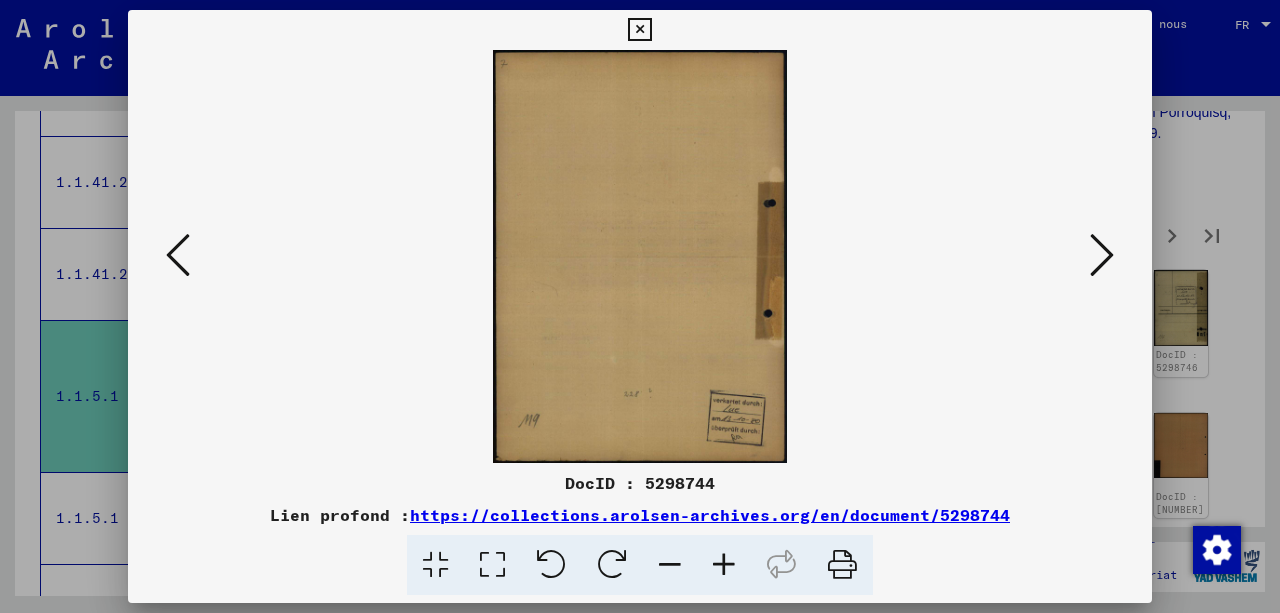 click at bounding box center (1102, 255) 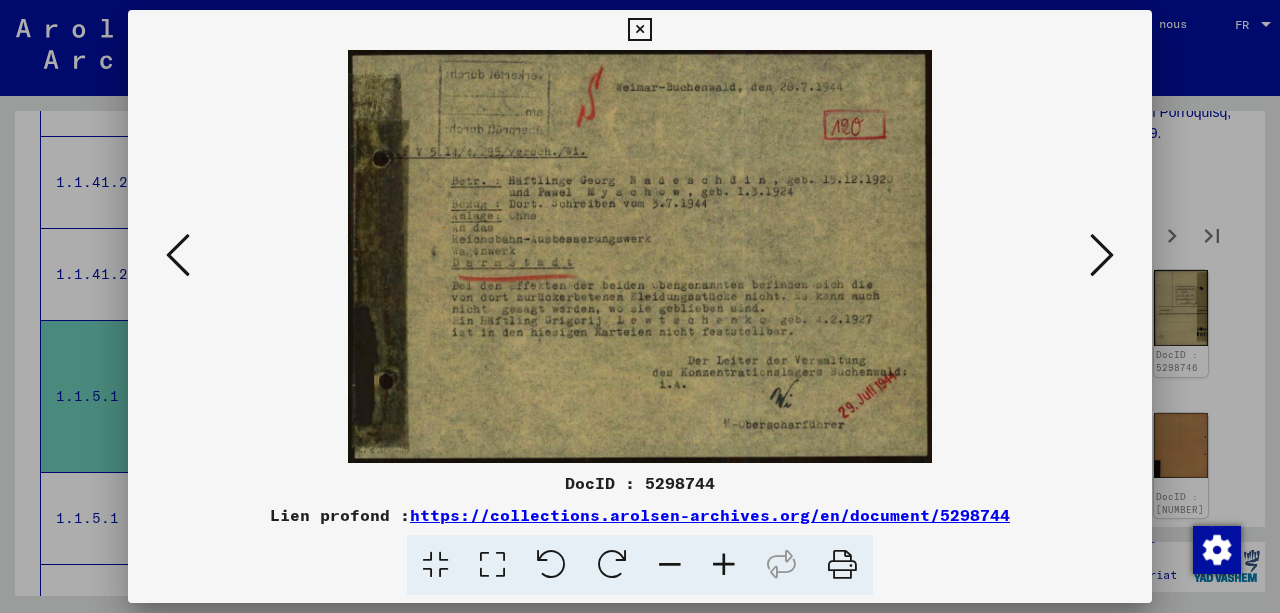 click at bounding box center [639, 30] 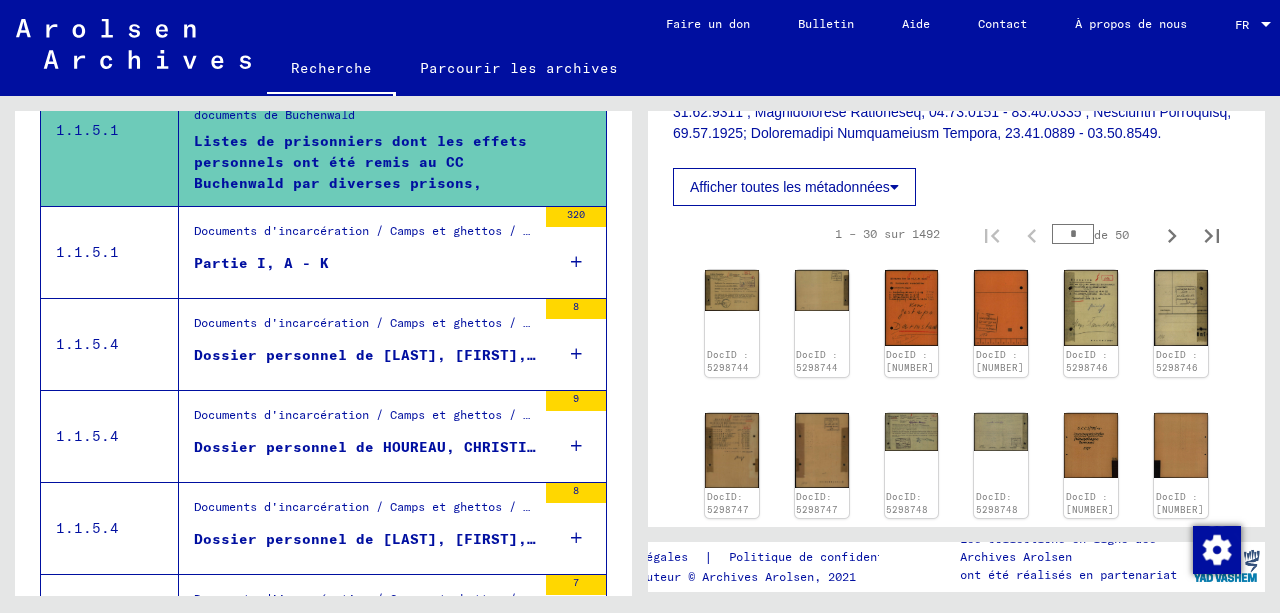 scroll, scrollTop: 903, scrollLeft: 0, axis: vertical 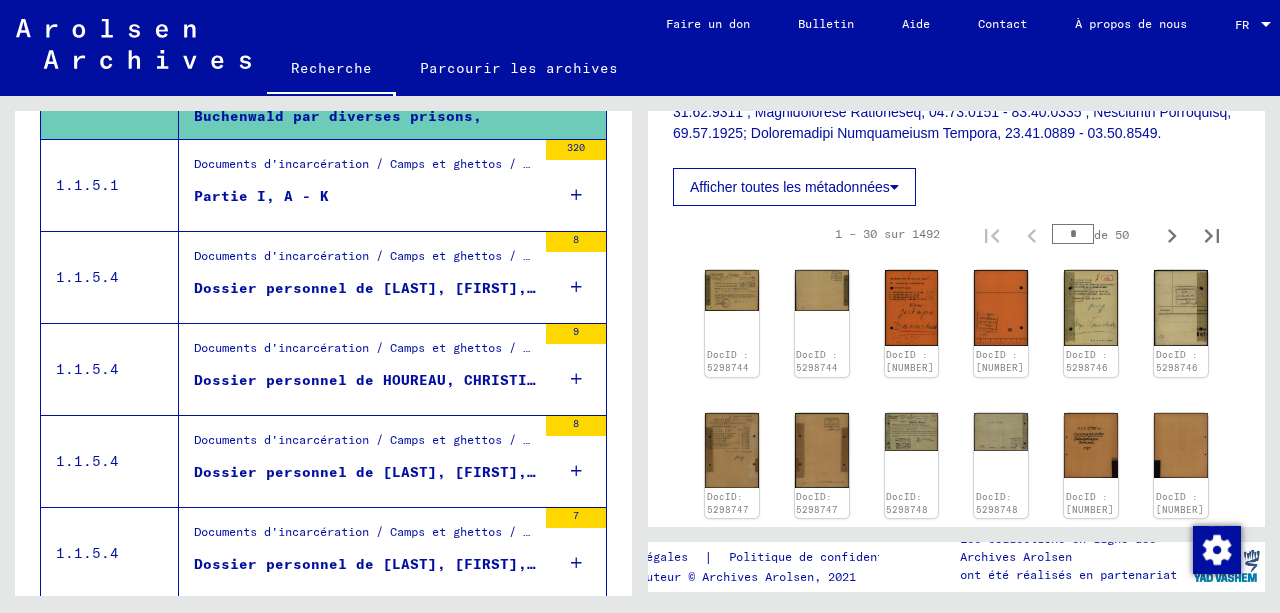 click on "Partie I, A - K" at bounding box center [261, 196] 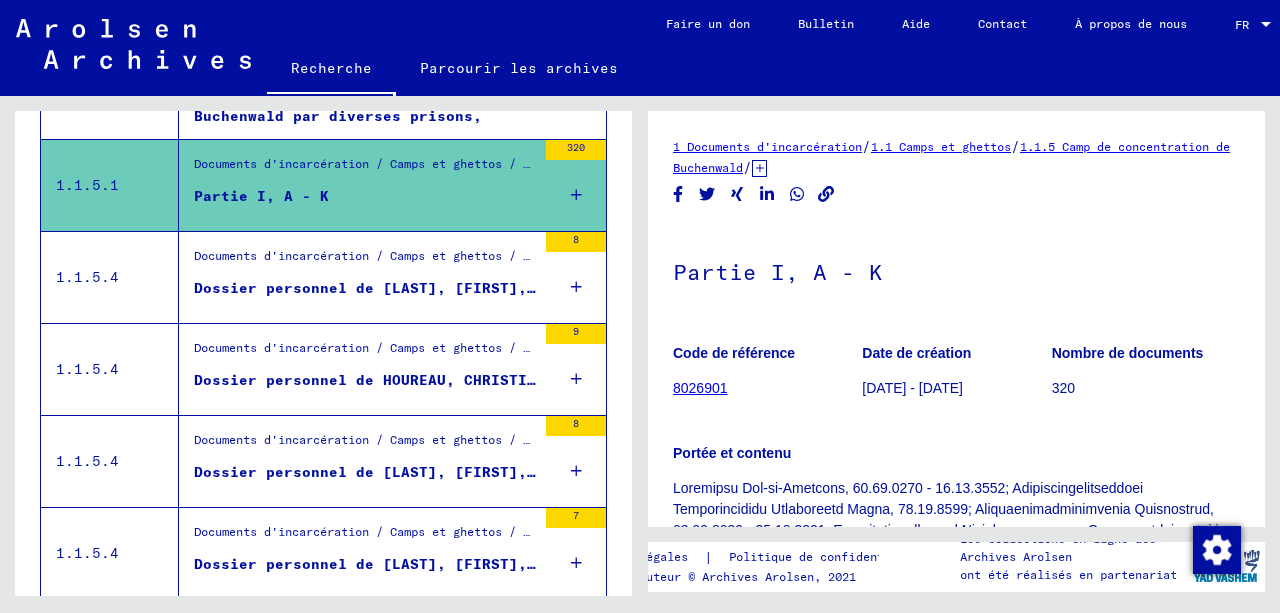 scroll, scrollTop: 0, scrollLeft: 0, axis: both 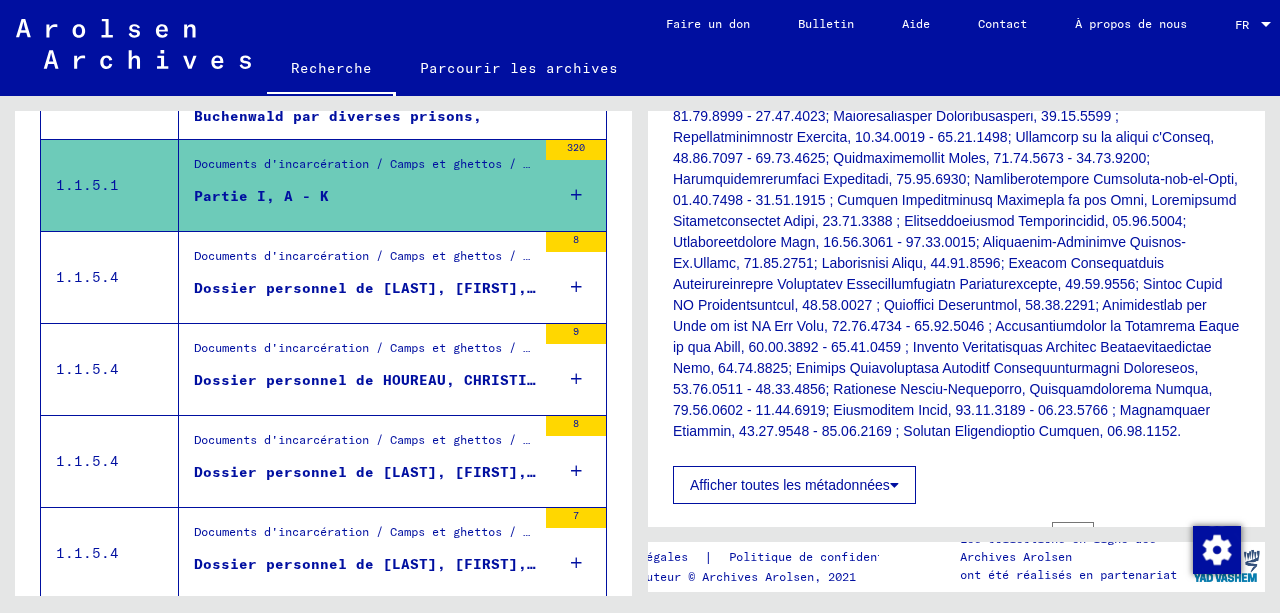 click on "Dossier personnel de [LAST], [FIRST], née le [DATE], née à [CITY]" at bounding box center (486, 288) 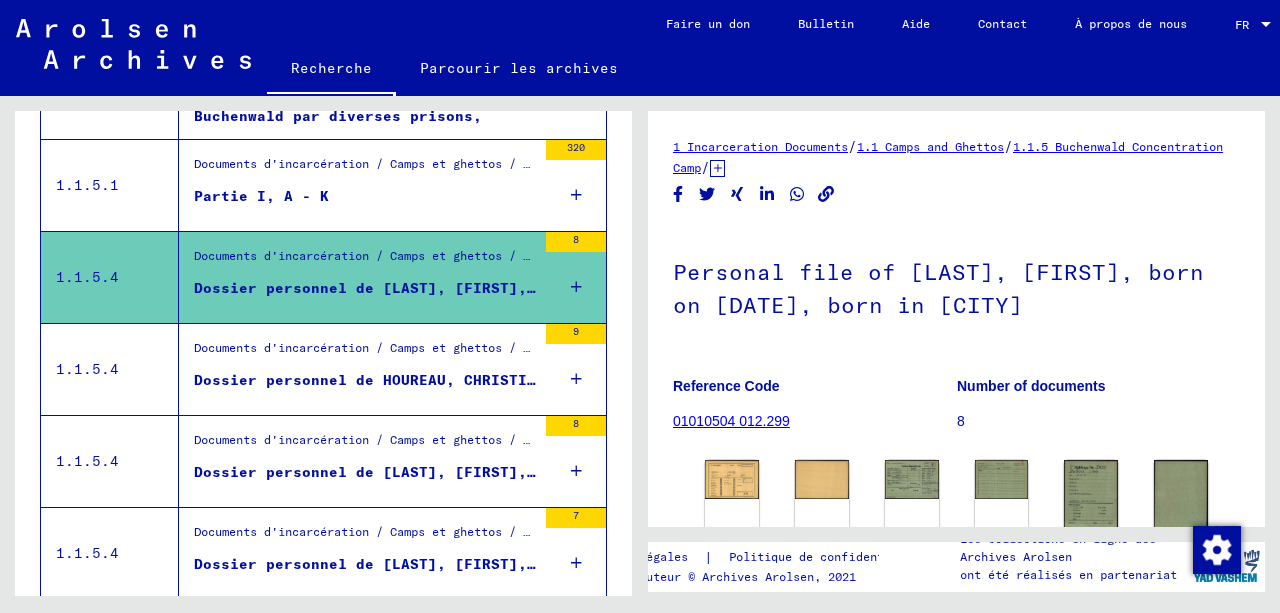 scroll, scrollTop: 0, scrollLeft: 0, axis: both 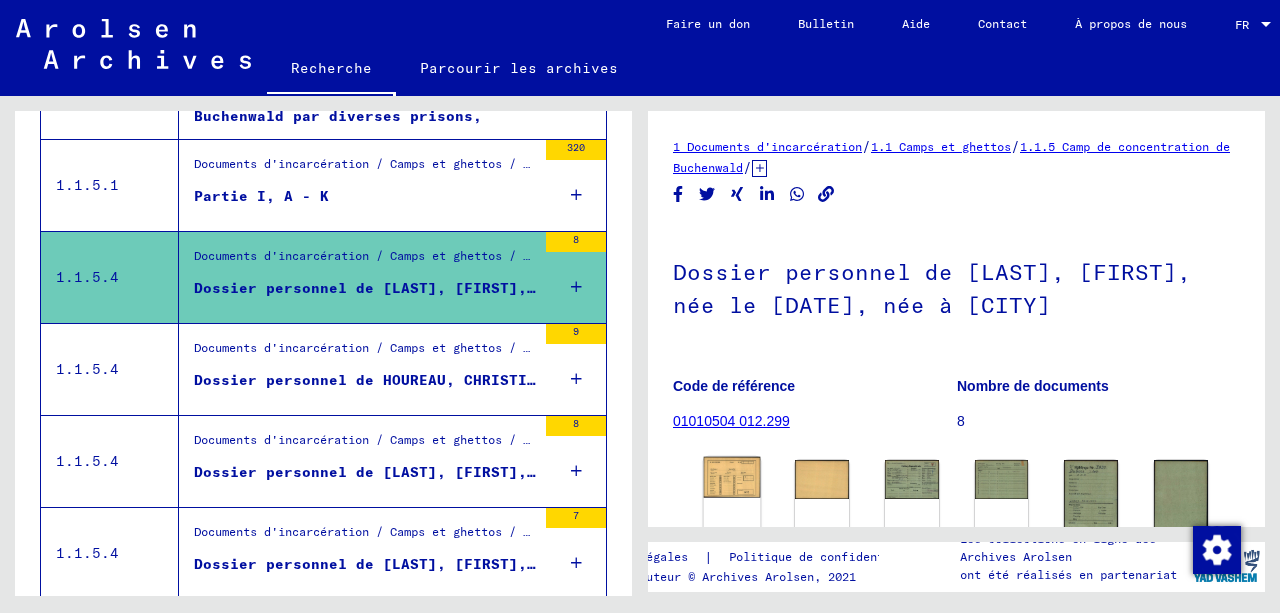 click 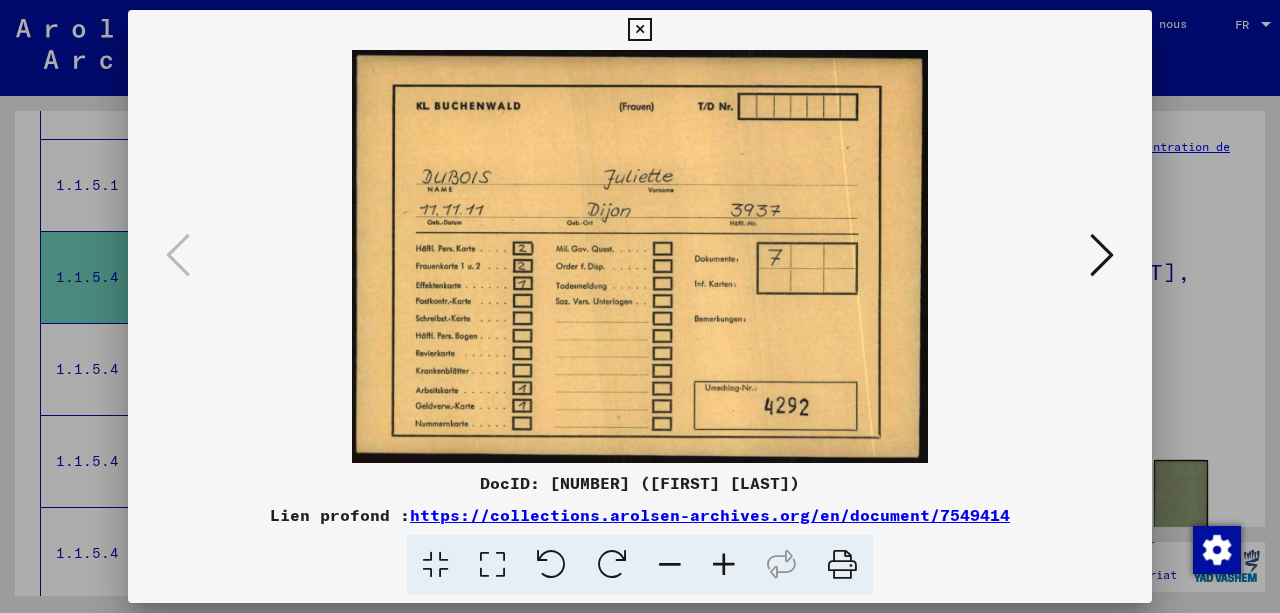 click at bounding box center [1102, 255] 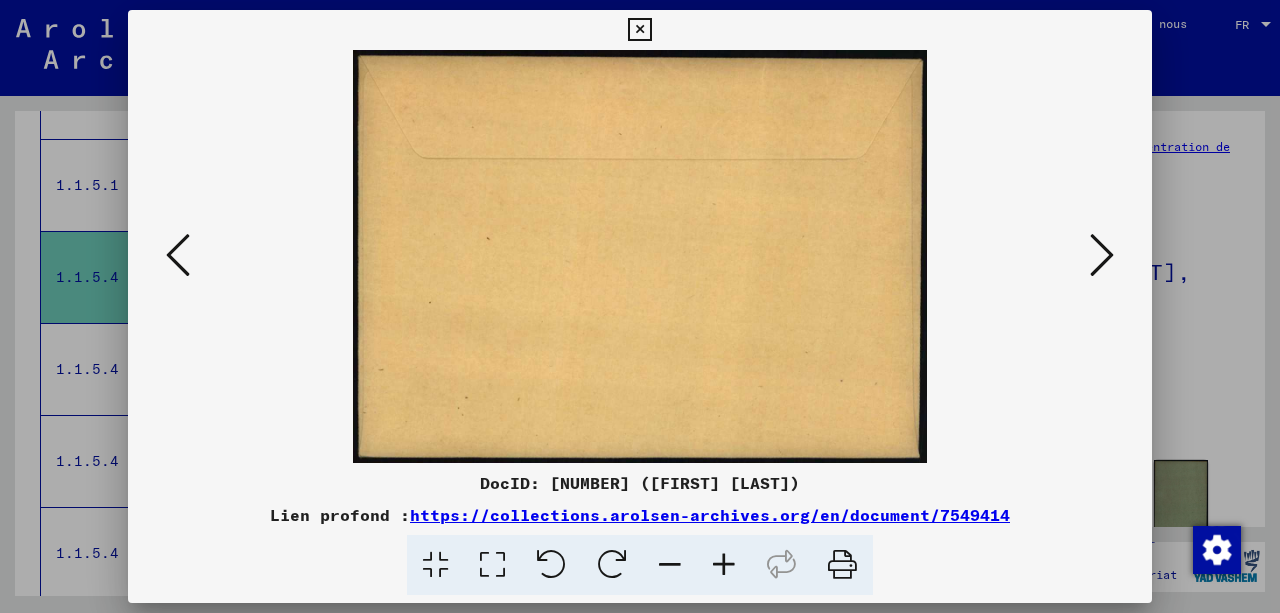 click at bounding box center (1102, 255) 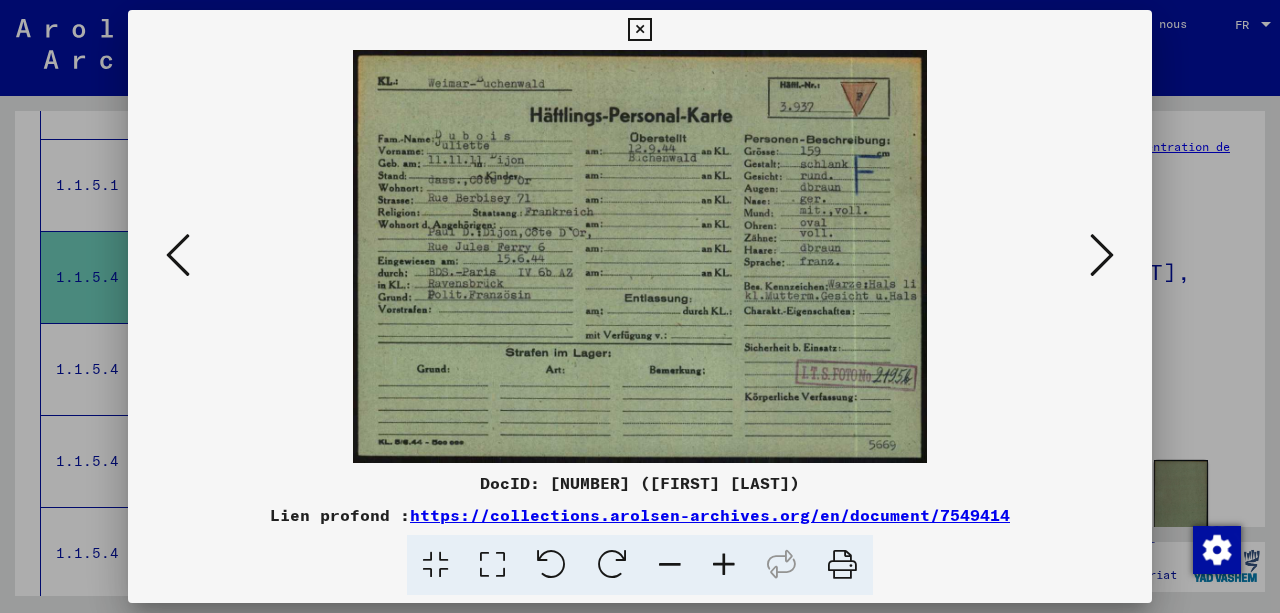 click at bounding box center [724, 565] 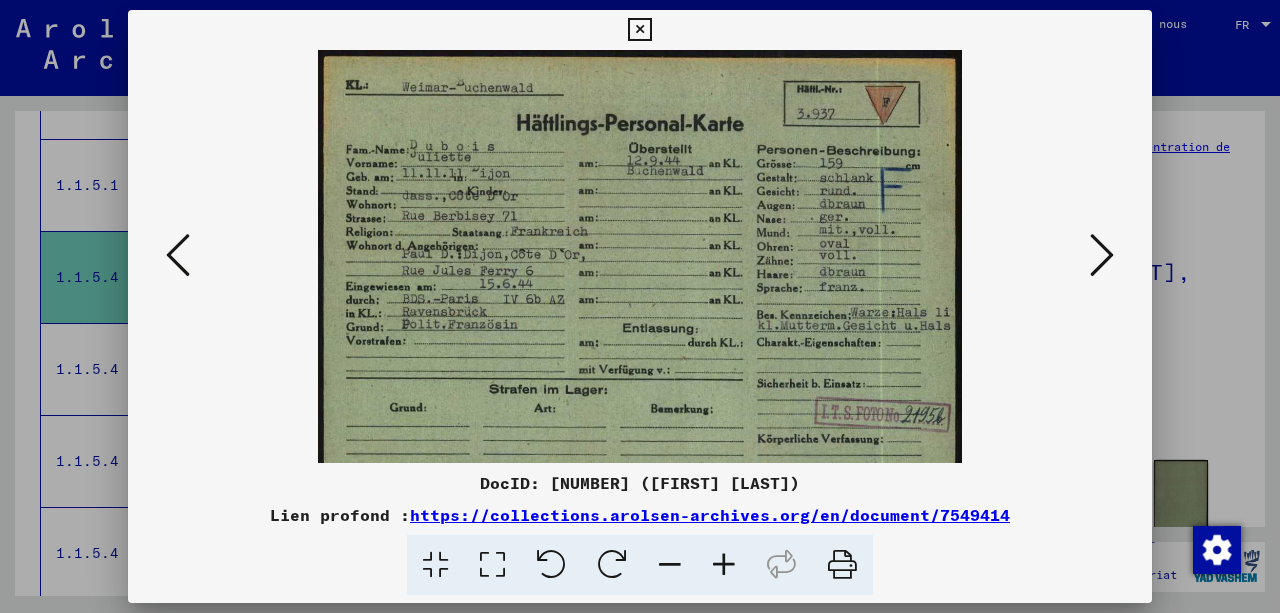 click at bounding box center [724, 565] 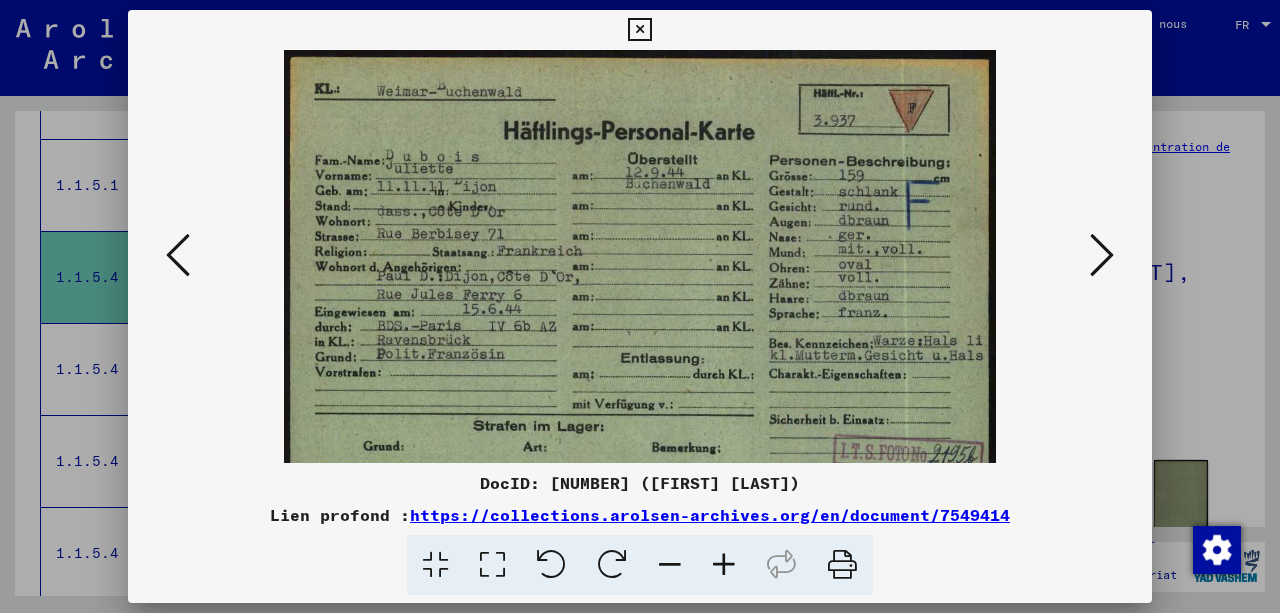 click at bounding box center [724, 565] 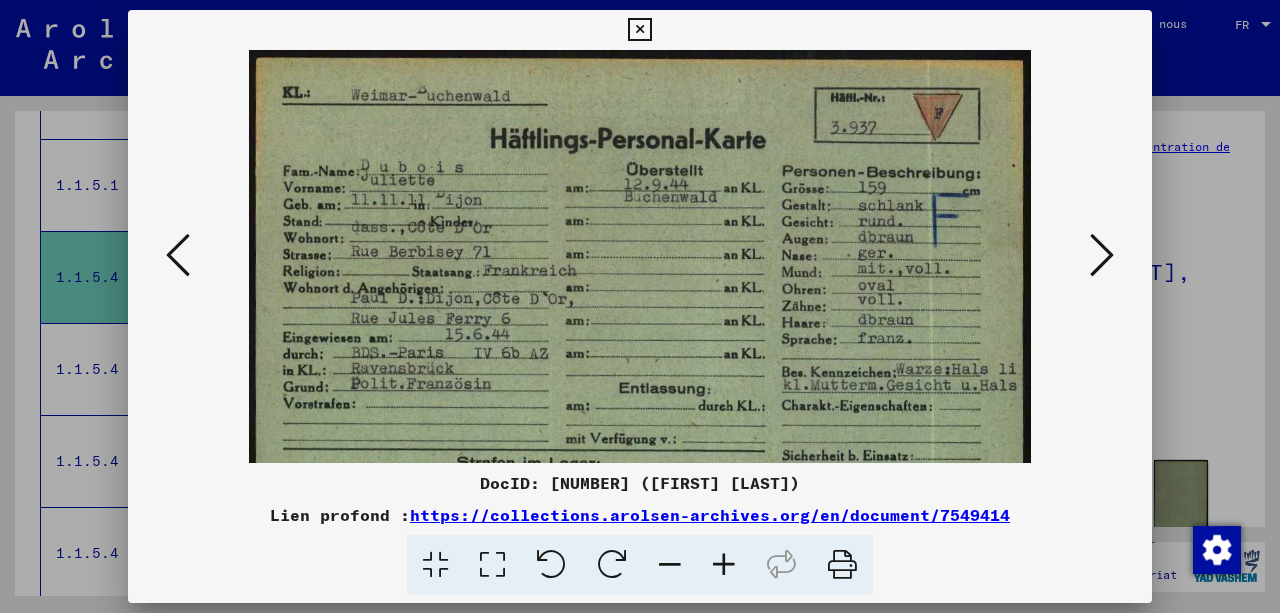click at bounding box center (724, 565) 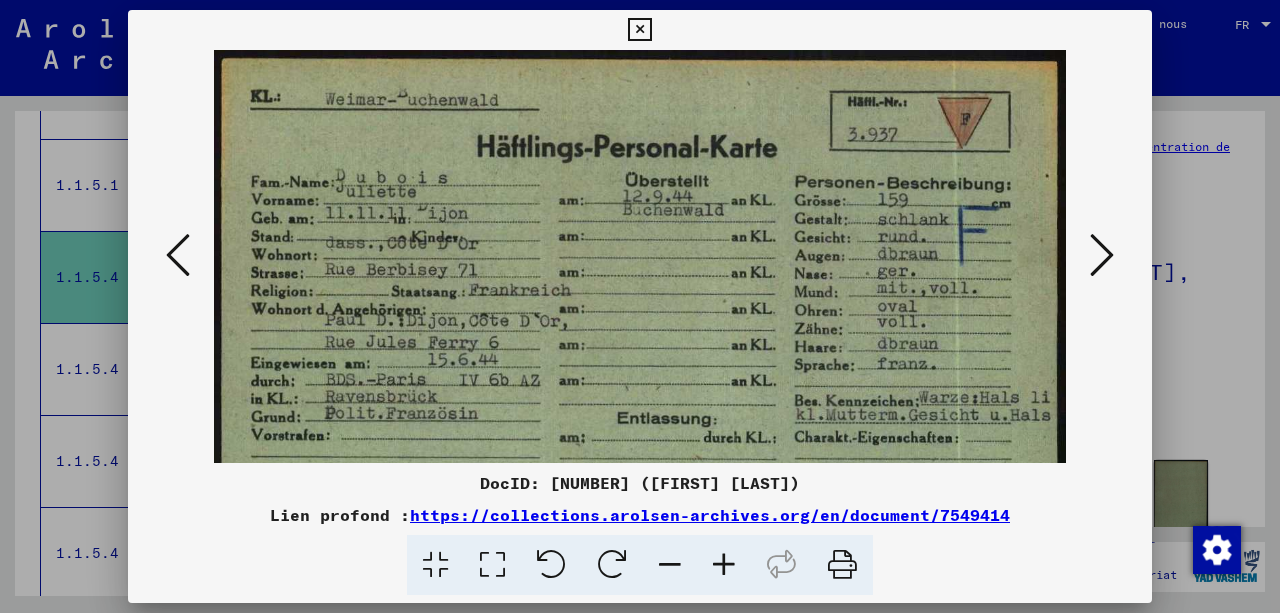 click at bounding box center (1102, 256) 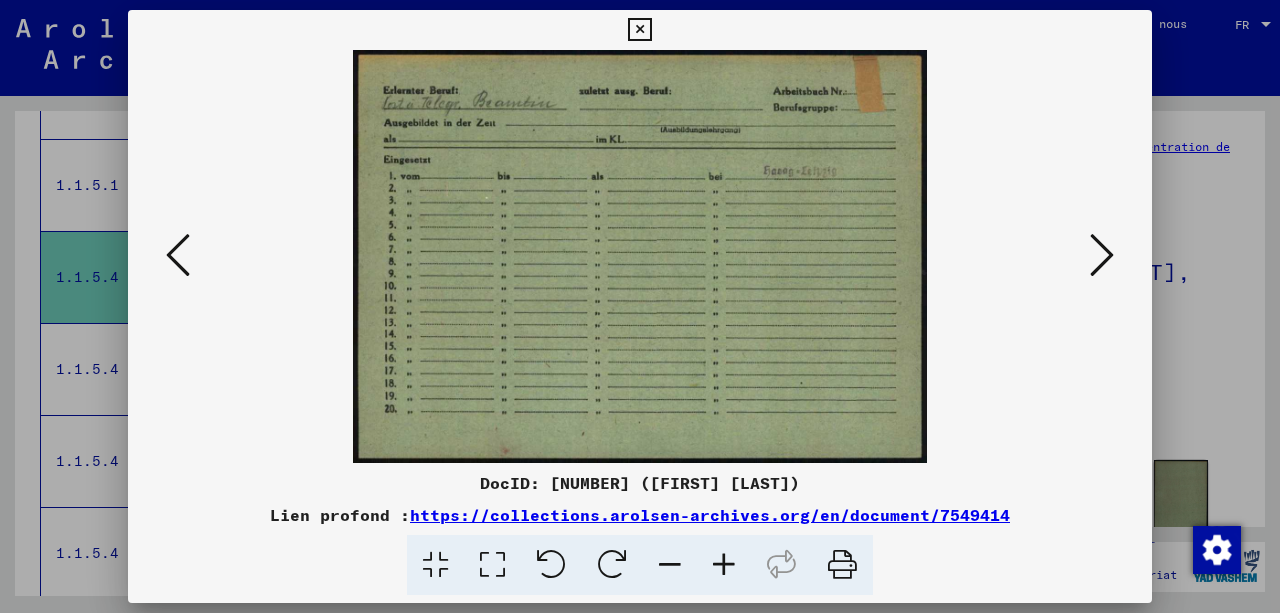 click at bounding box center [1102, 256] 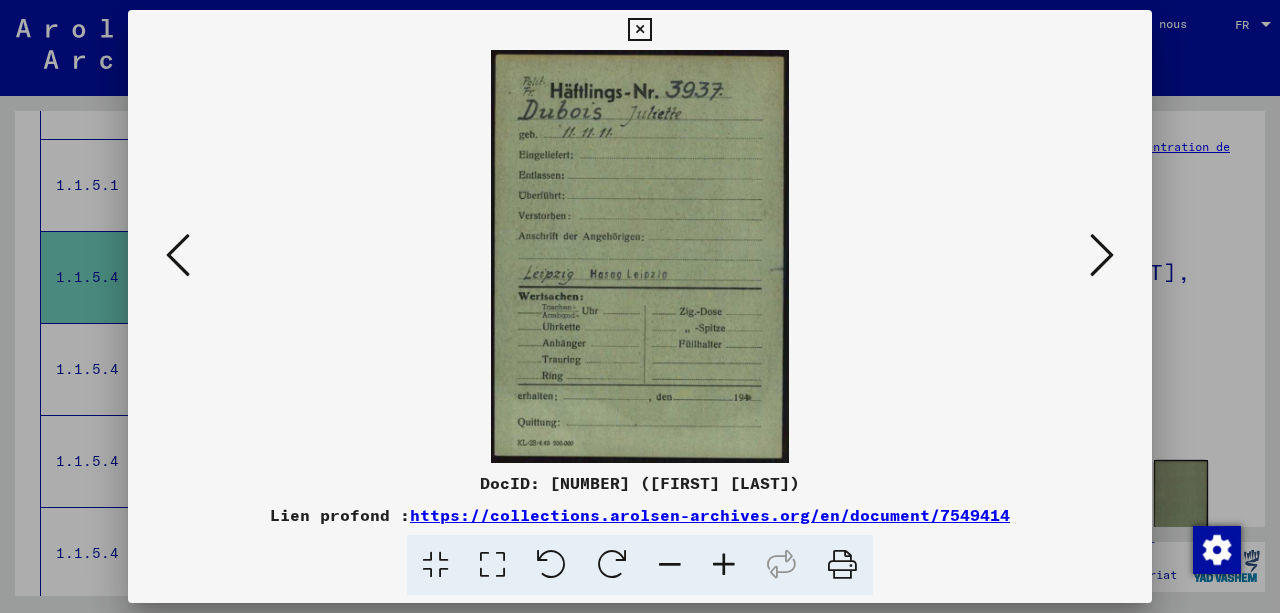 click at bounding box center (1102, 256) 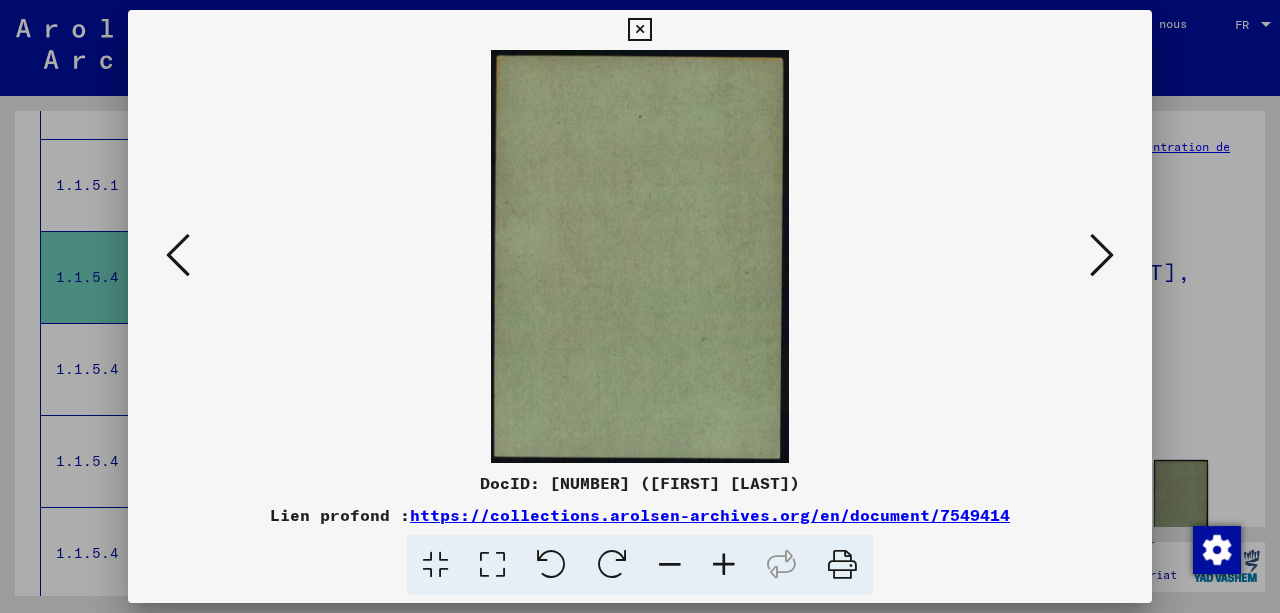 click at bounding box center (639, 30) 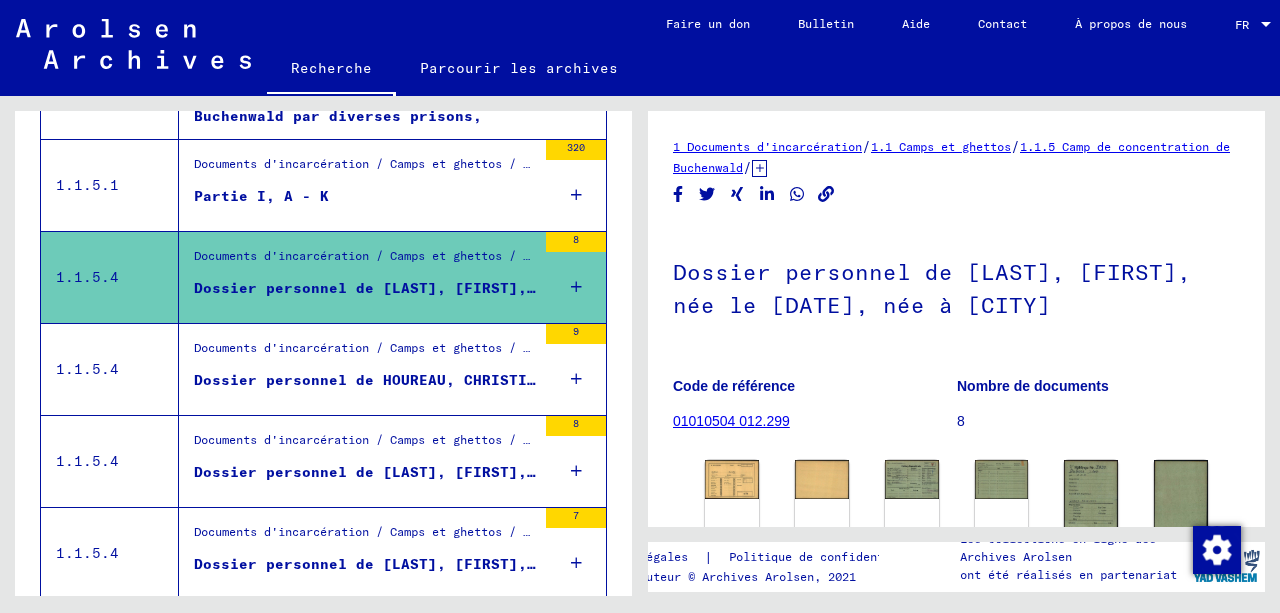 click on "Dossier personnel de HOUREAU, CHRISTINE, née le [DATE], née à [CITY]" at bounding box center [500, 380] 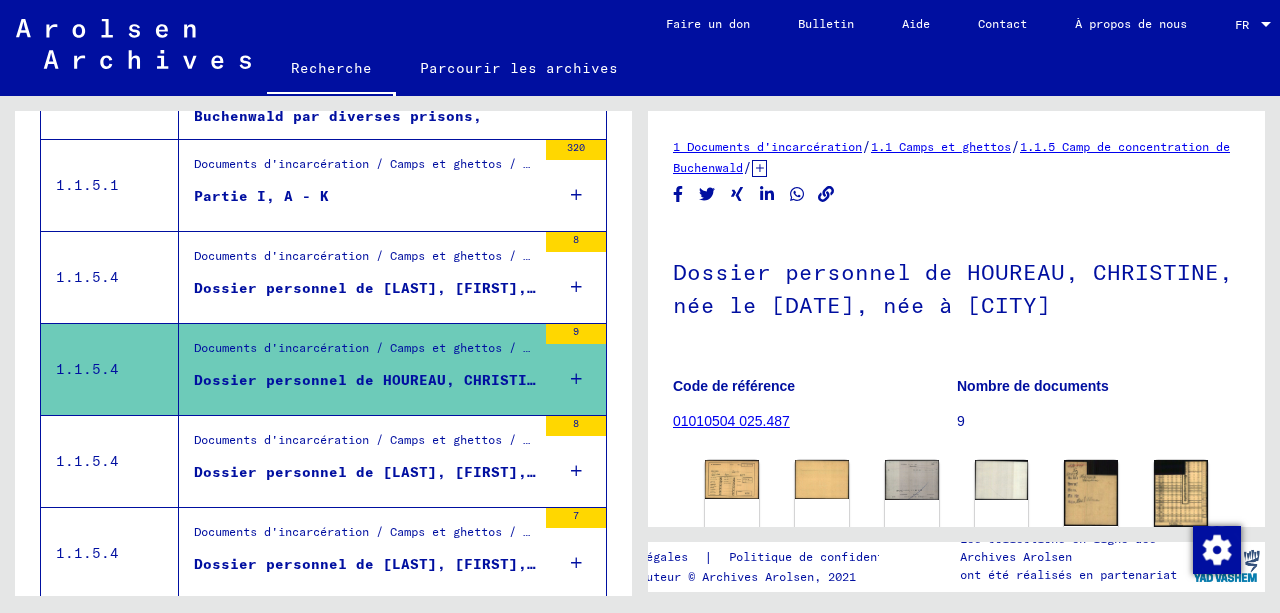 scroll, scrollTop: 0, scrollLeft: 0, axis: both 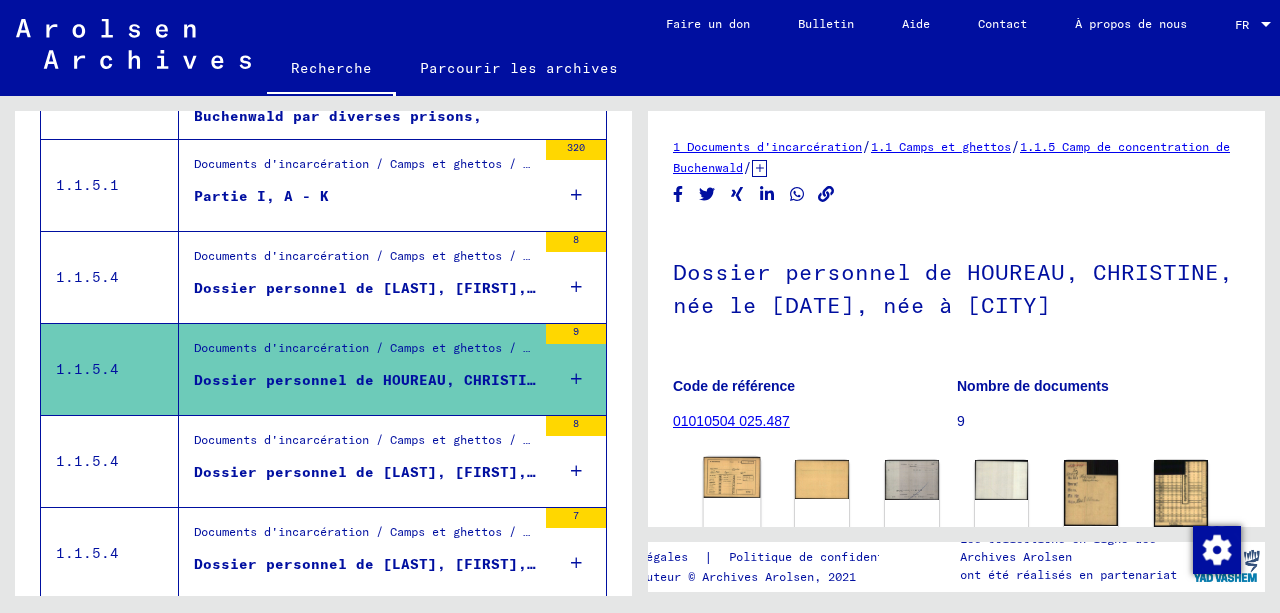 click 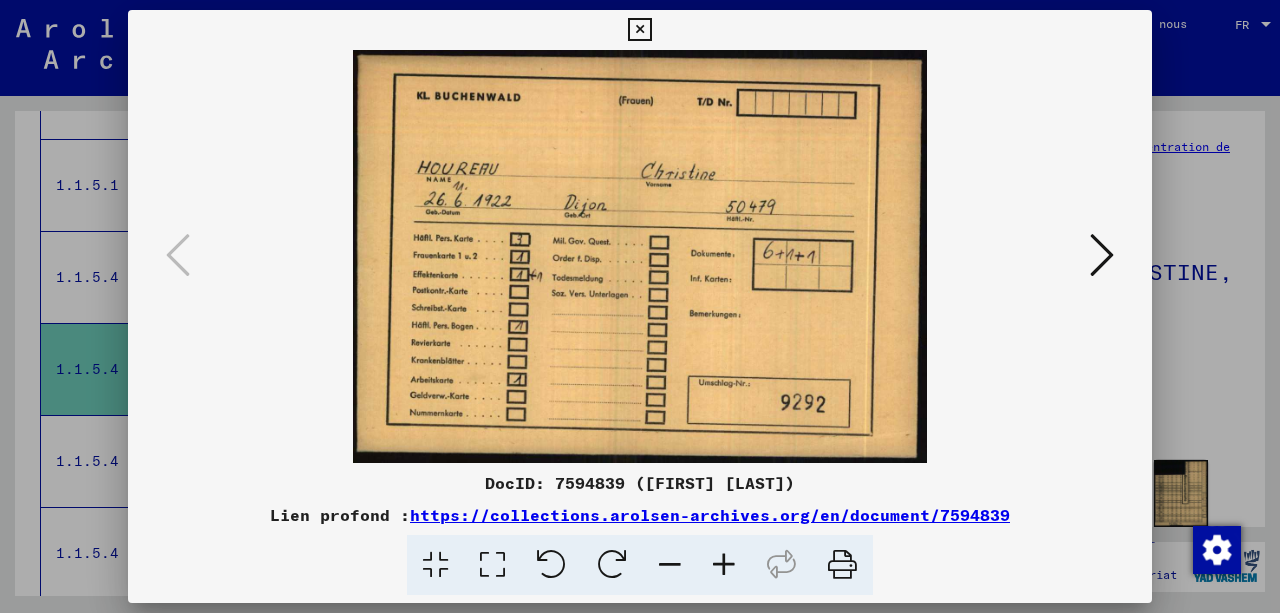 click at bounding box center (1102, 255) 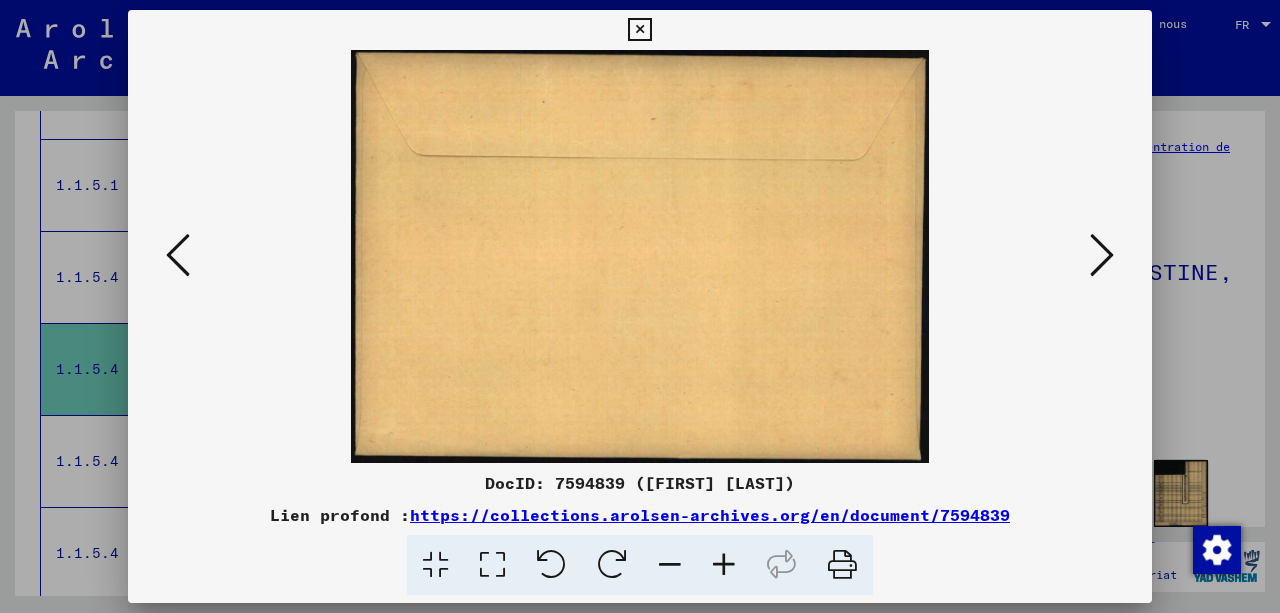 click at bounding box center [1102, 255] 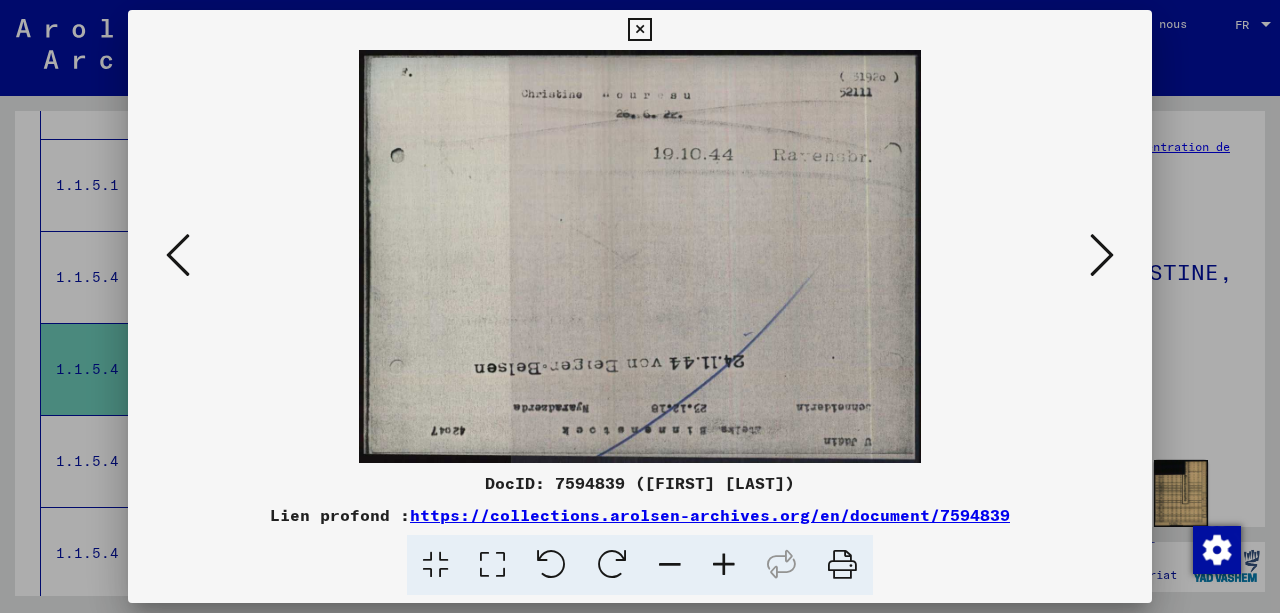 click at bounding box center [1102, 255] 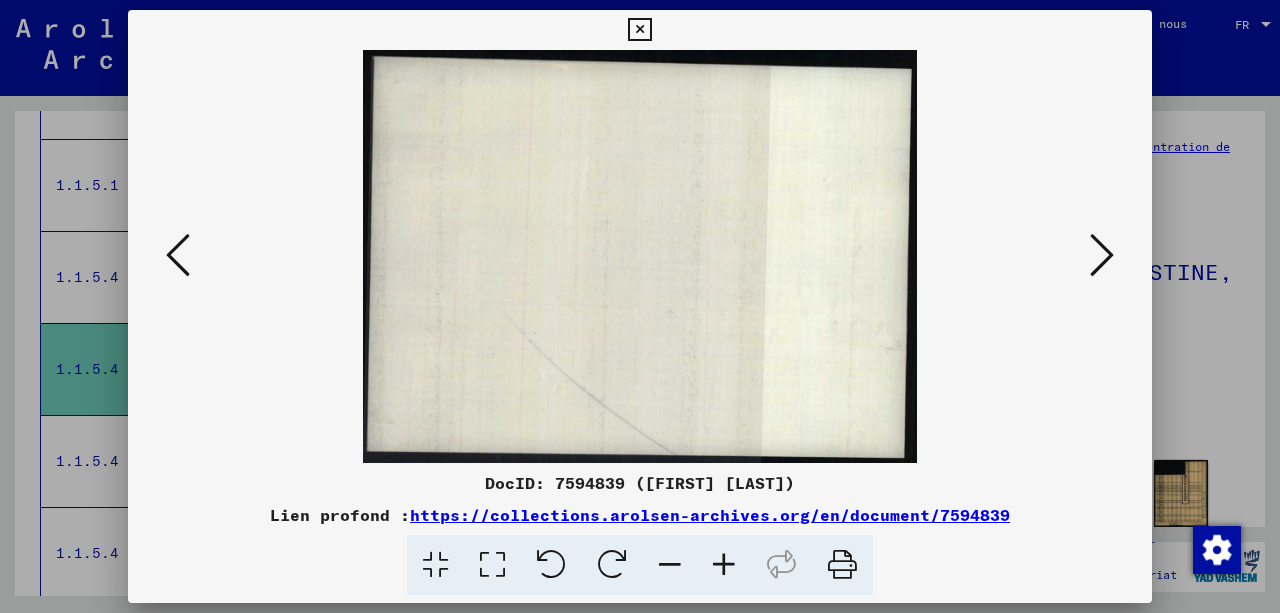 click at bounding box center [1102, 255] 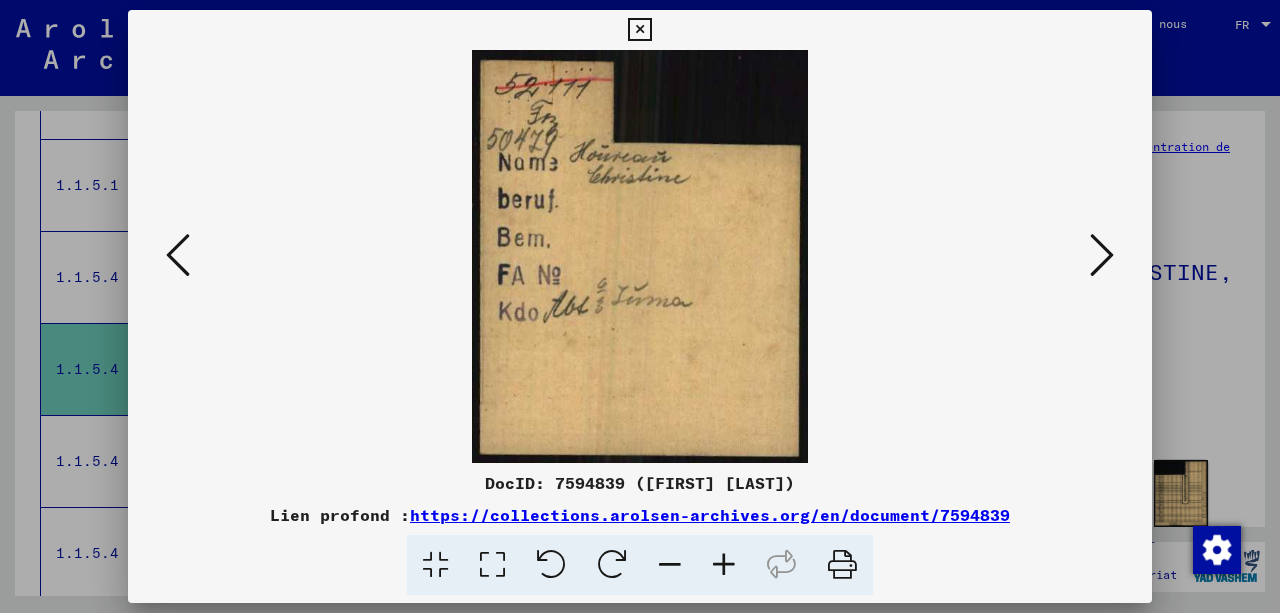 click at bounding box center (1102, 255) 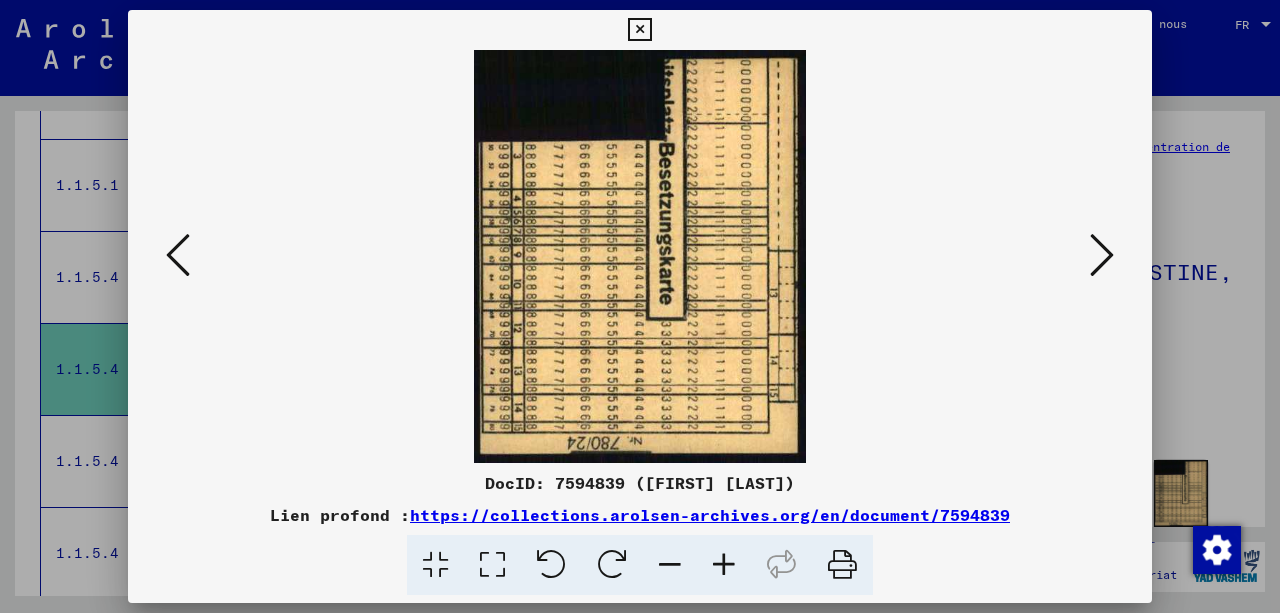 click at bounding box center [1102, 255] 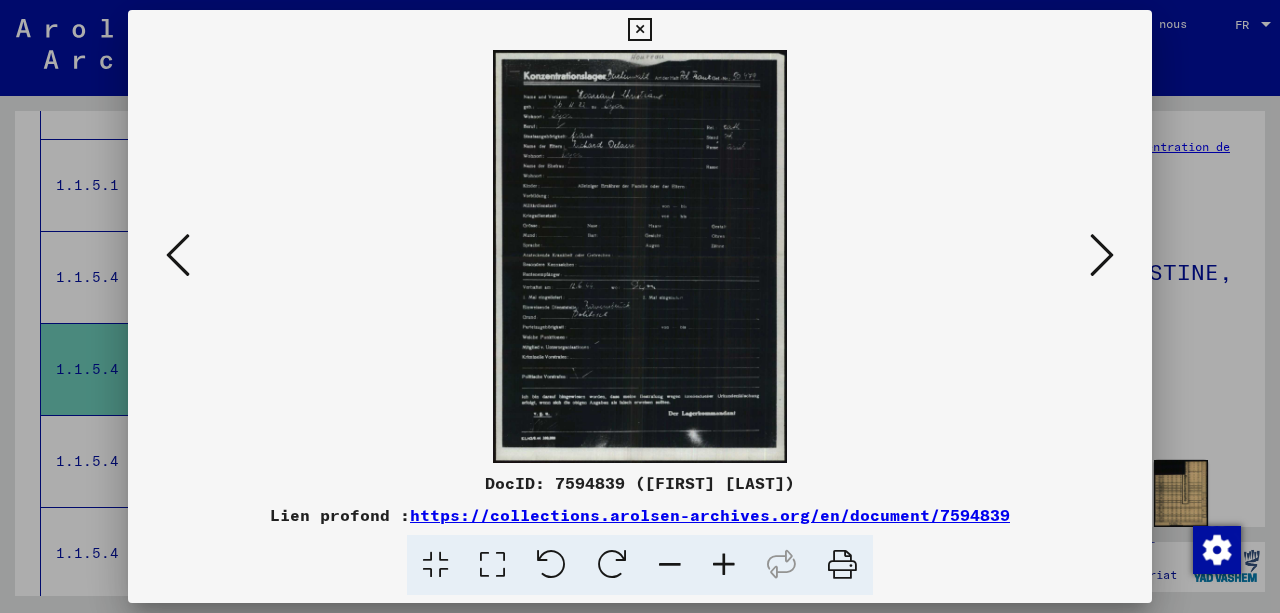 click at bounding box center (1102, 255) 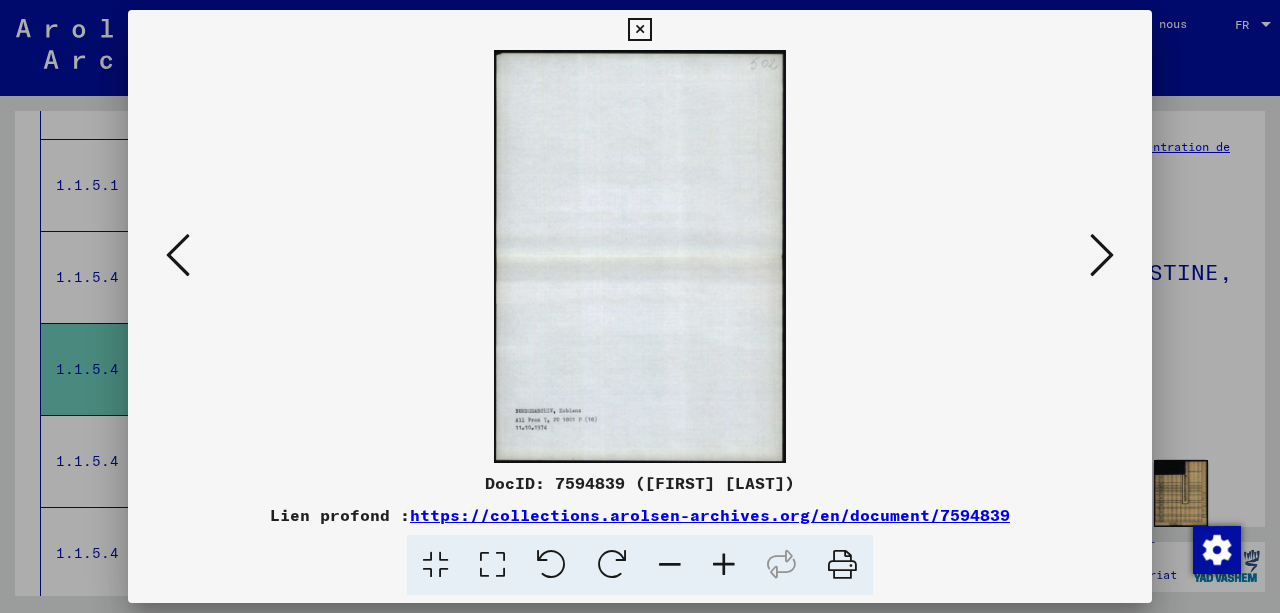 click at bounding box center (1102, 255) 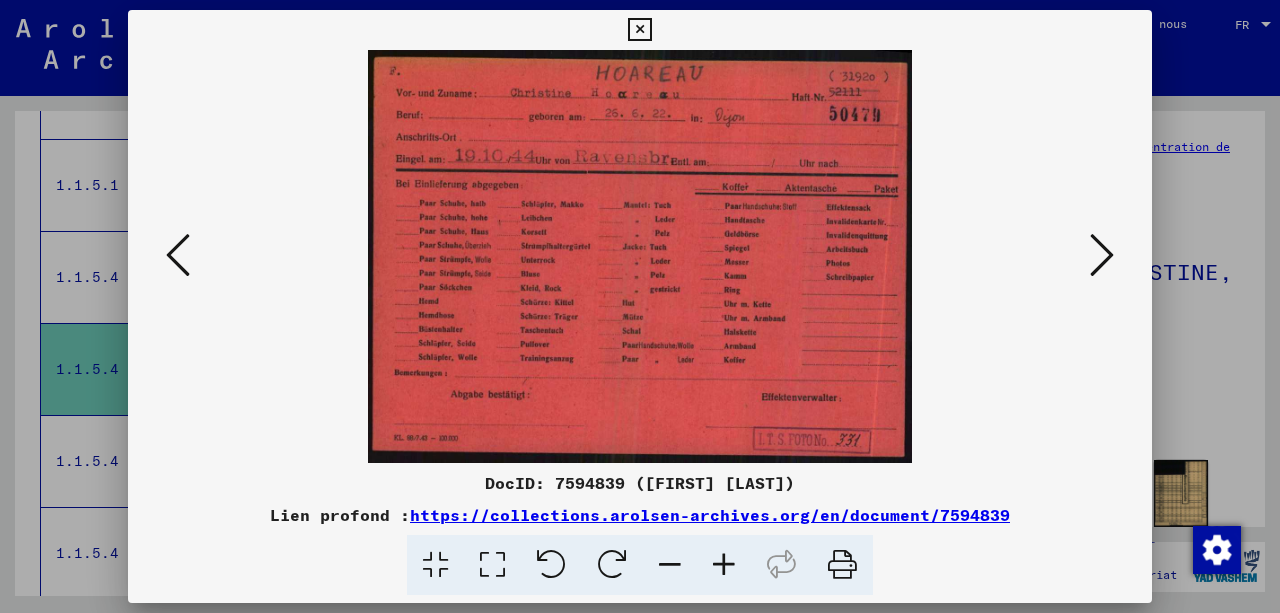 click at bounding box center [724, 565] 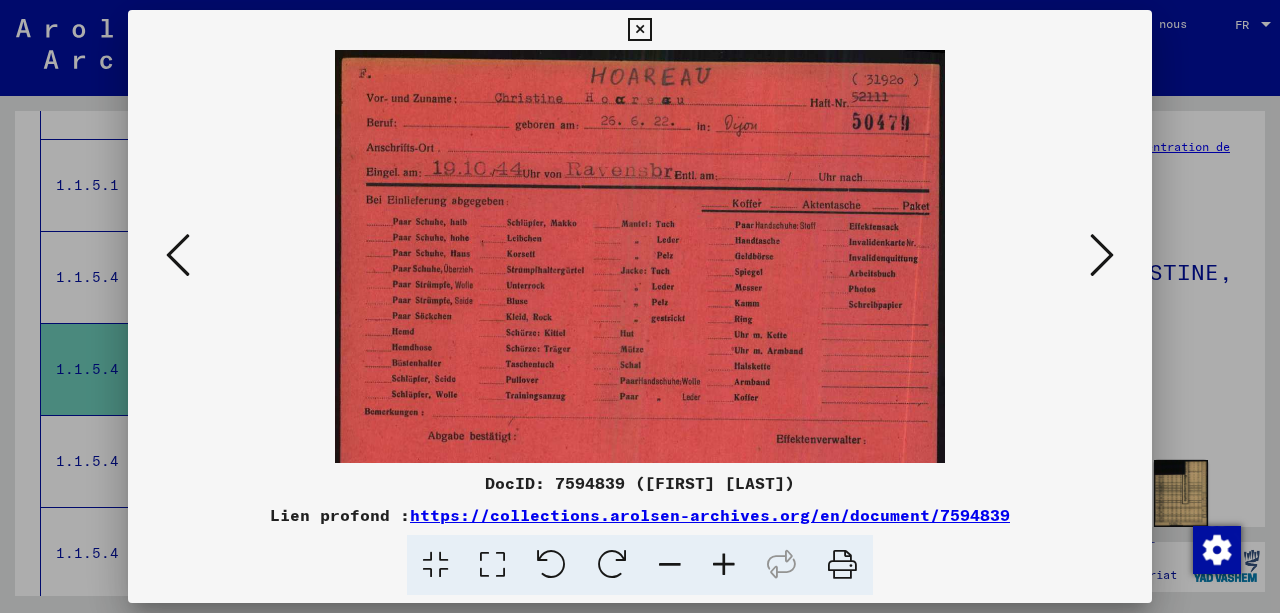 click at bounding box center (724, 565) 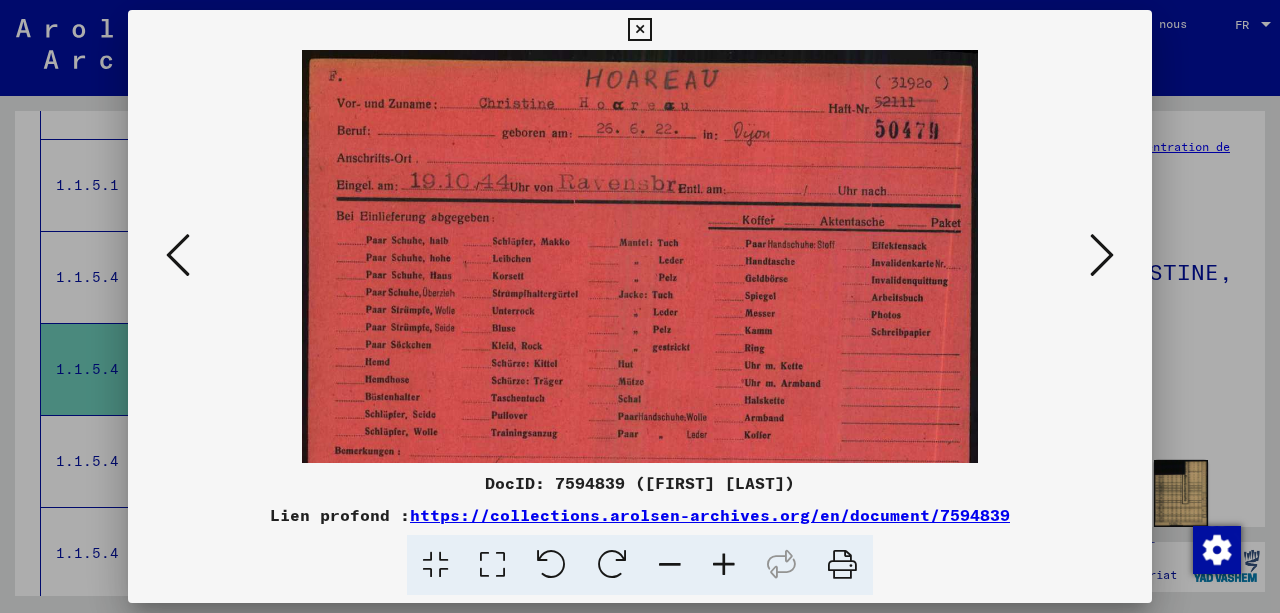 click at bounding box center [724, 565] 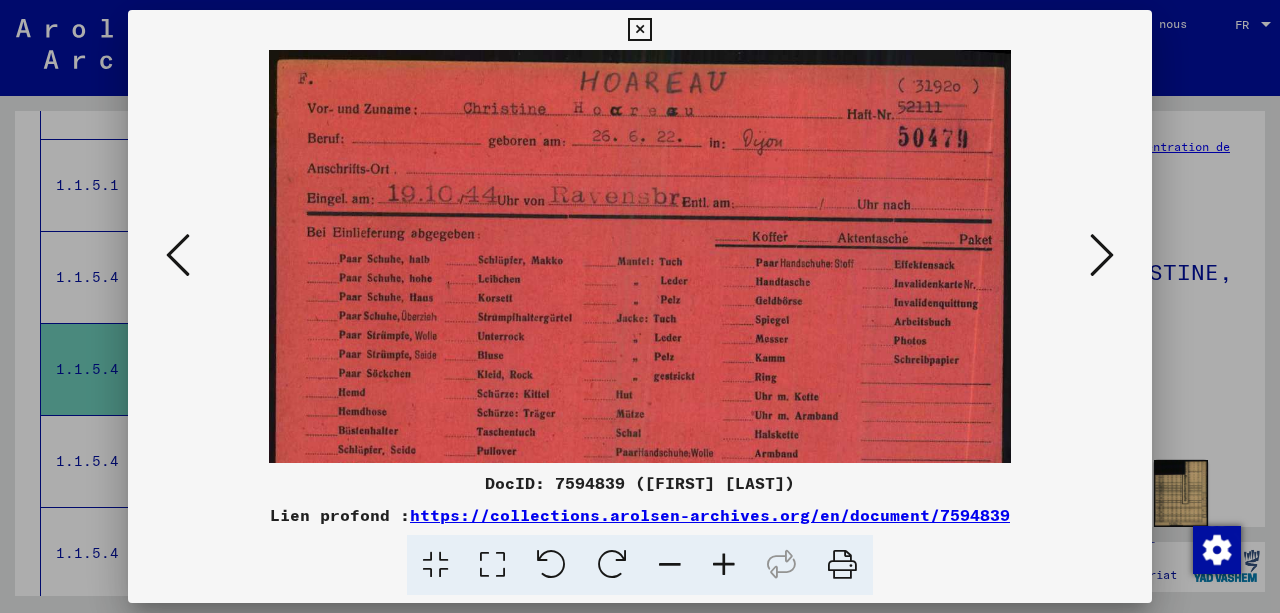 click at bounding box center [724, 565] 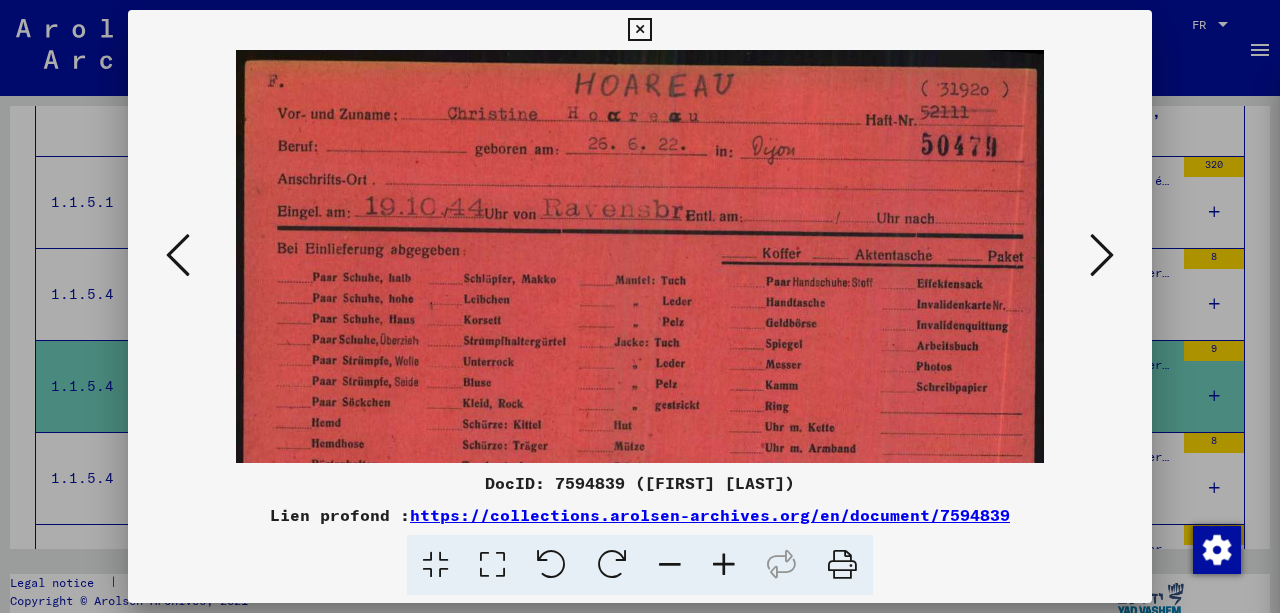 scroll, scrollTop: 996, scrollLeft: 0, axis: vertical 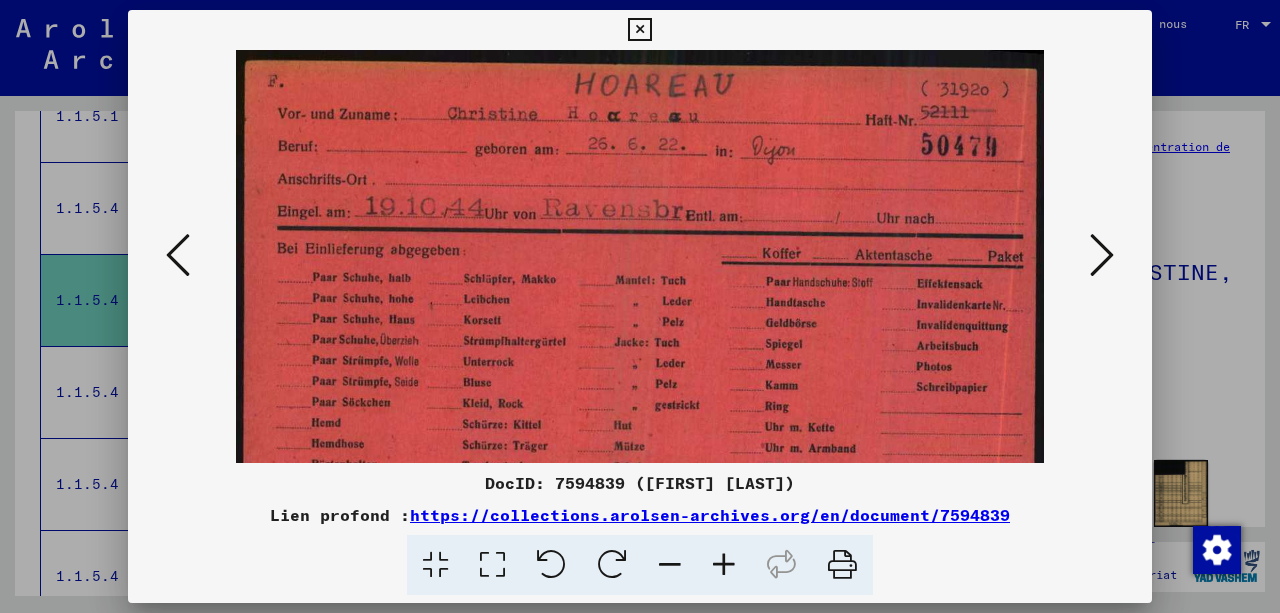 click at bounding box center [1102, 255] 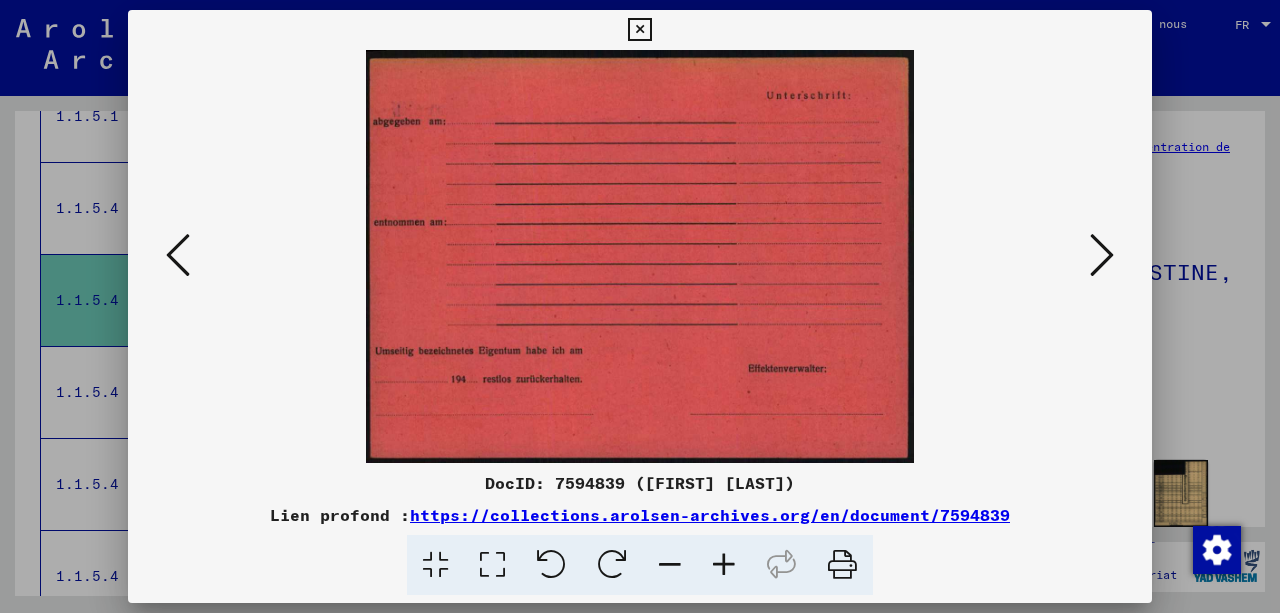 click at bounding box center [1102, 255] 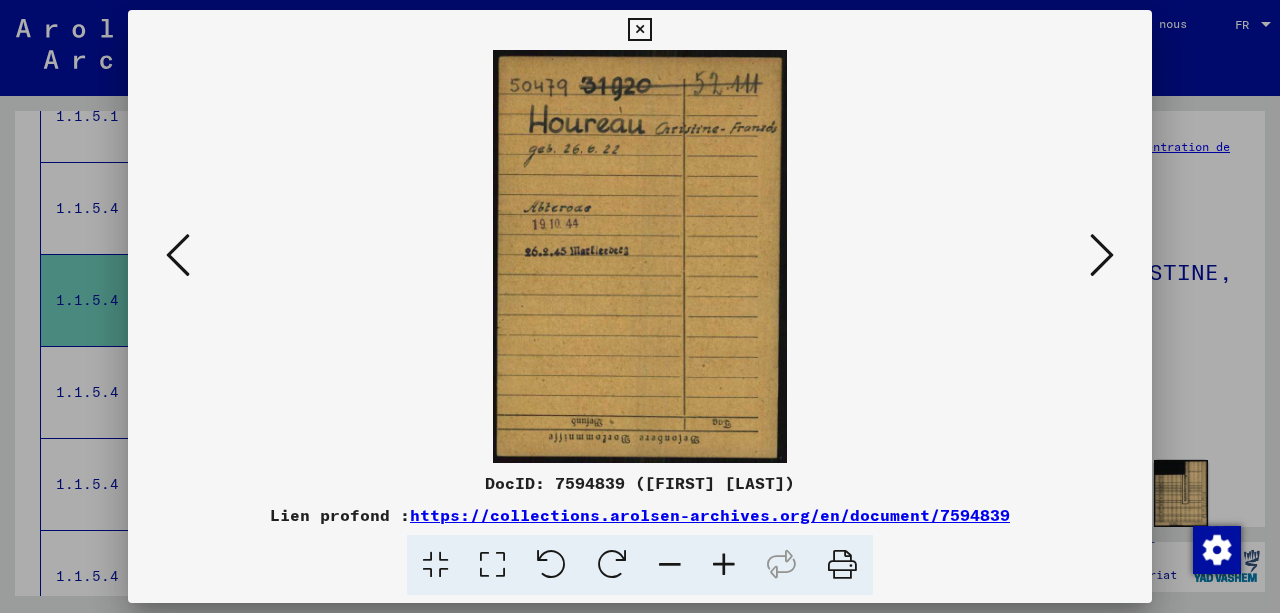 click at bounding box center [1102, 255] 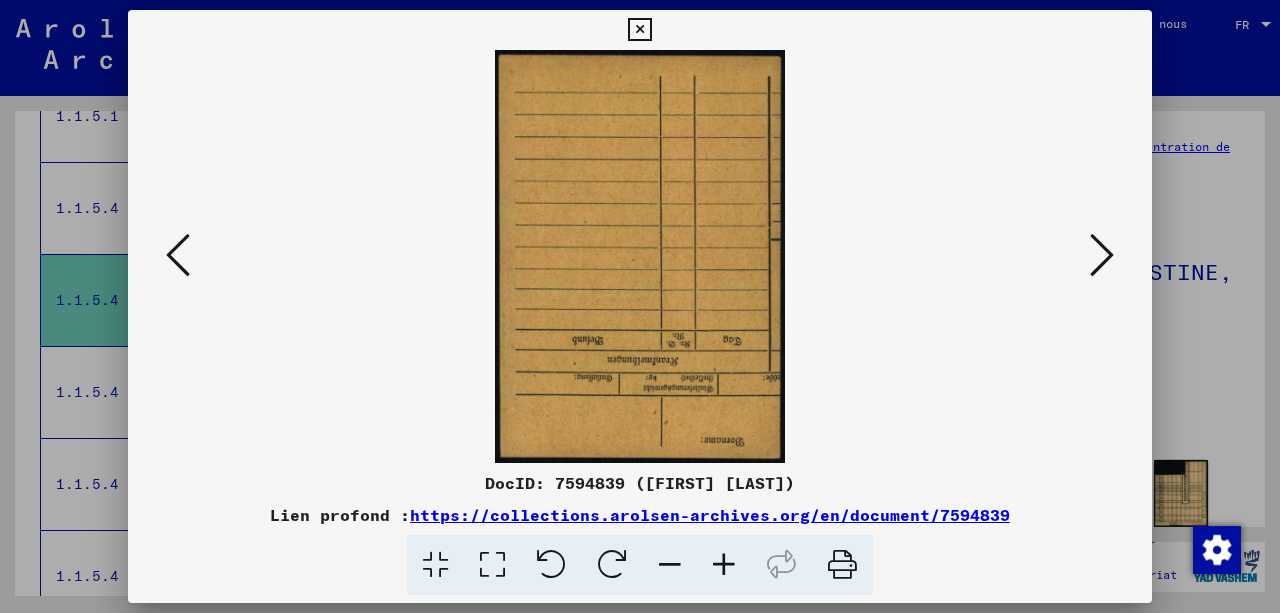click at bounding box center [1102, 255] 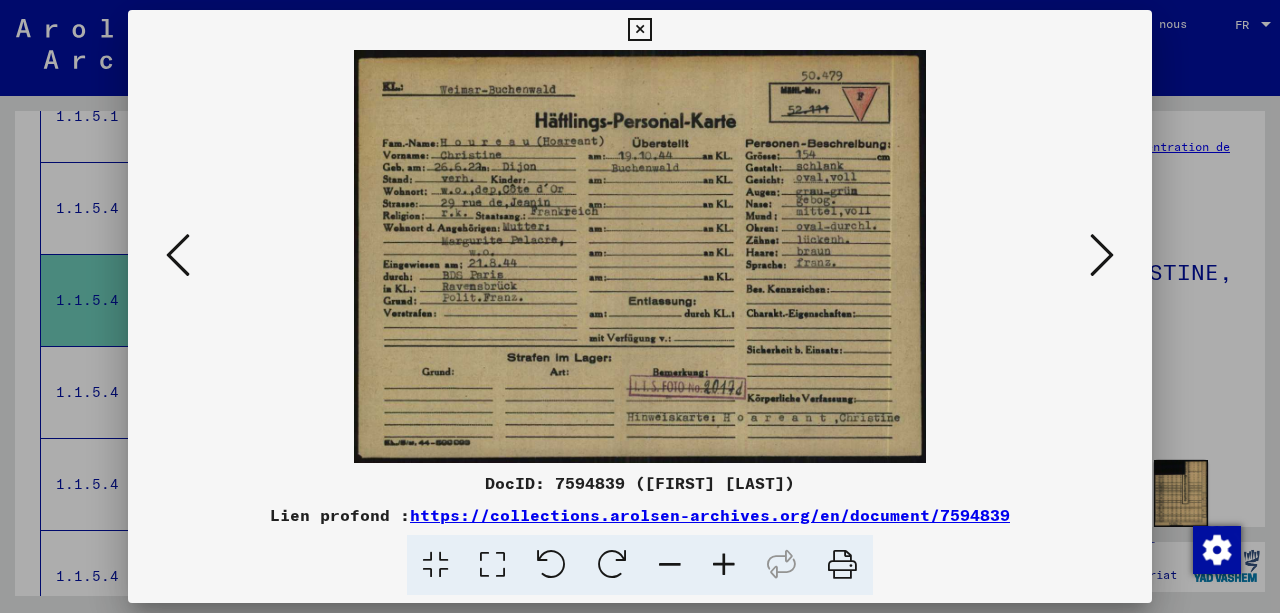 click at bounding box center (724, 565) 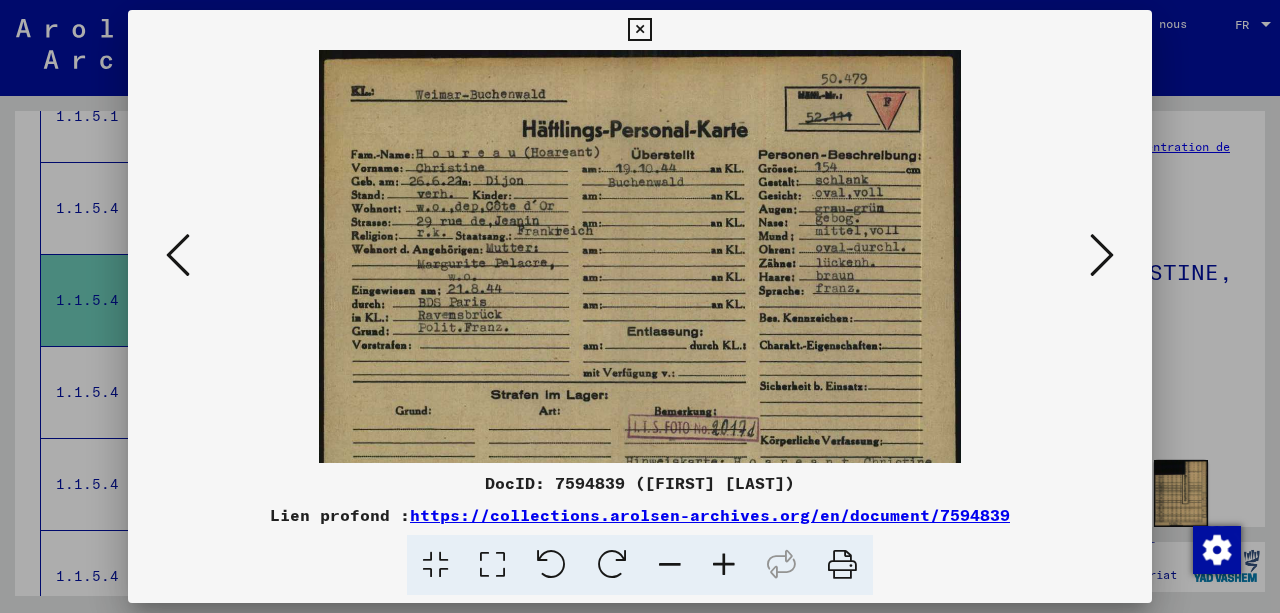 click at bounding box center (724, 565) 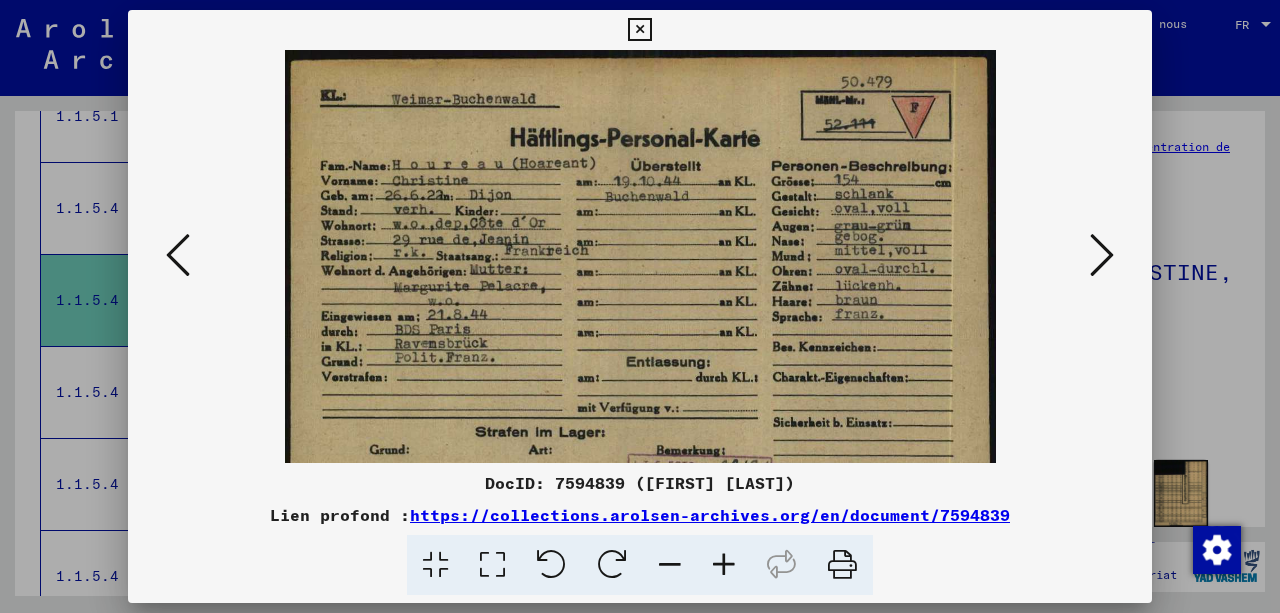 click at bounding box center [724, 565] 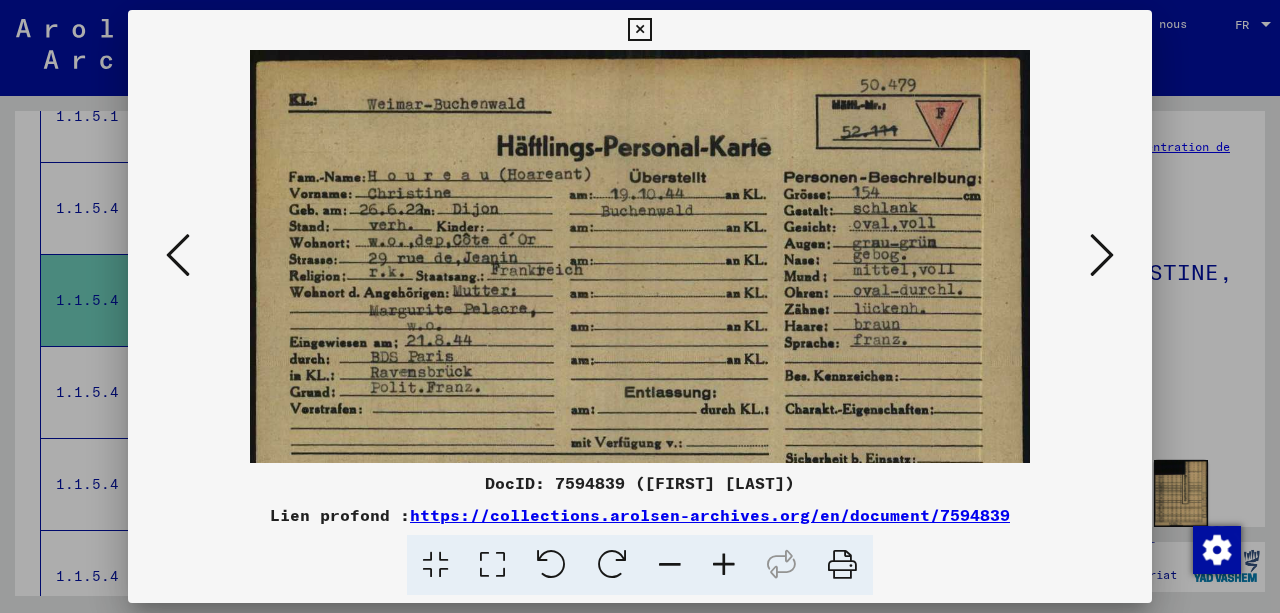 click at bounding box center (724, 565) 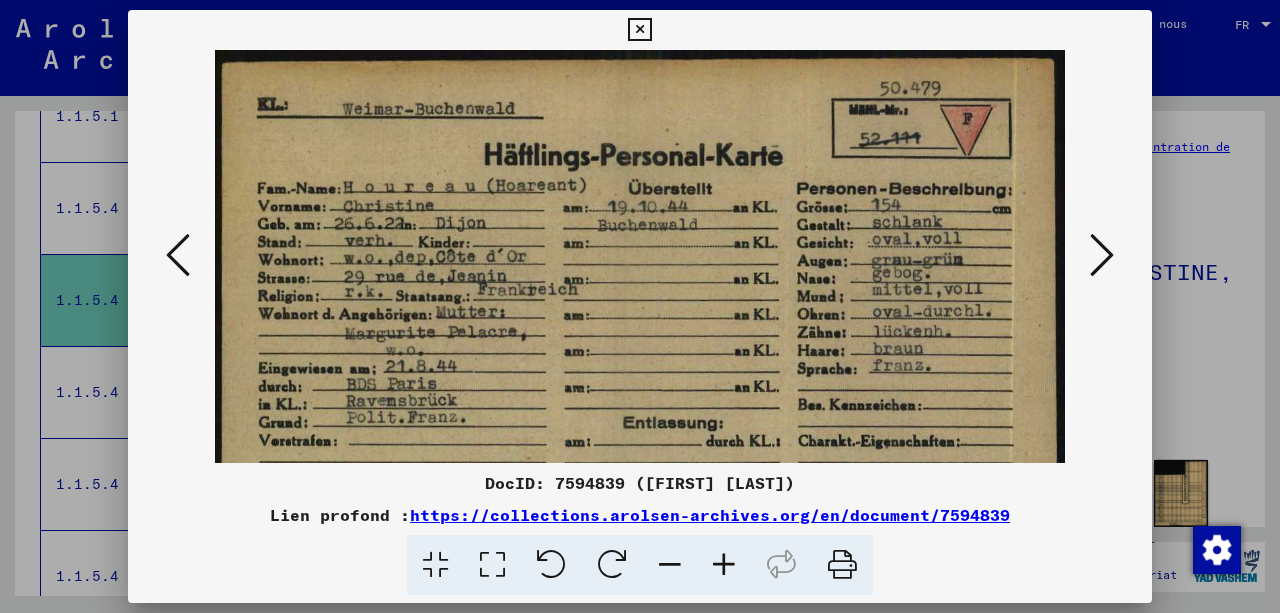 click at bounding box center (1102, 255) 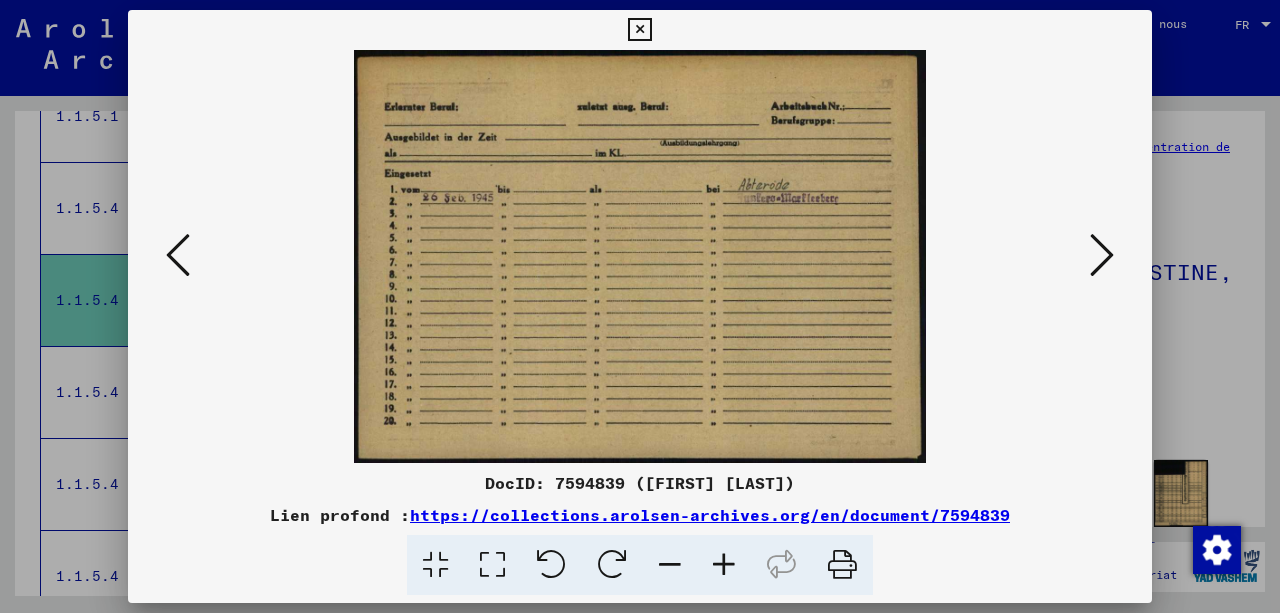 click at bounding box center [1102, 255] 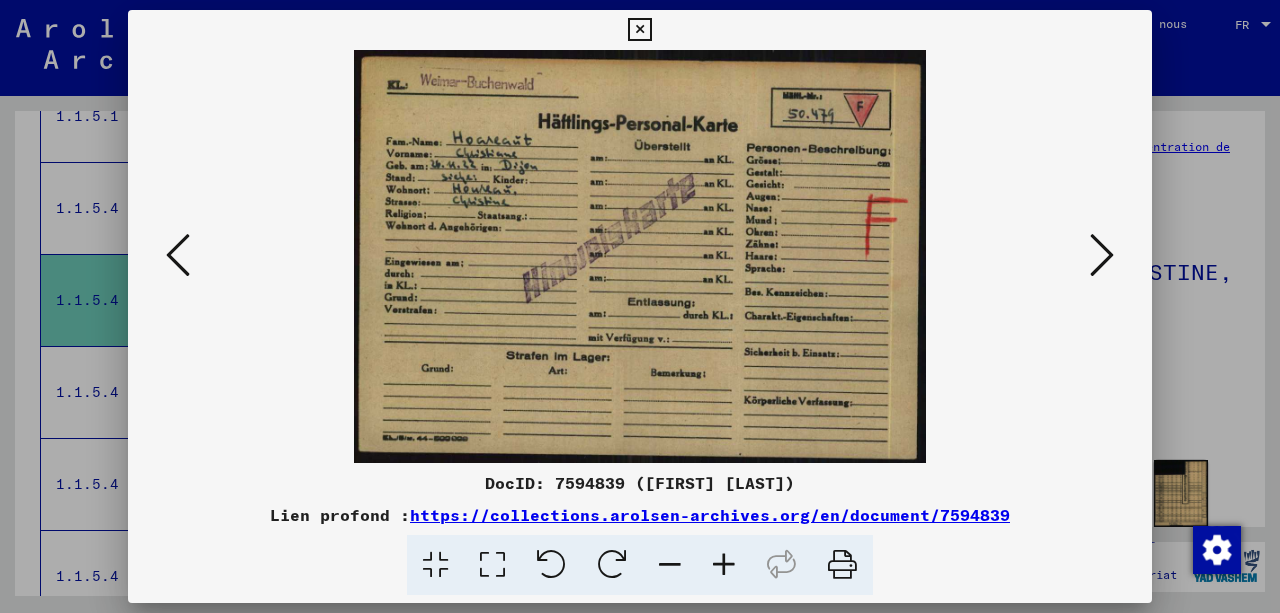 click at bounding box center [1102, 255] 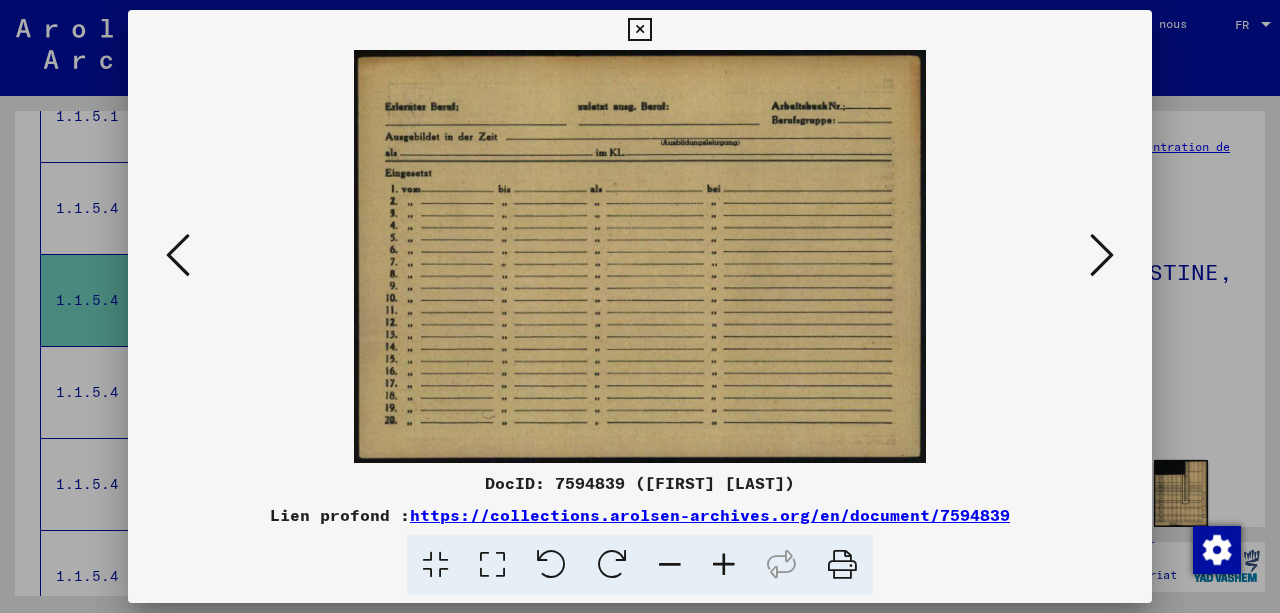 click at bounding box center (1102, 255) 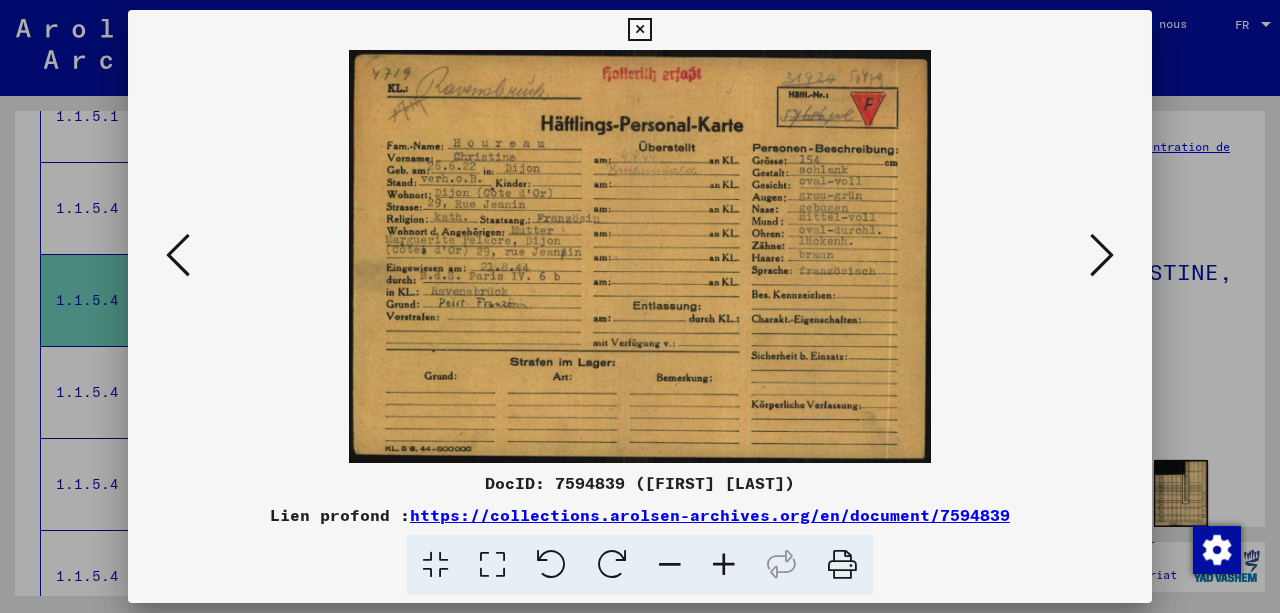 click at bounding box center (1102, 255) 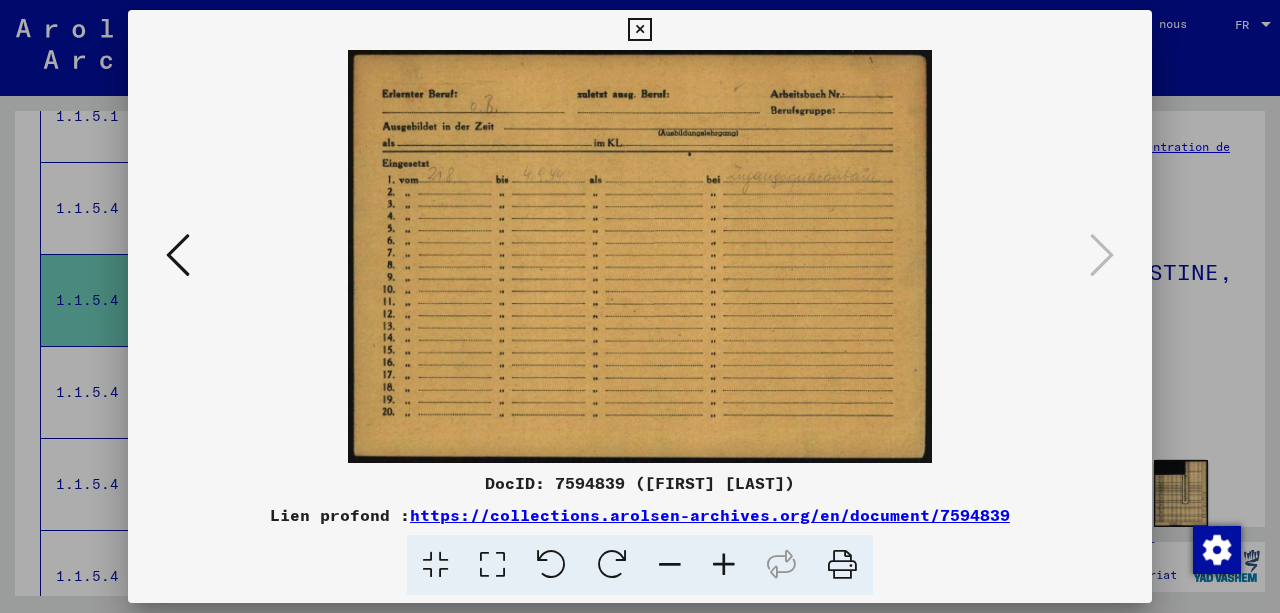 click at bounding box center (639, 30) 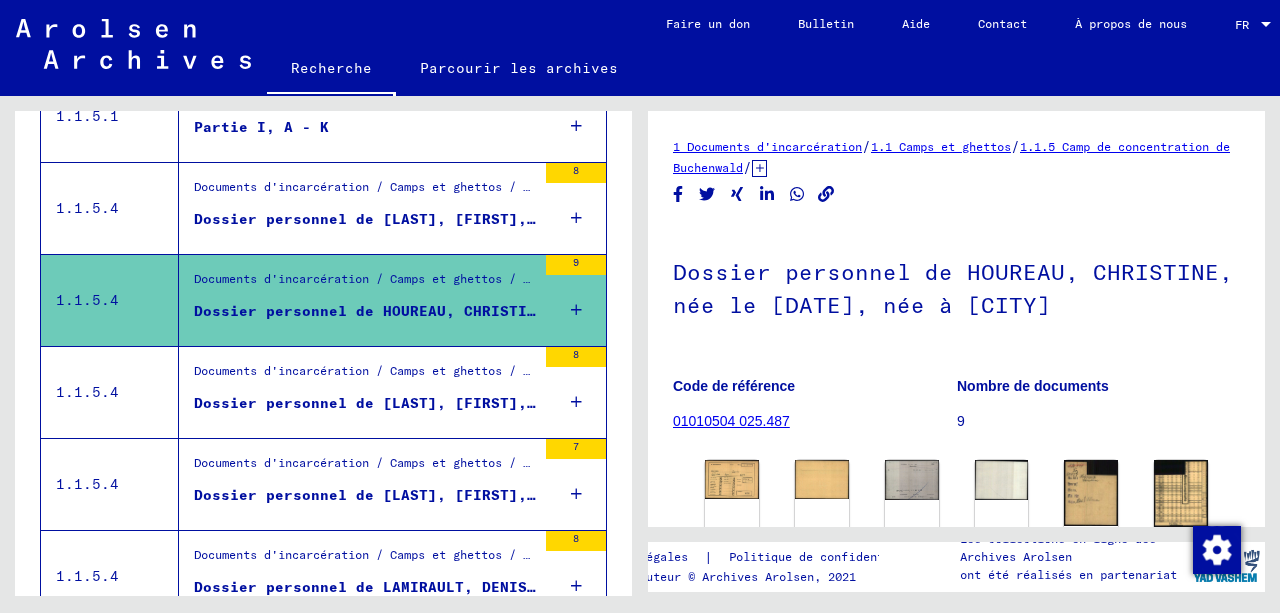 click on "Dossier personnel de [LAST], [FIRST], née le [DATE], née à [CITY]" at bounding box center [486, 403] 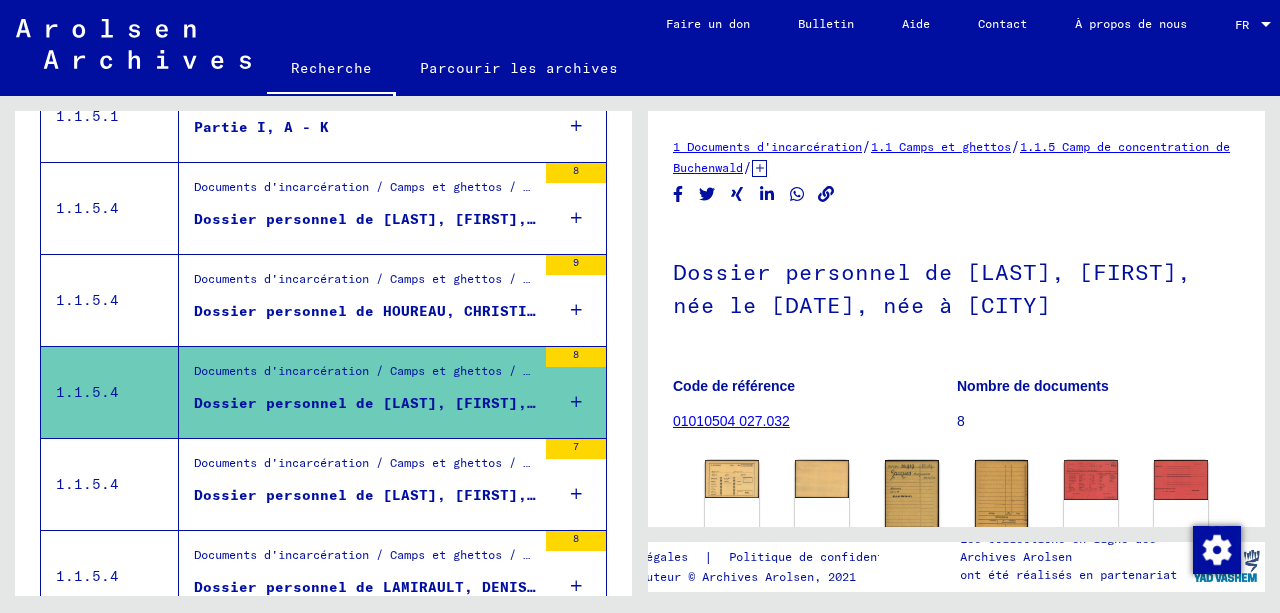 scroll, scrollTop: 0, scrollLeft: 0, axis: both 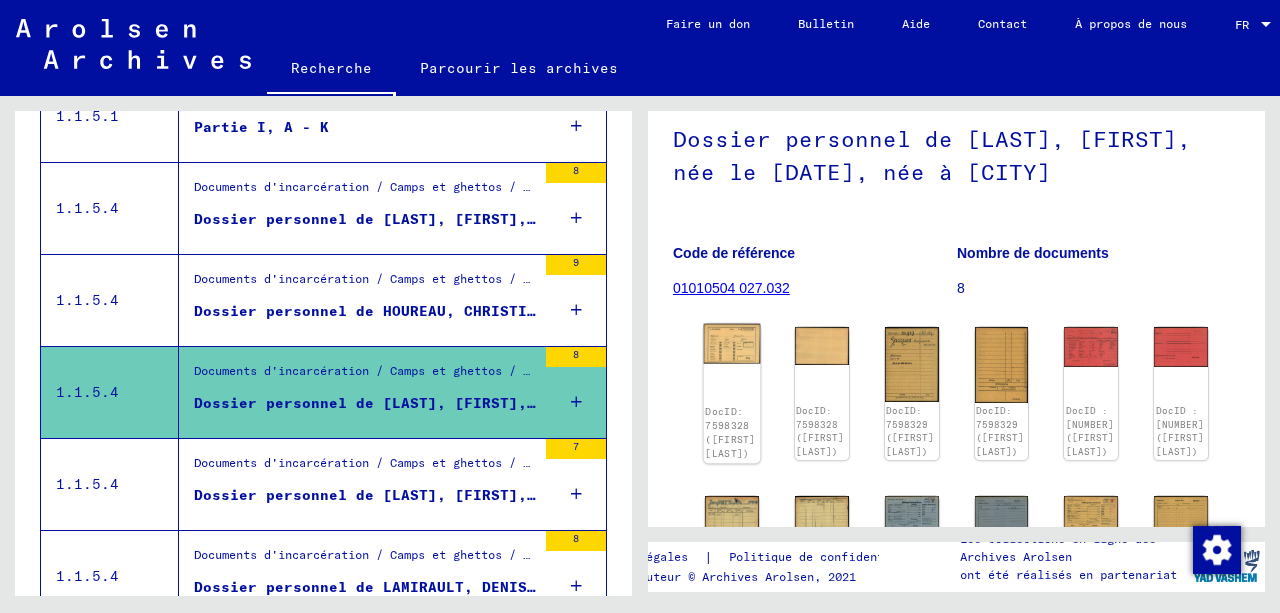 click 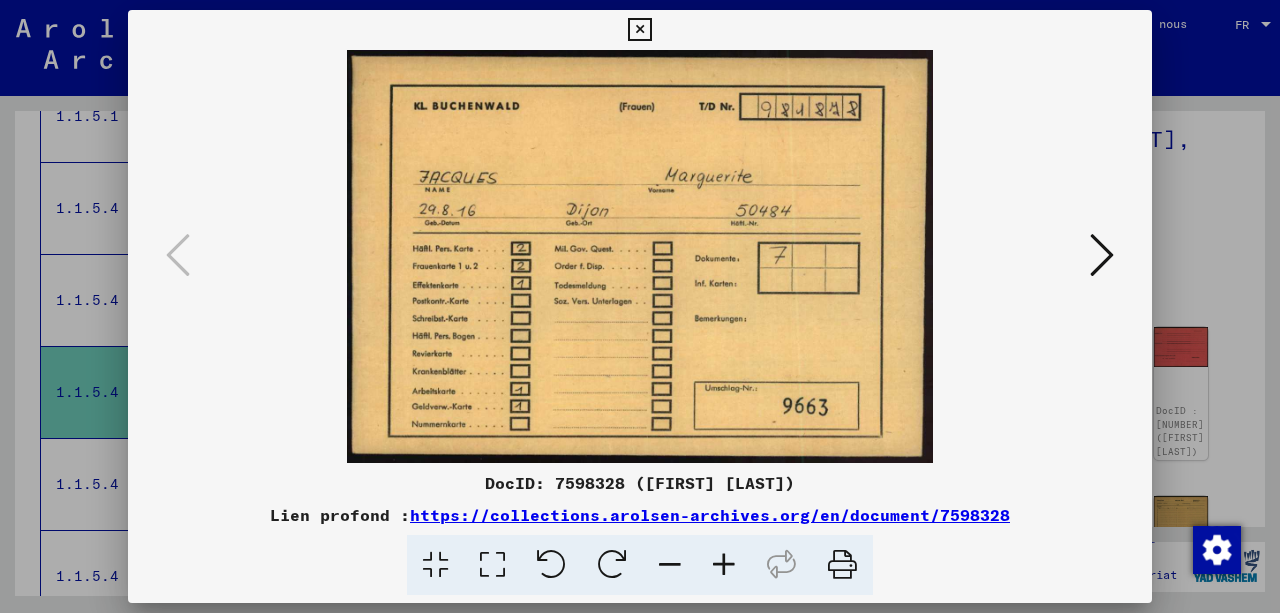 click at bounding box center (1102, 256) 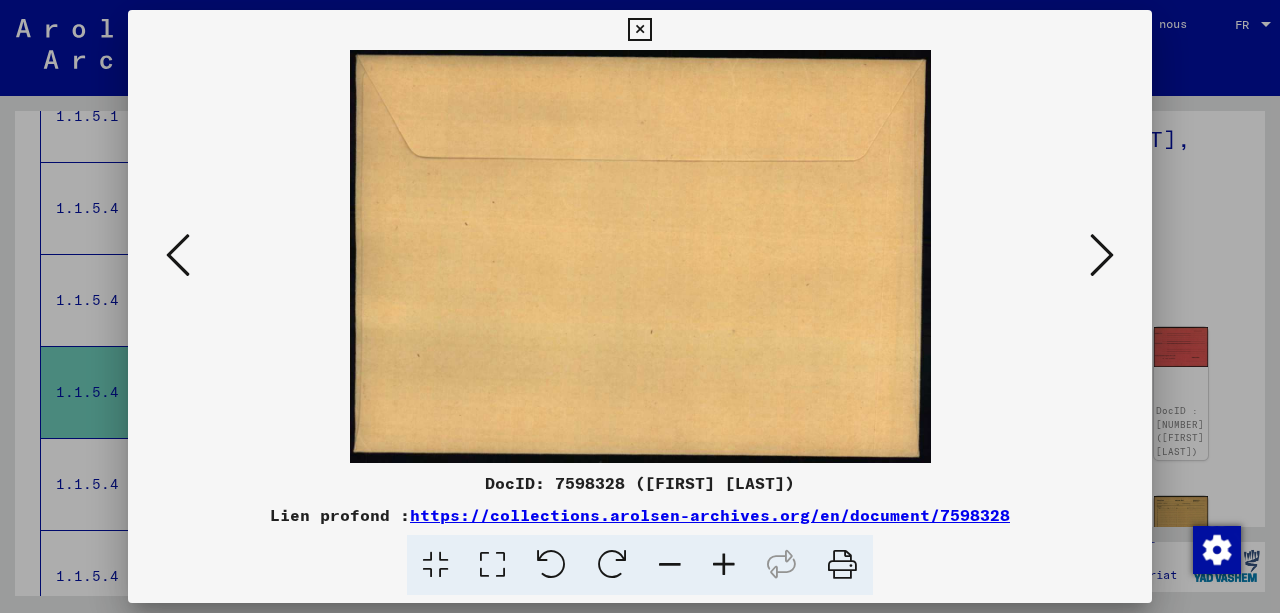 click at bounding box center [1102, 255] 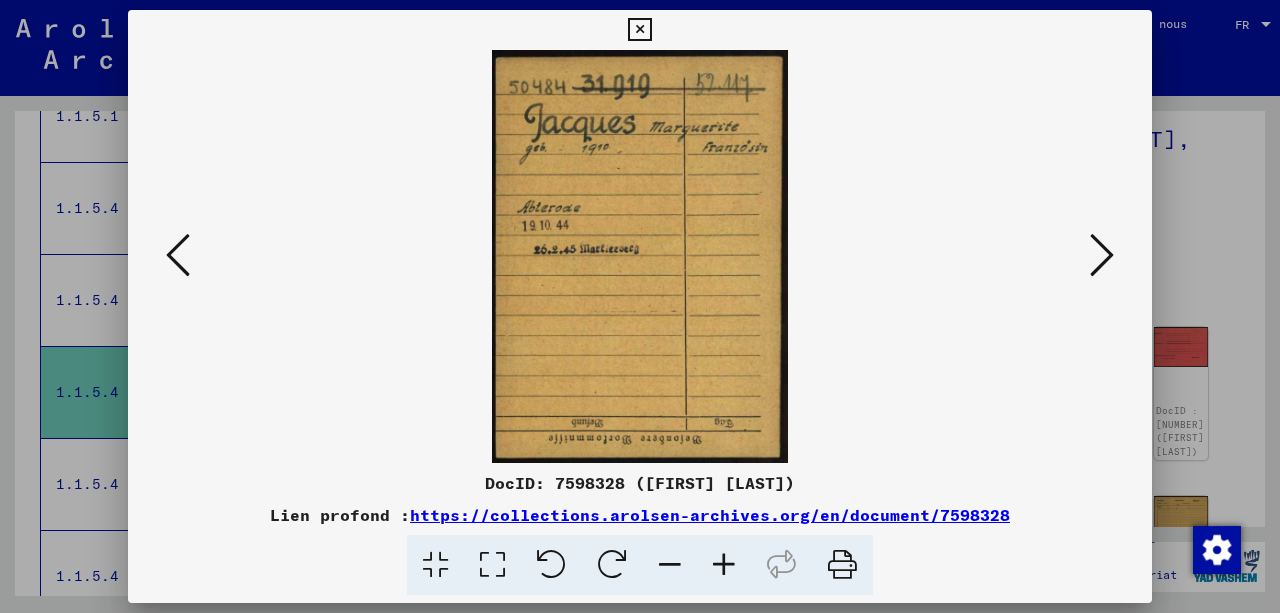 click at bounding box center [1102, 255] 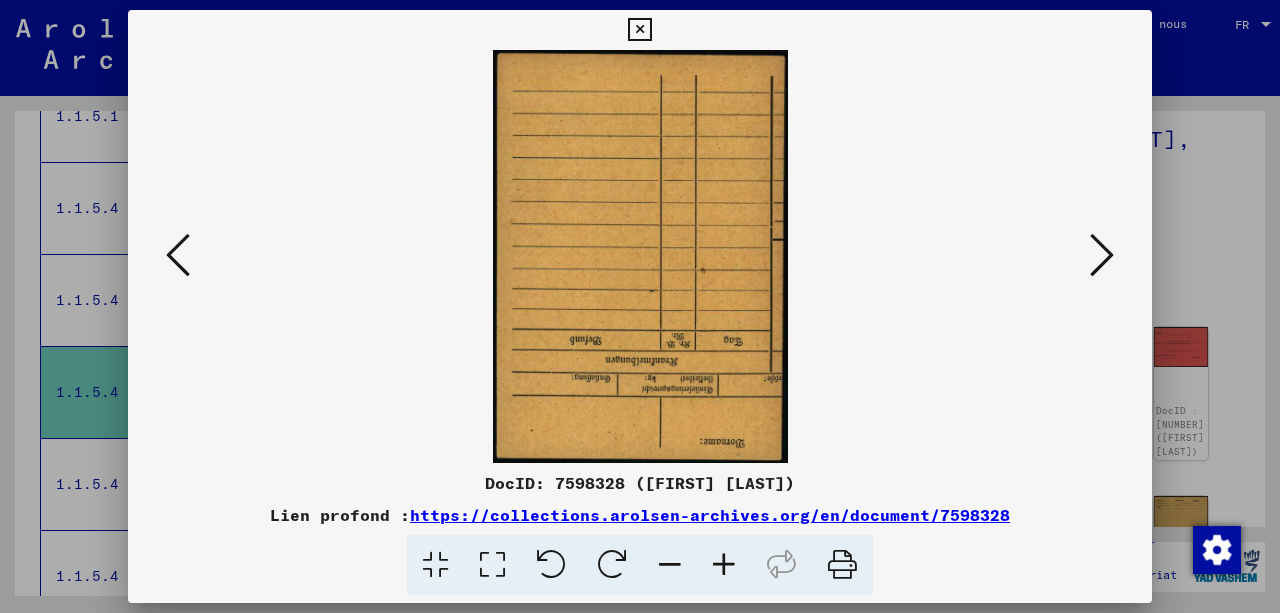click at bounding box center (1102, 255) 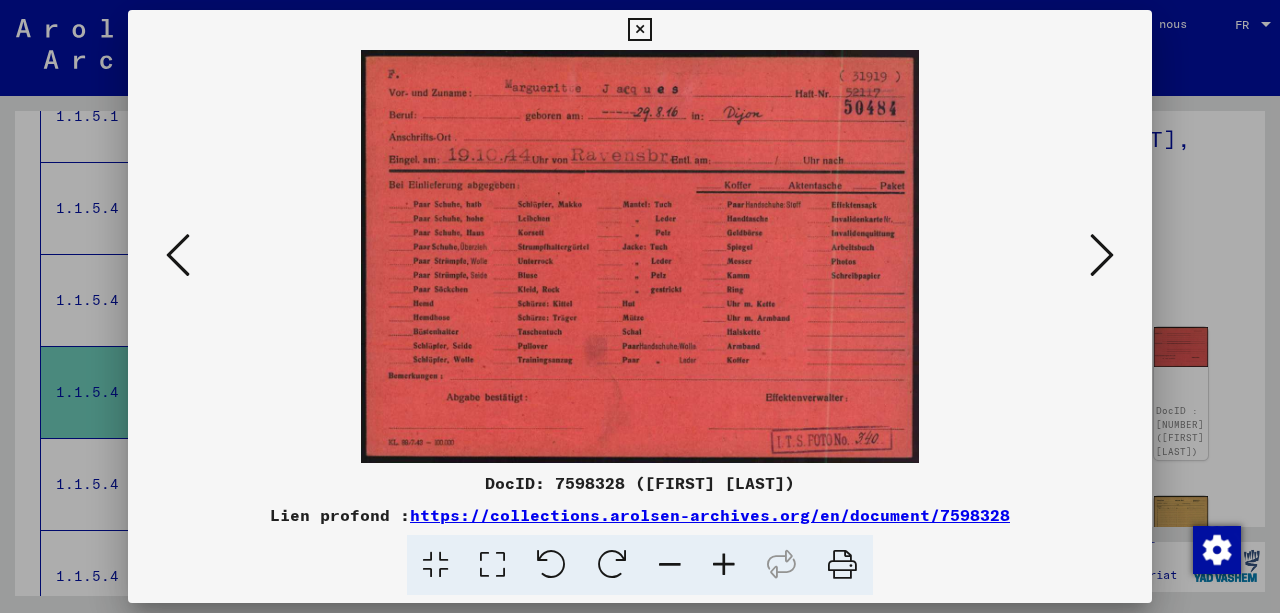 click at bounding box center [1102, 255] 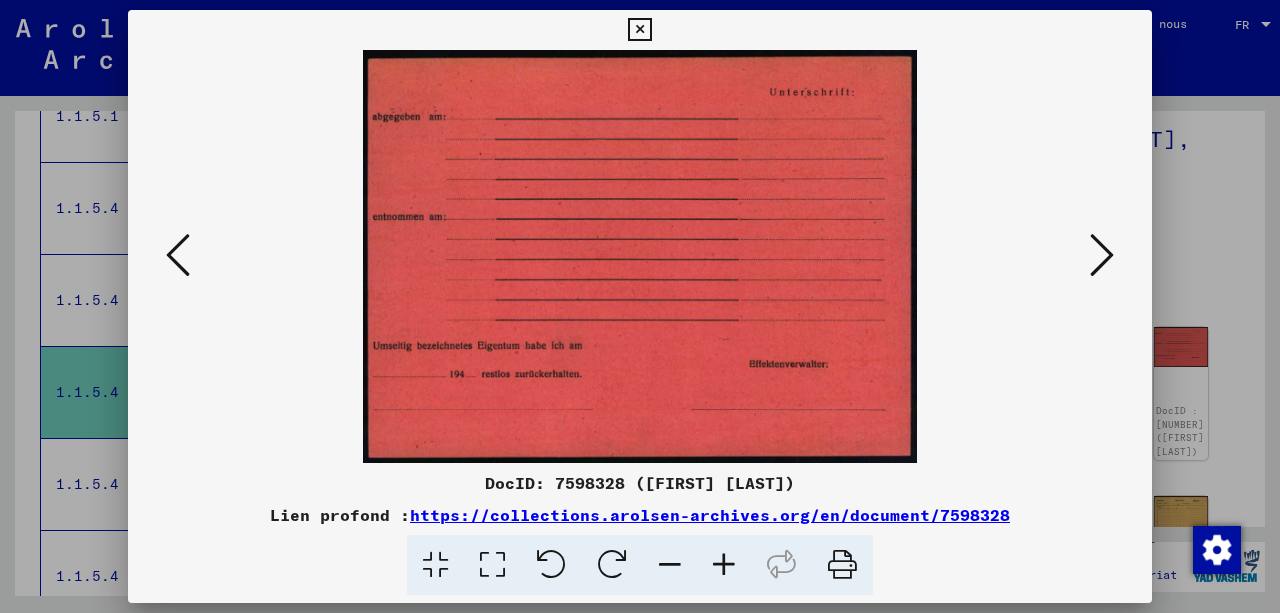 click at bounding box center [1102, 255] 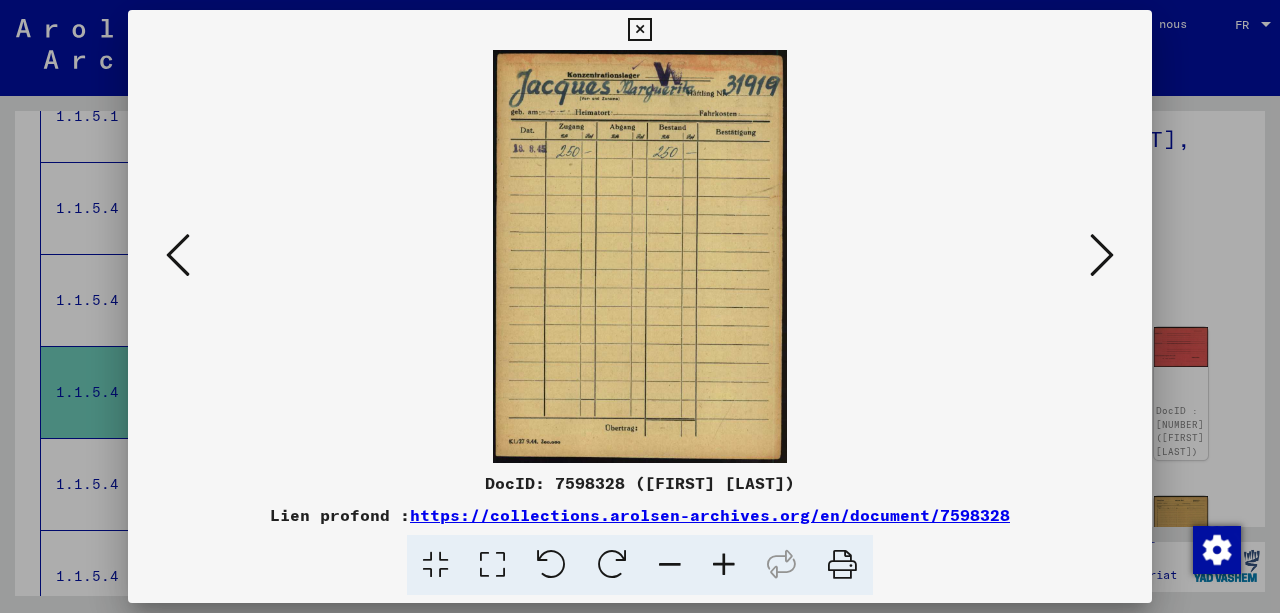 click at bounding box center (1102, 255) 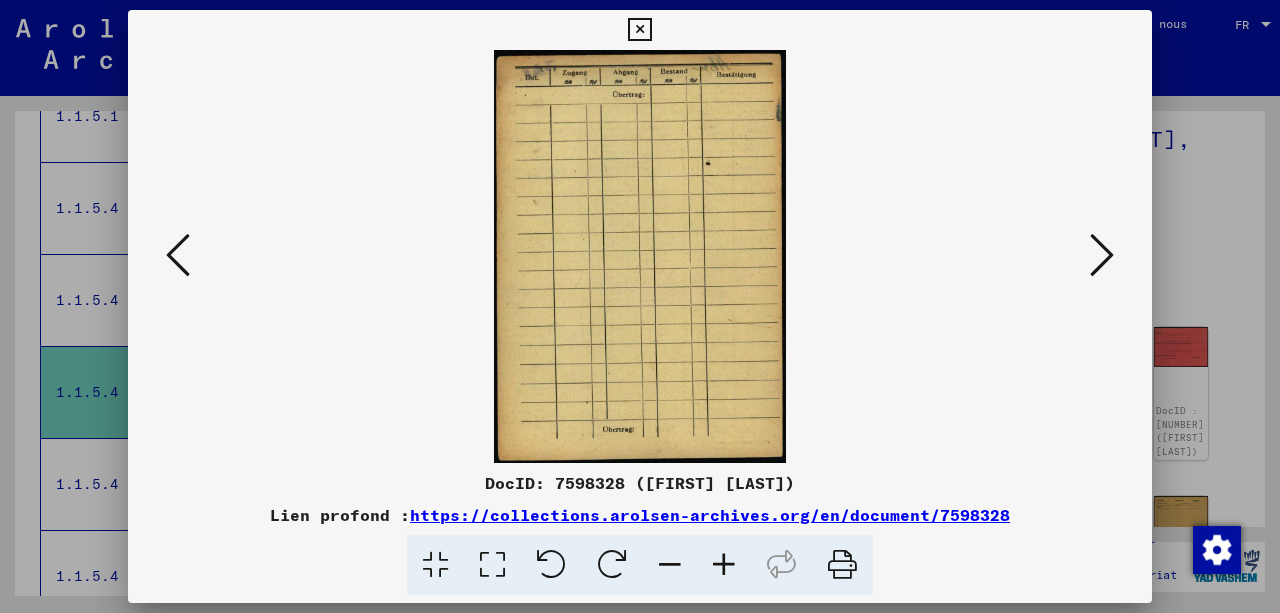 click at bounding box center (1102, 255) 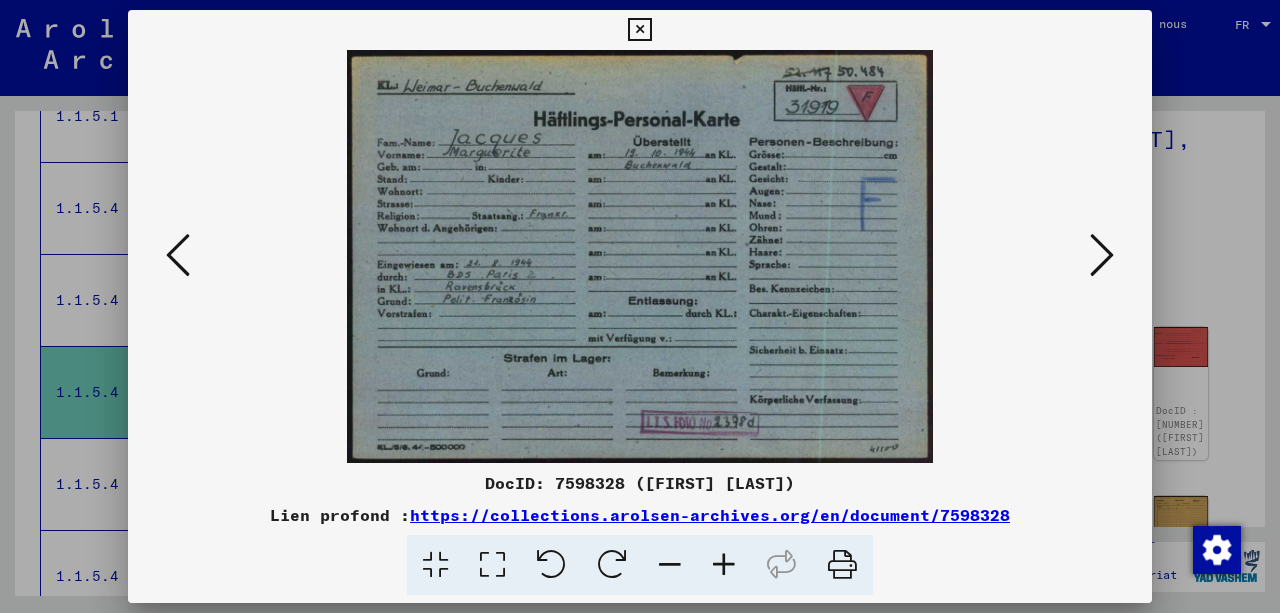 click at bounding box center (1102, 255) 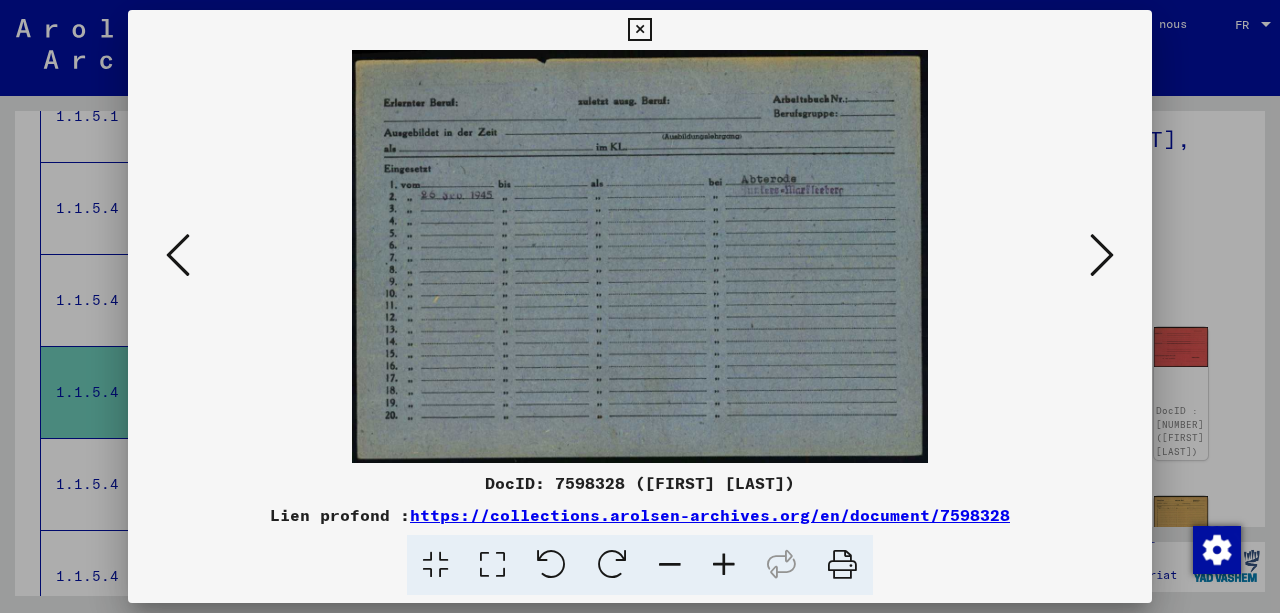 click at bounding box center [1102, 255] 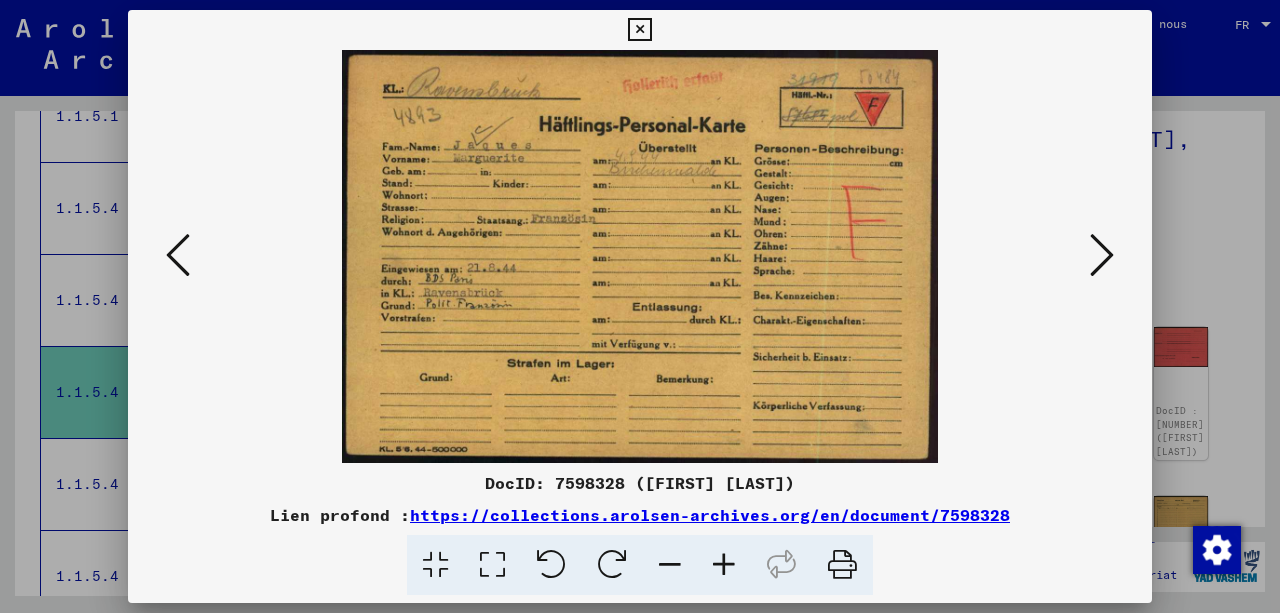 click at bounding box center (1102, 255) 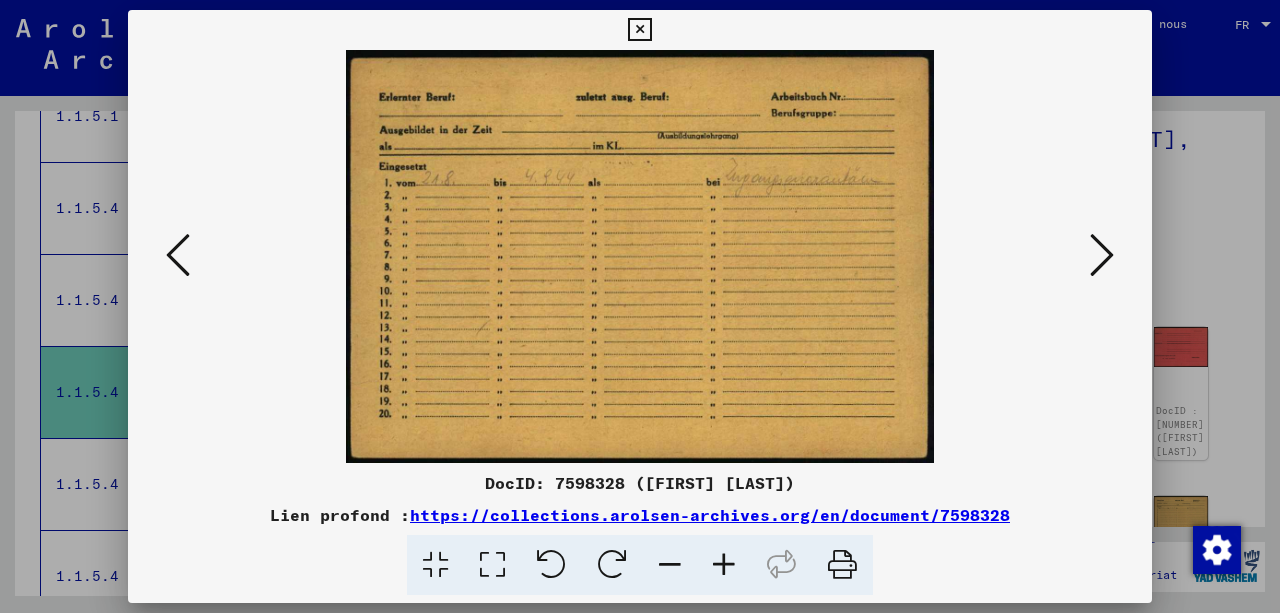 click at bounding box center (1102, 255) 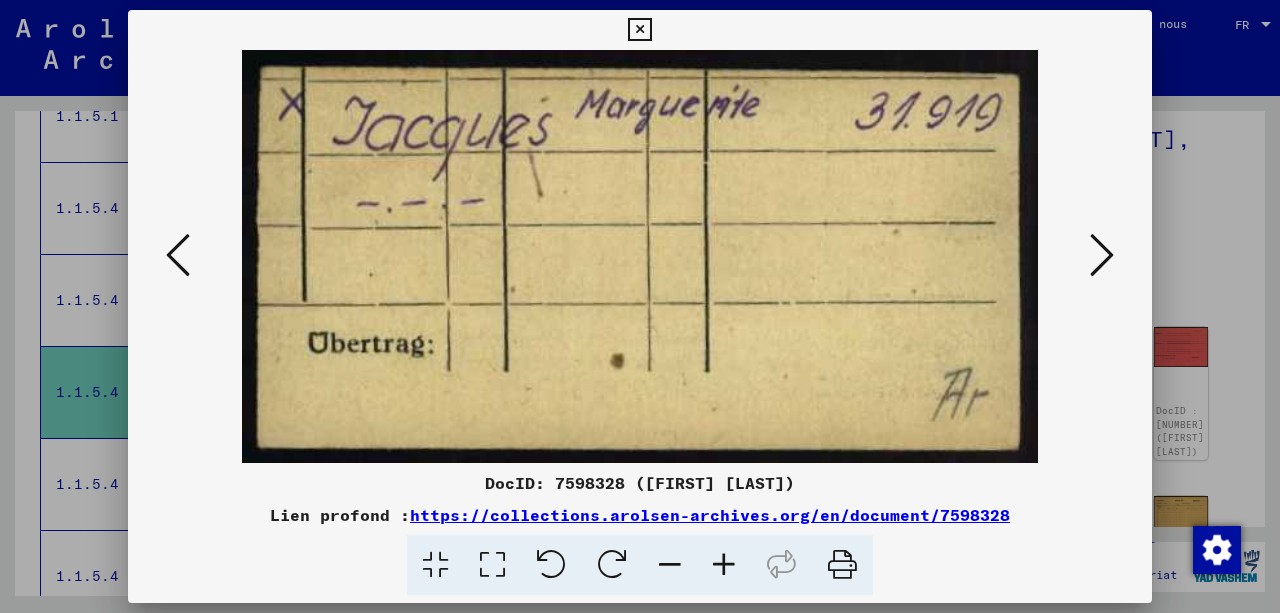 click at bounding box center (1102, 255) 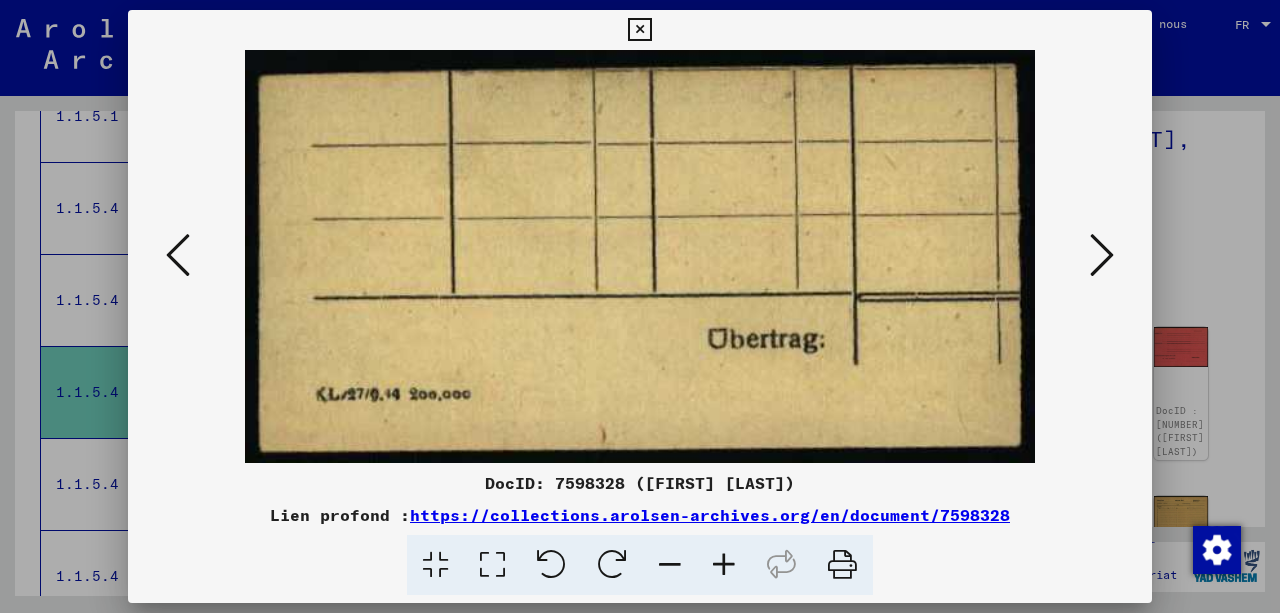 click at bounding box center [1102, 255] 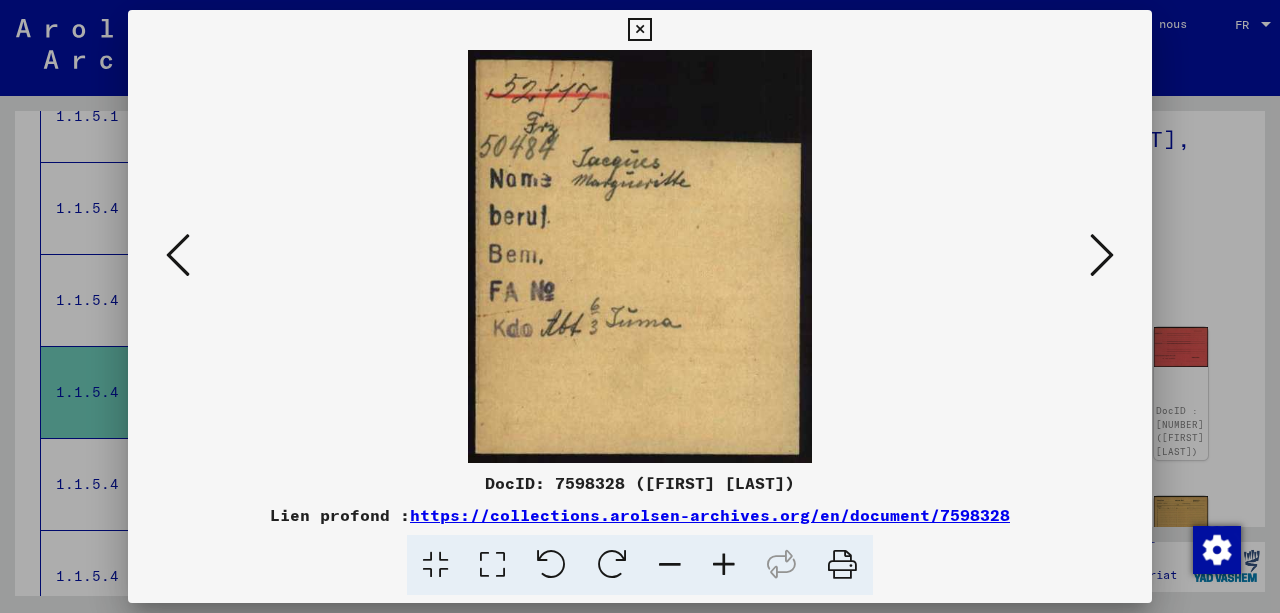 click at bounding box center (1102, 255) 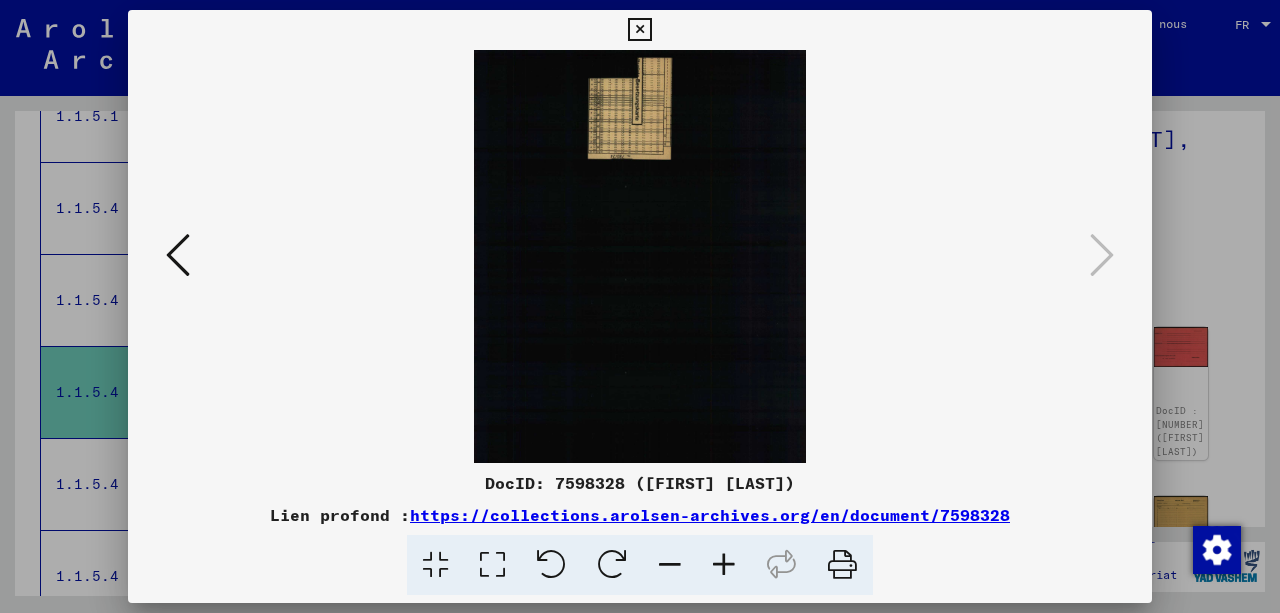 click at bounding box center (639, 30) 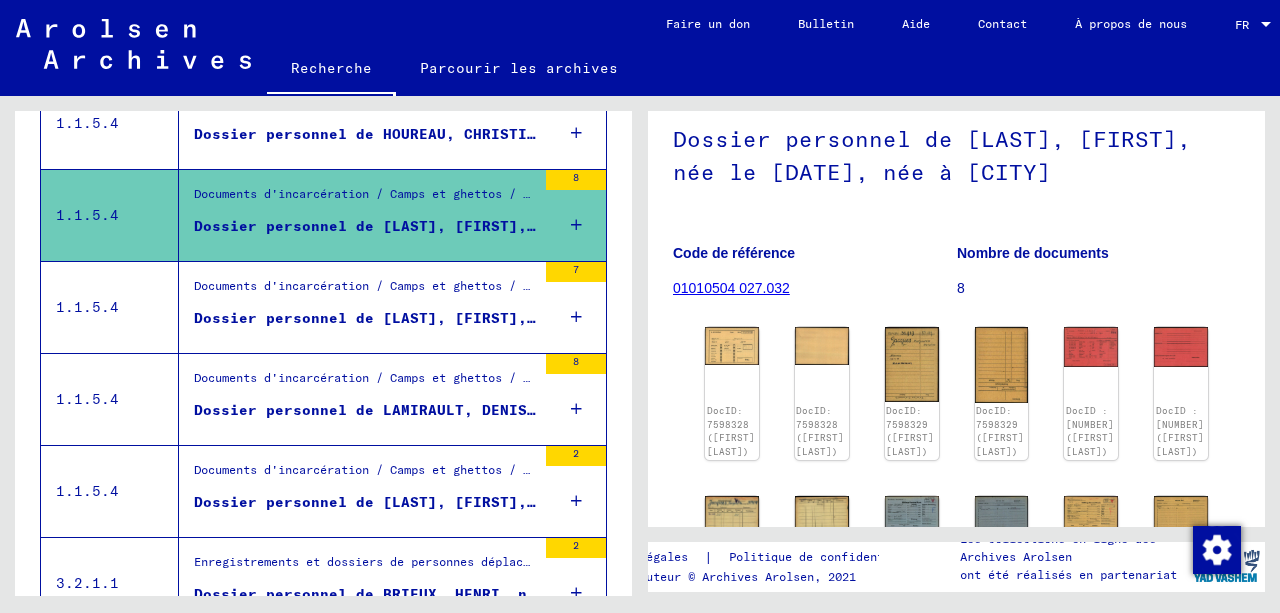 scroll, scrollTop: 1172, scrollLeft: 0, axis: vertical 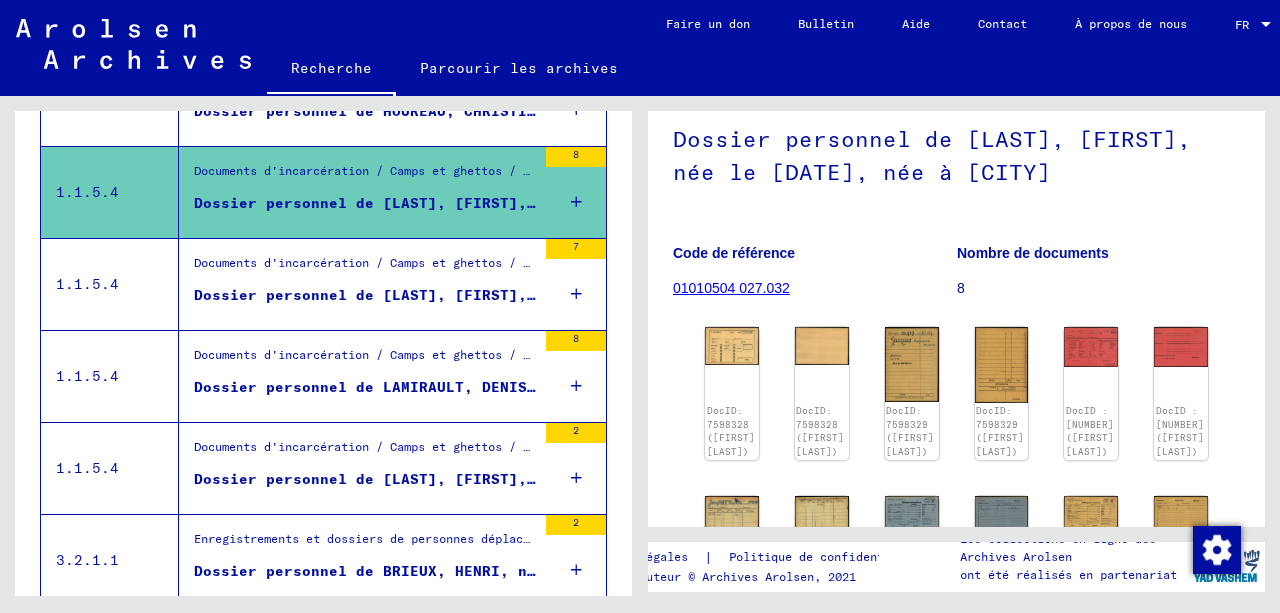 click on "Dossier personnel de [LAST], [FIRST], née le [DATE], née à [CITY]" at bounding box center [486, 295] 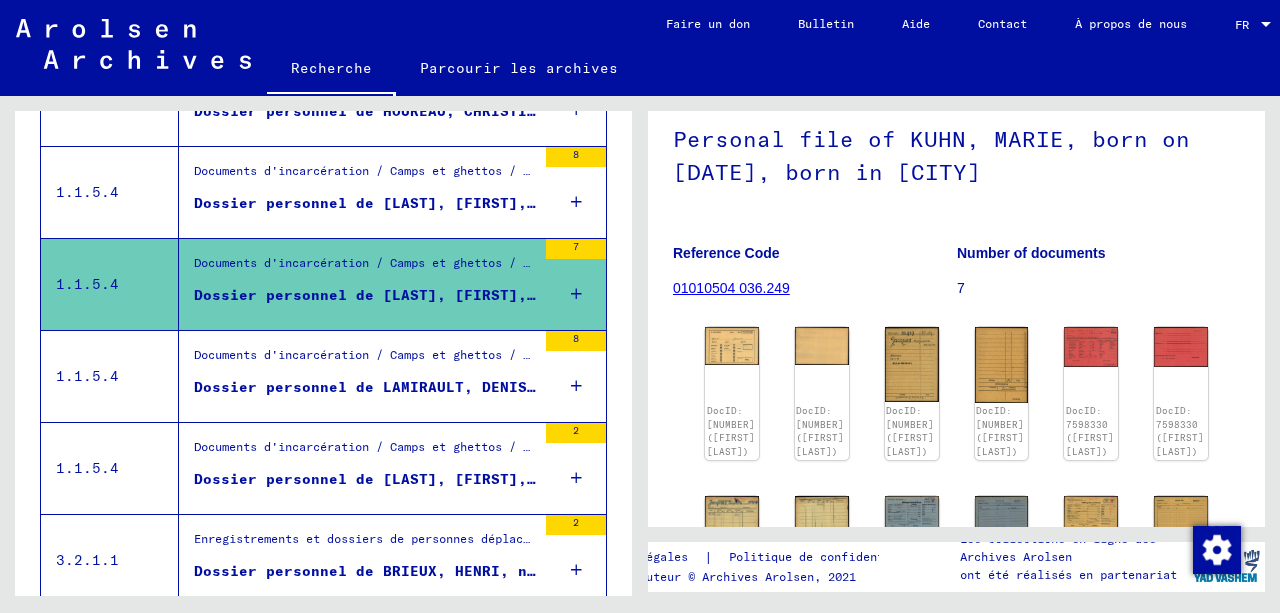 scroll, scrollTop: 0, scrollLeft: 0, axis: both 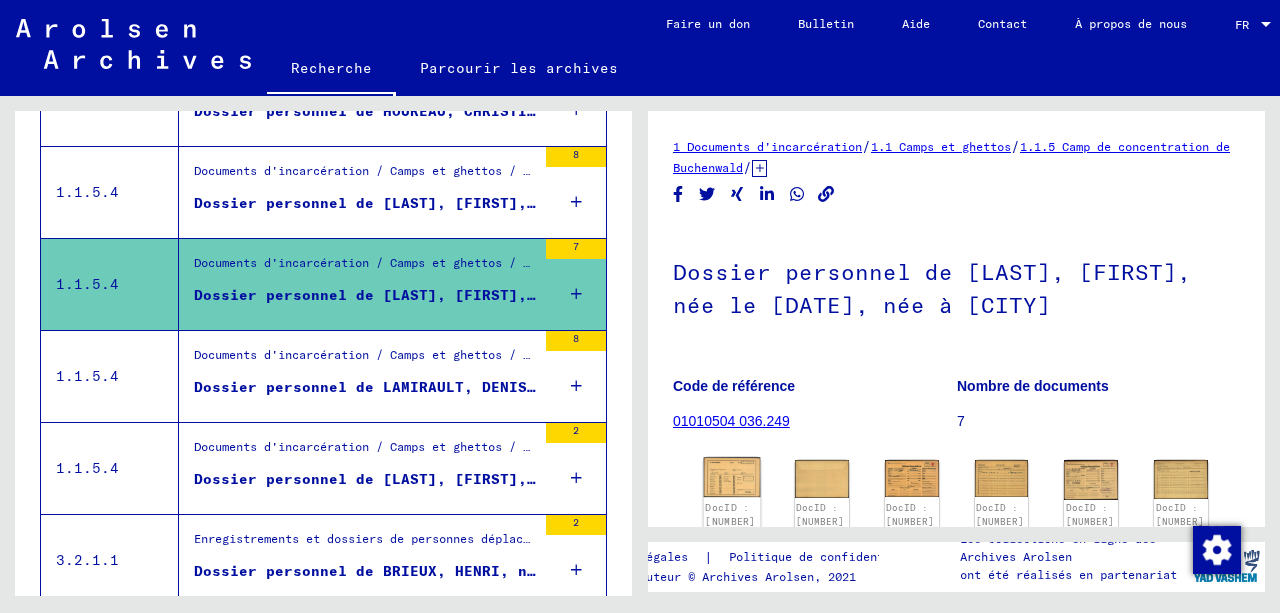 click 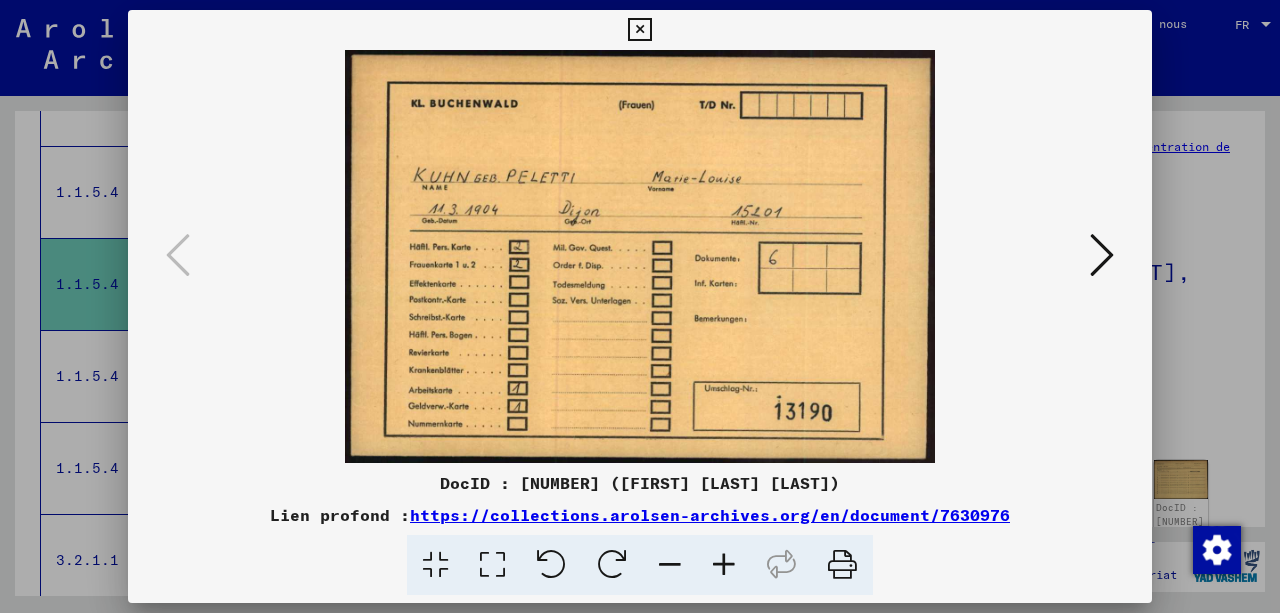 click at bounding box center [1102, 255] 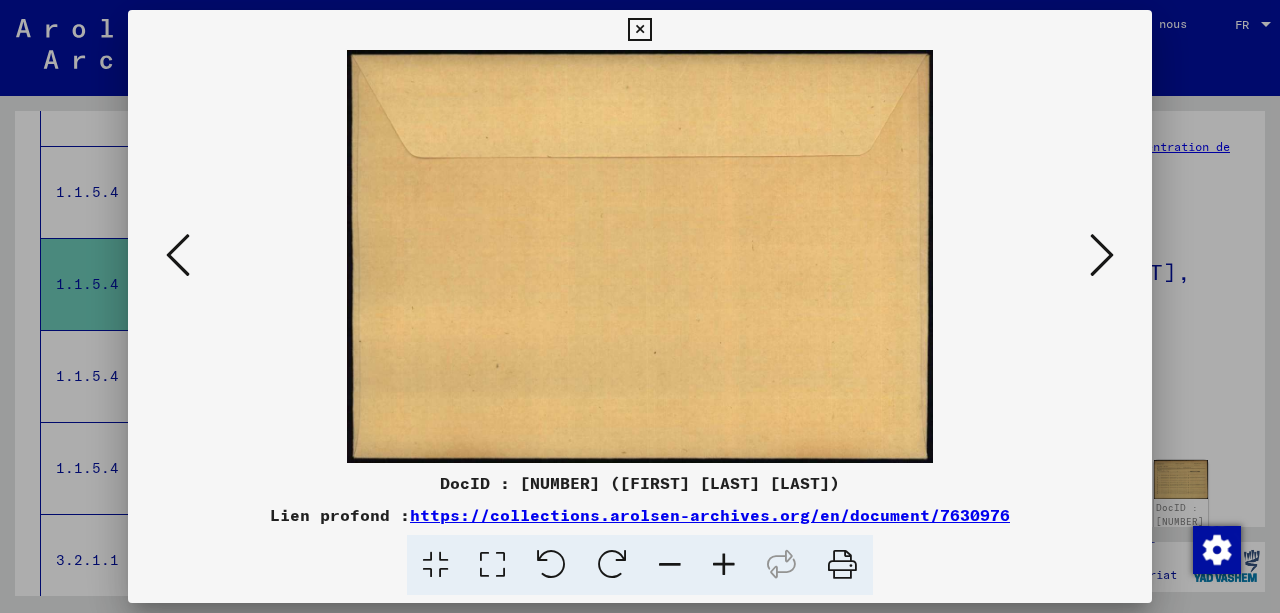 click at bounding box center (1102, 255) 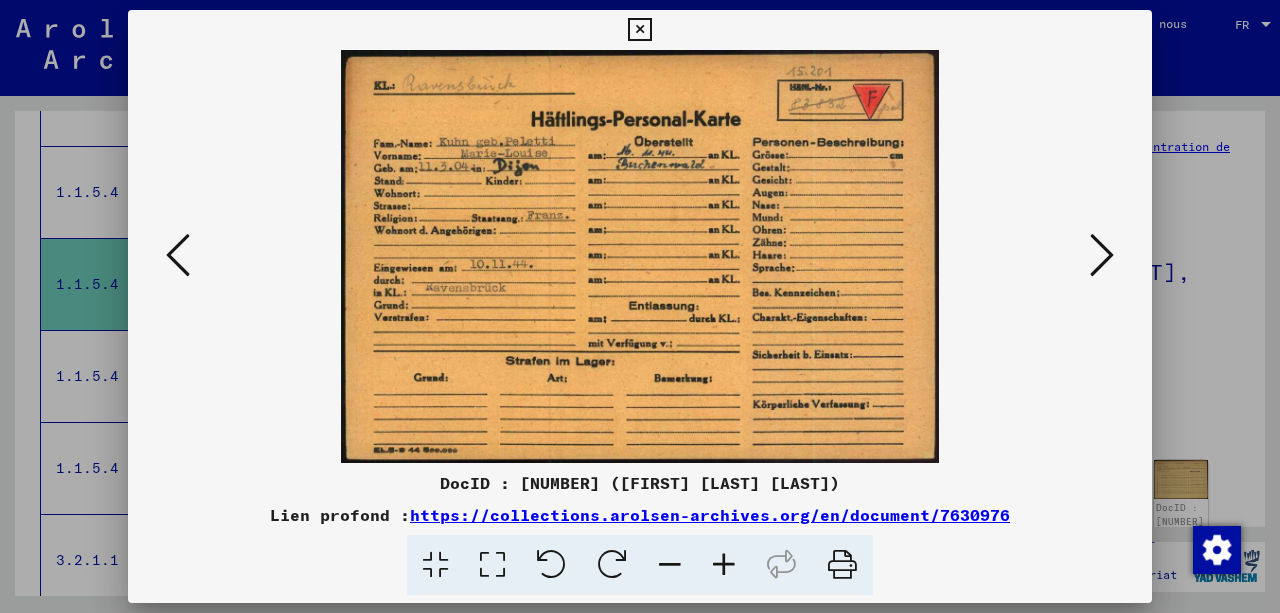 click at bounding box center [1102, 255] 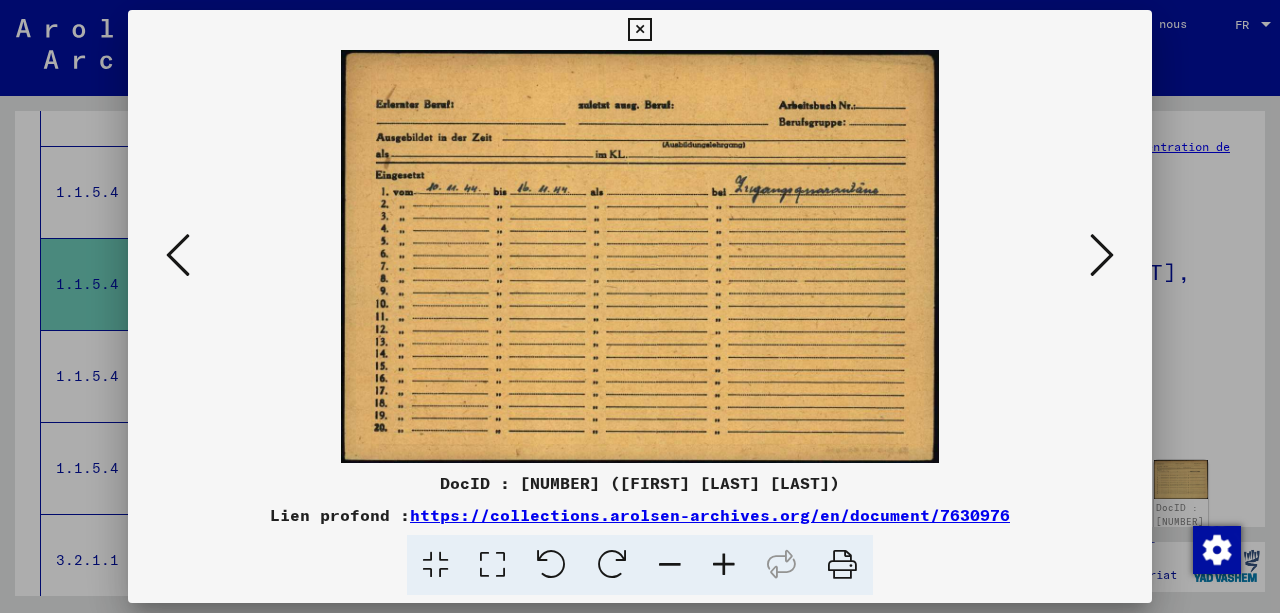 click at bounding box center (1102, 255) 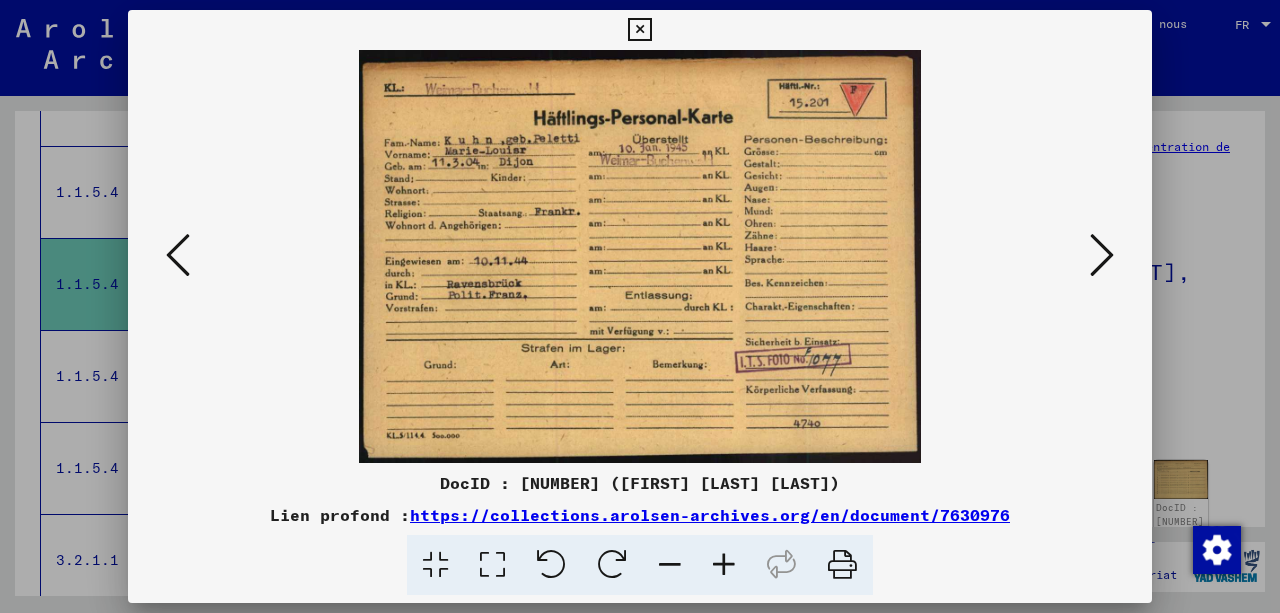 click at bounding box center [1102, 255] 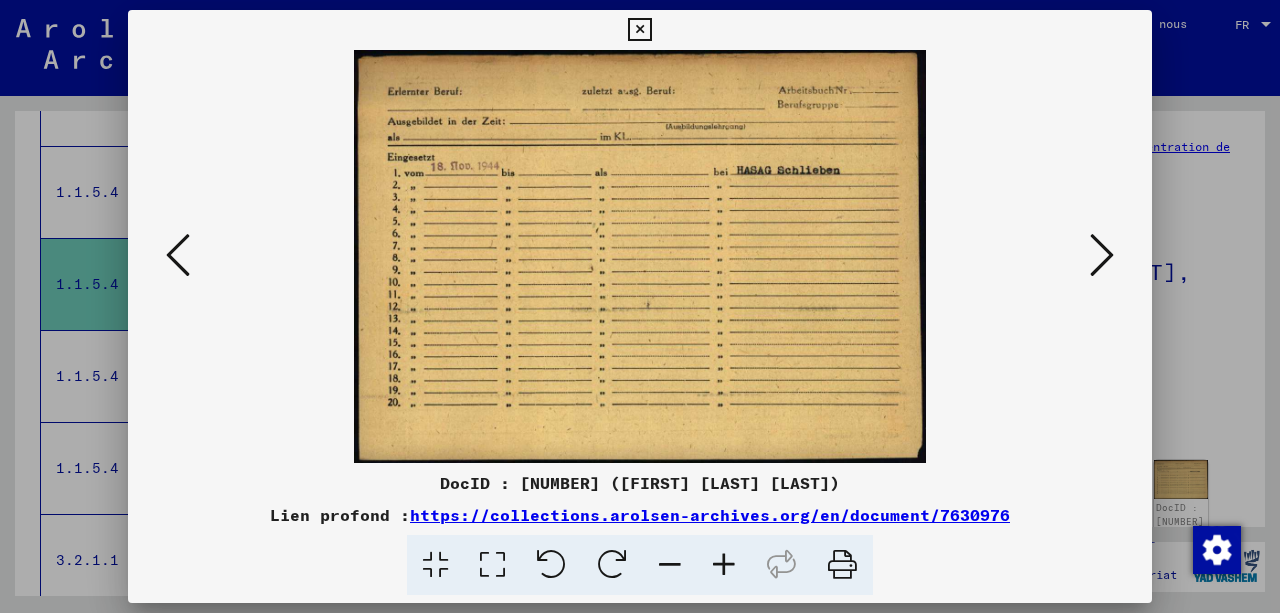 click at bounding box center [1102, 255] 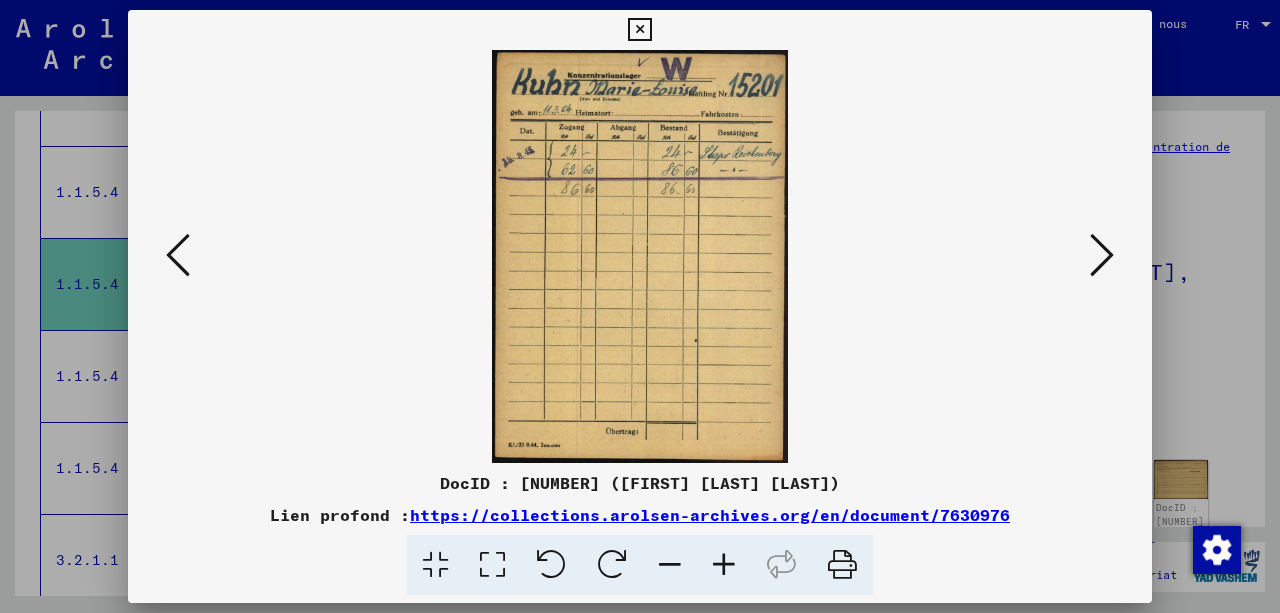 click at bounding box center [1102, 255] 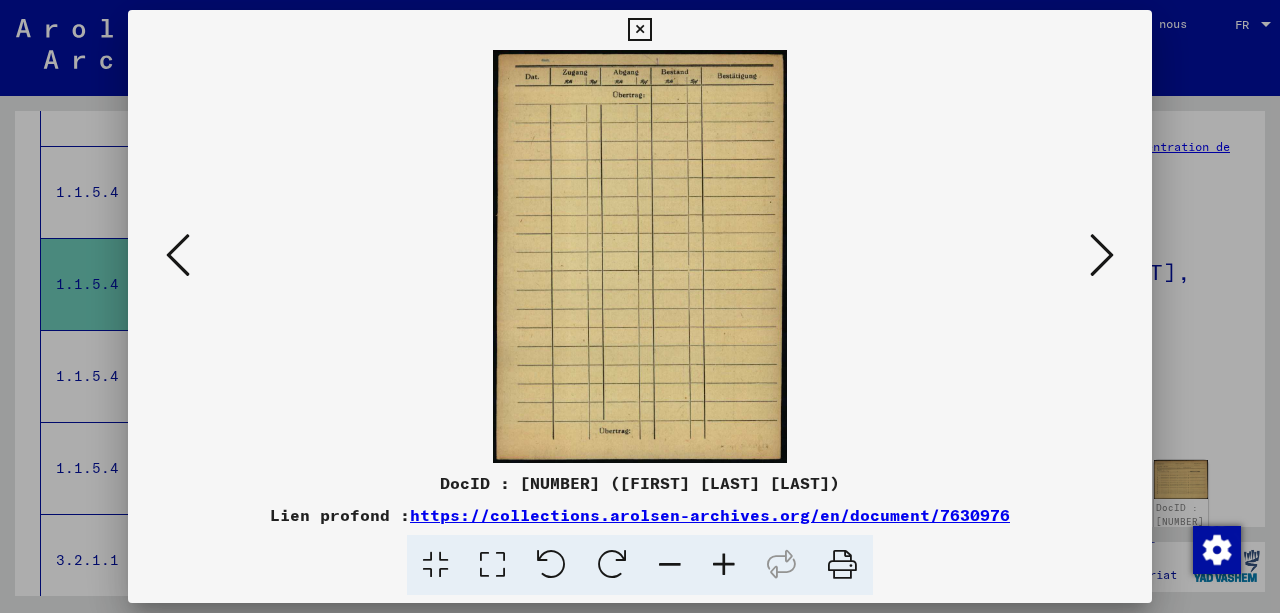 click at bounding box center [1102, 255] 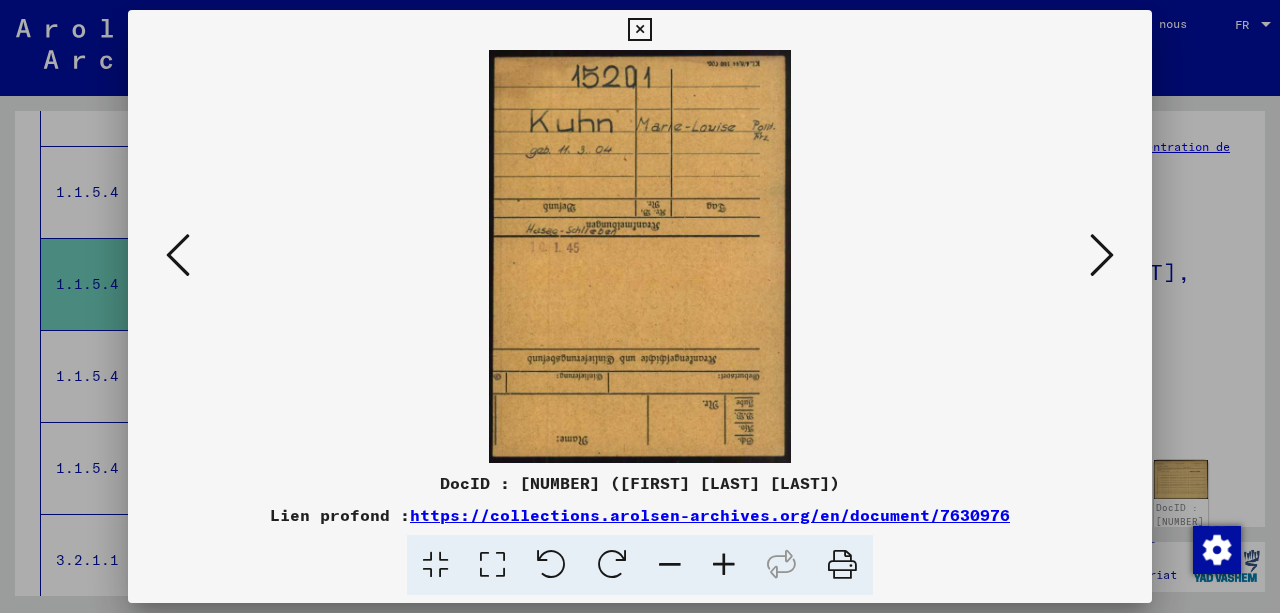 click at bounding box center [1102, 255] 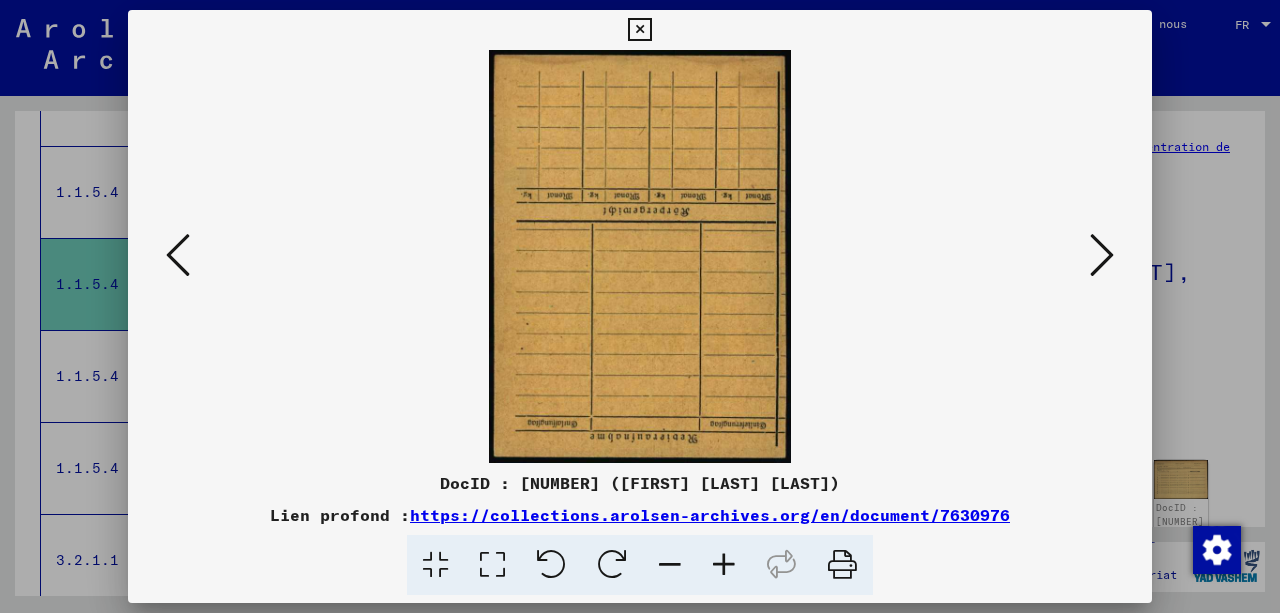 click at bounding box center (1102, 255) 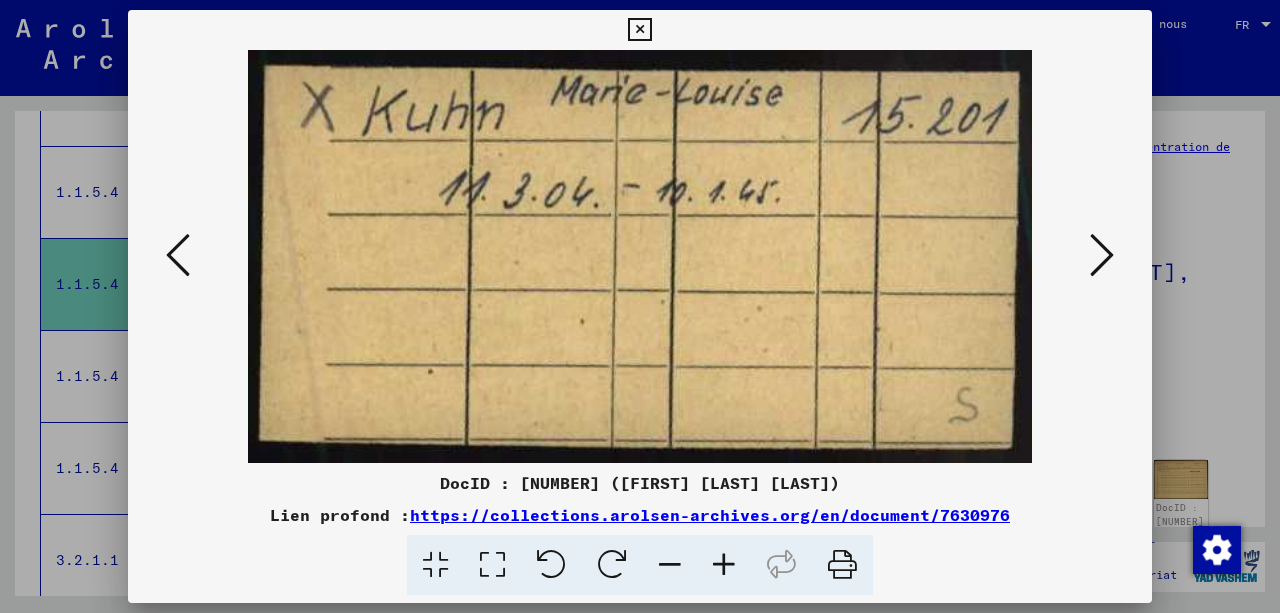 click at bounding box center (1102, 255) 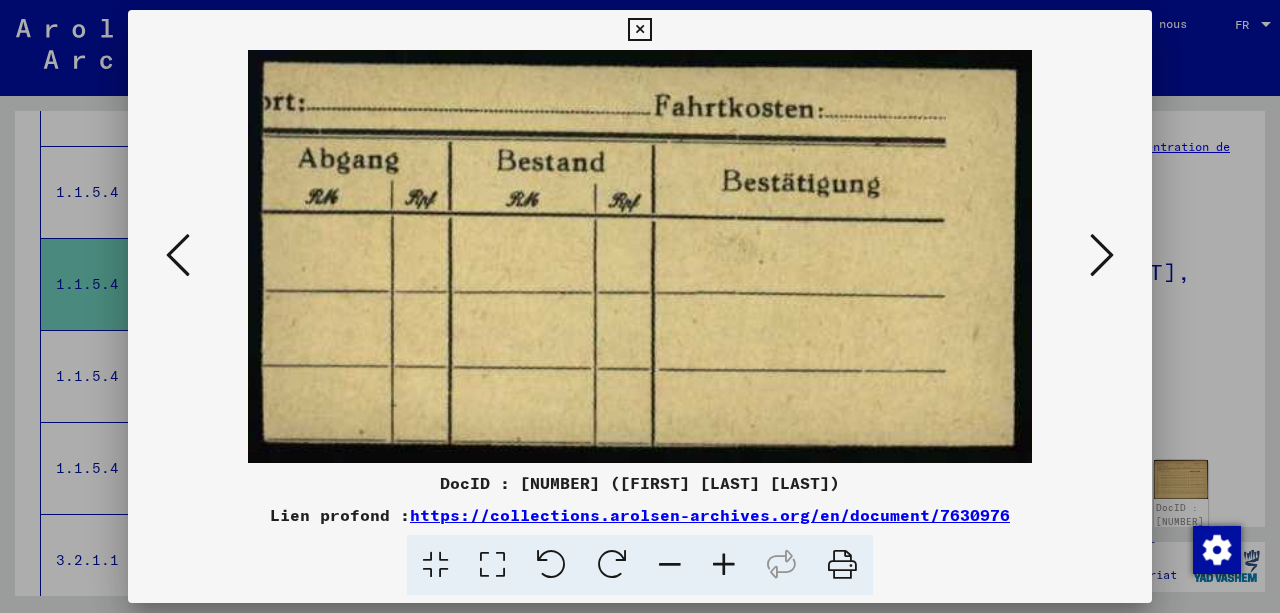 click at bounding box center (1102, 255) 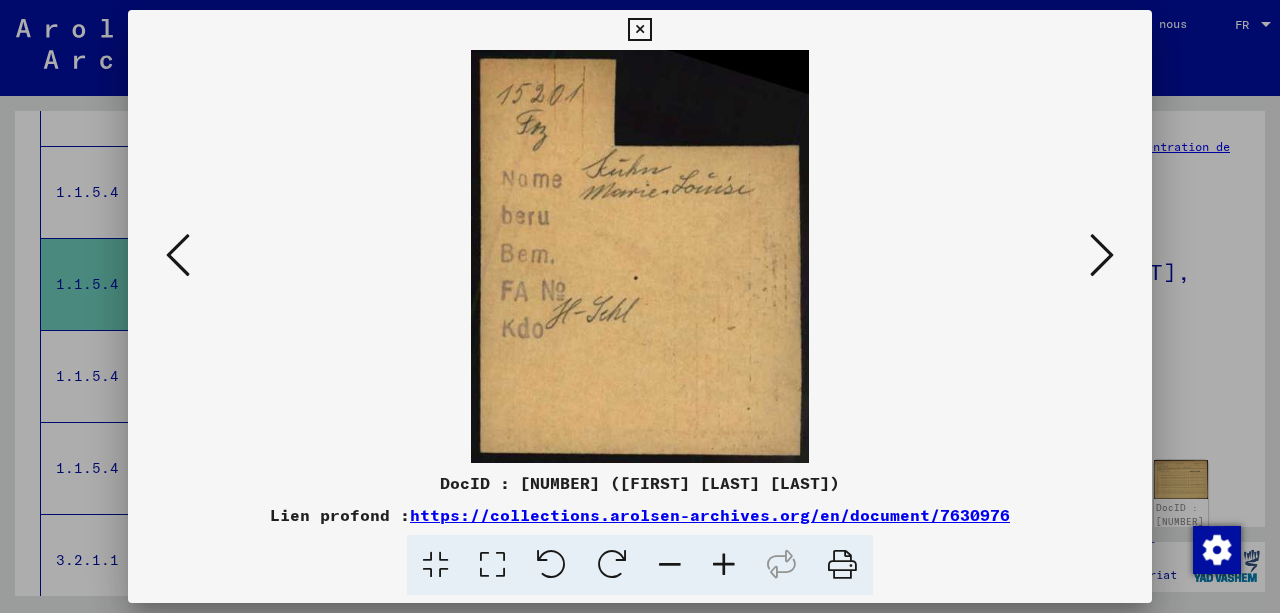 click at bounding box center (1102, 255) 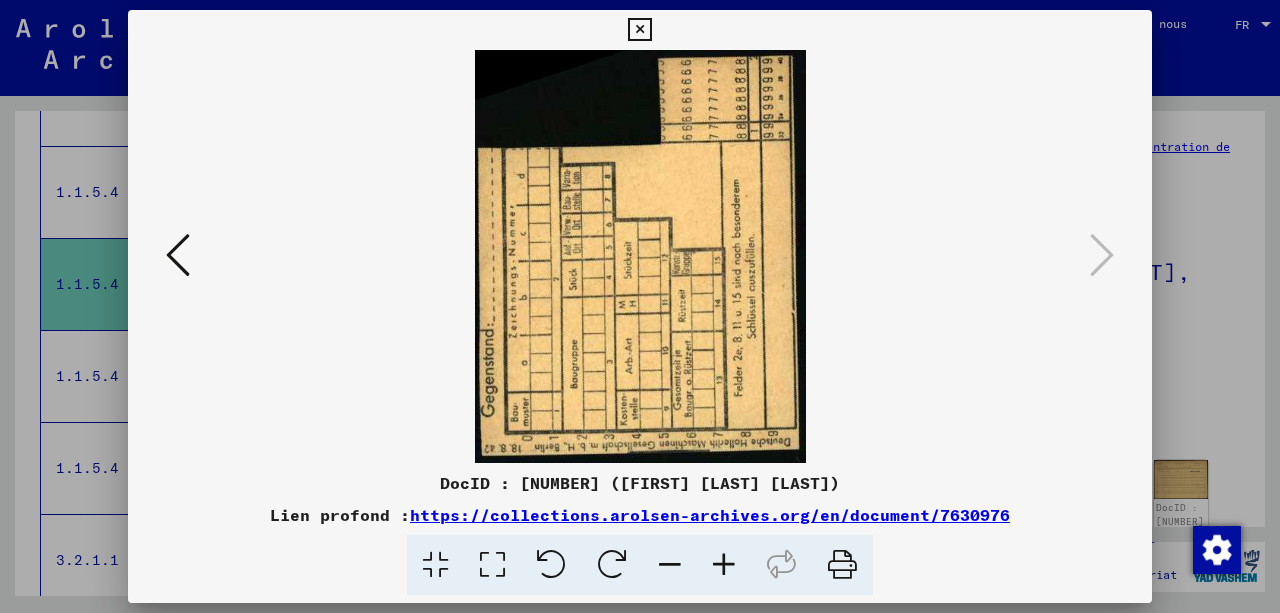 click at bounding box center (639, 30) 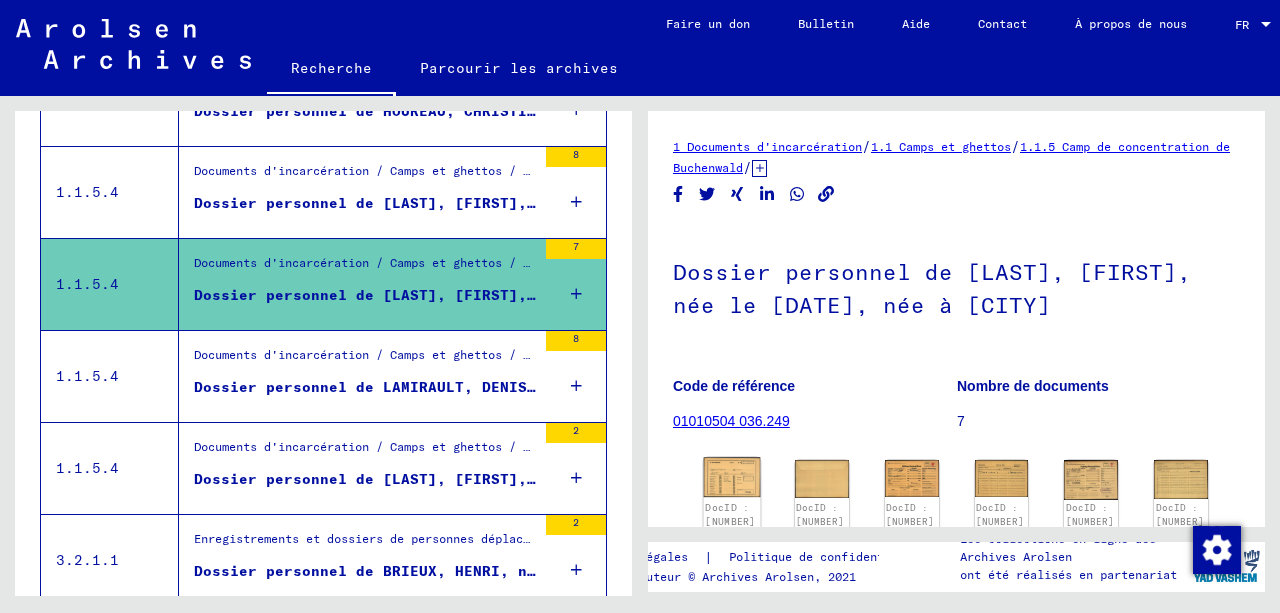 click 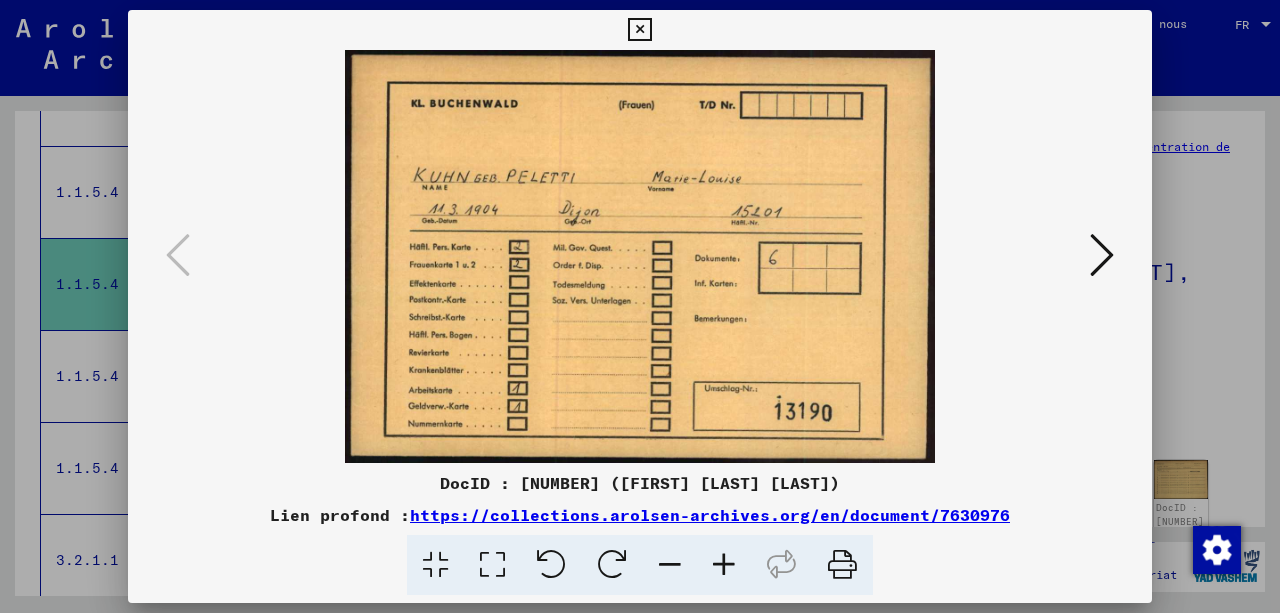 click at bounding box center [1102, 255] 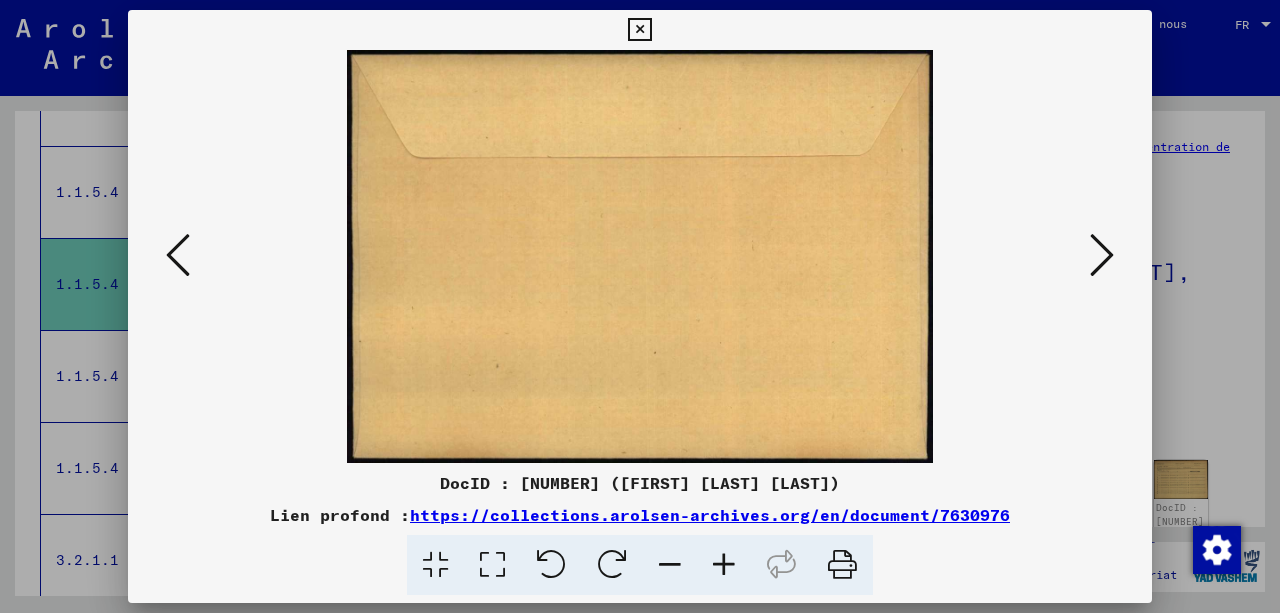 click at bounding box center (1102, 255) 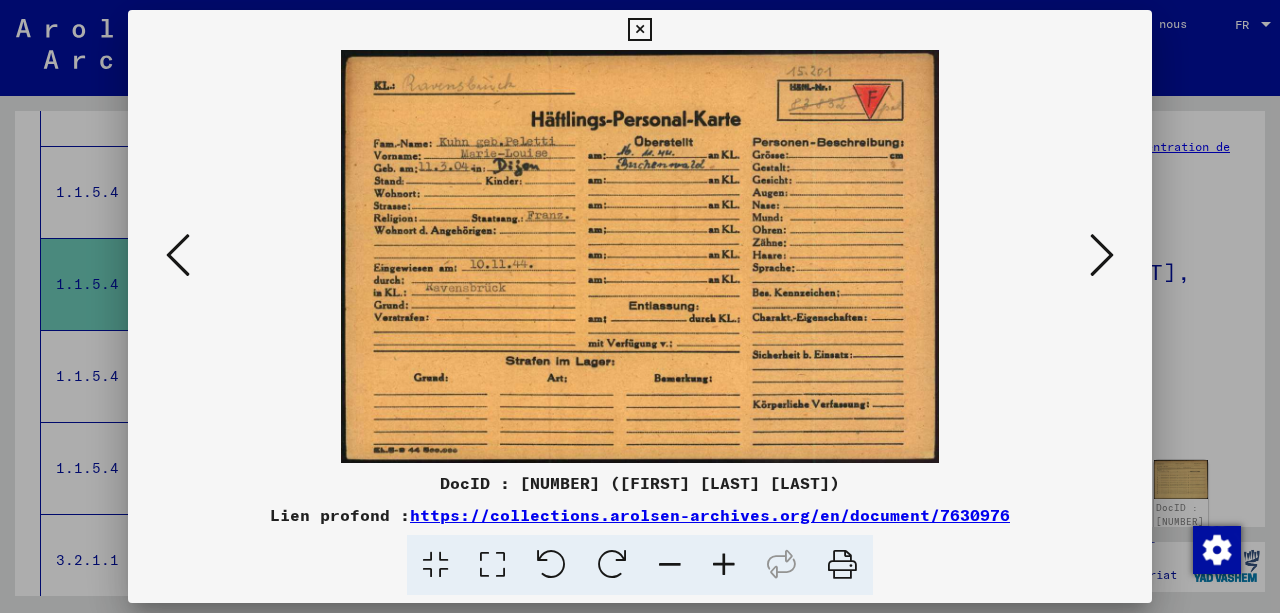 click at bounding box center [1102, 255] 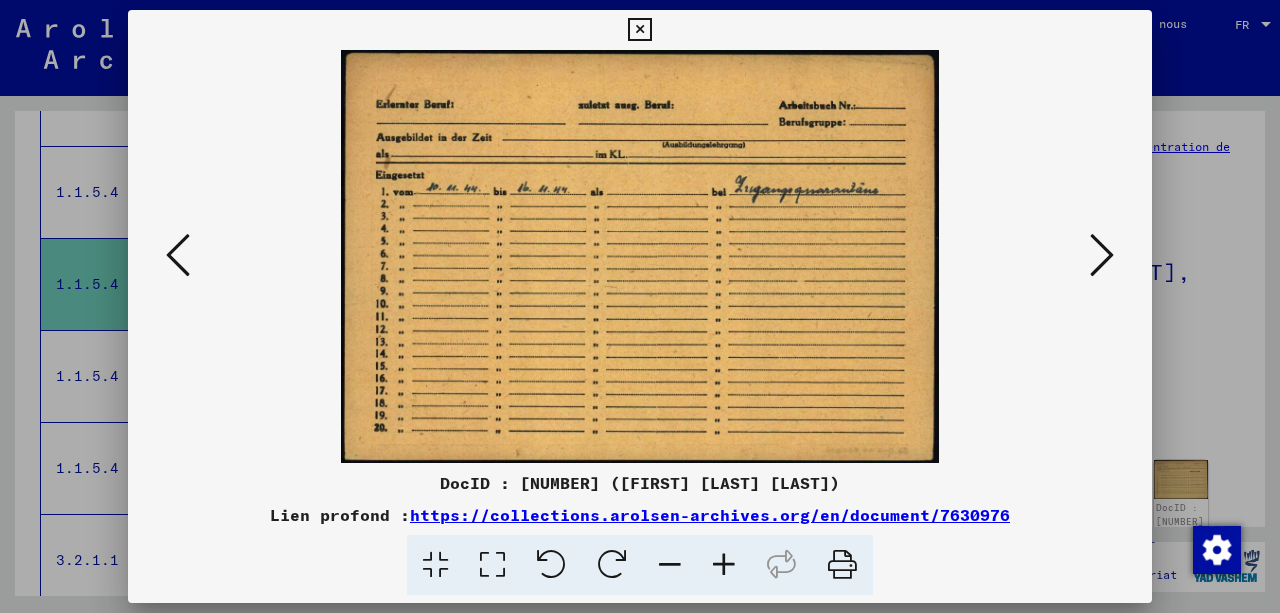 click at bounding box center [1102, 255] 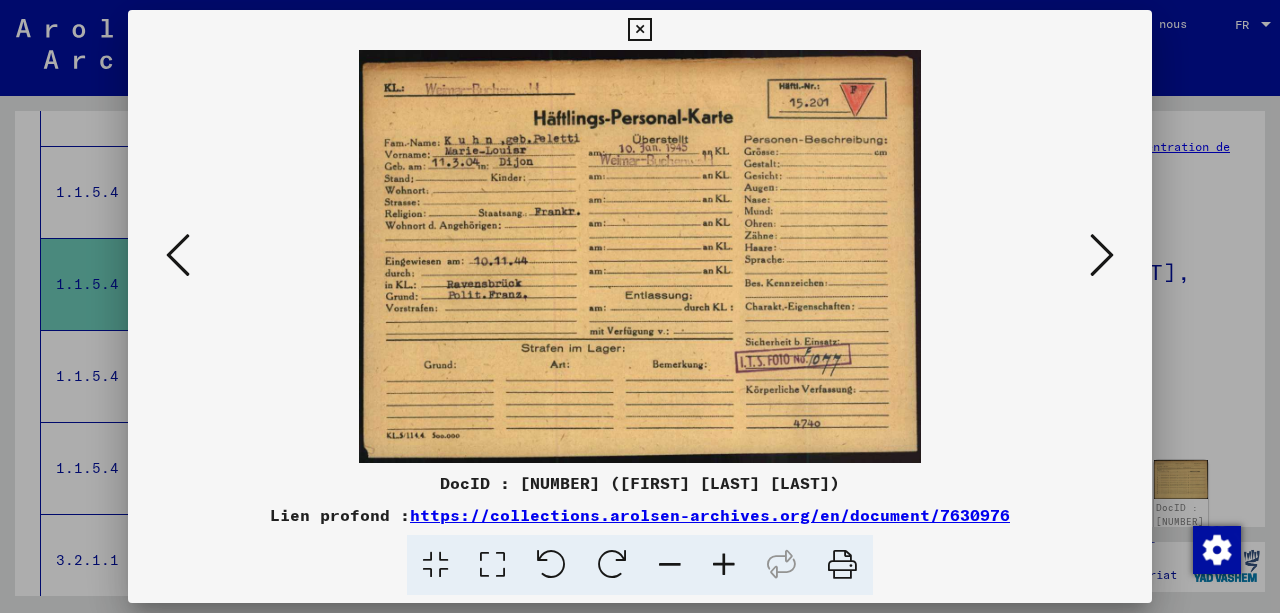click at bounding box center (1102, 255) 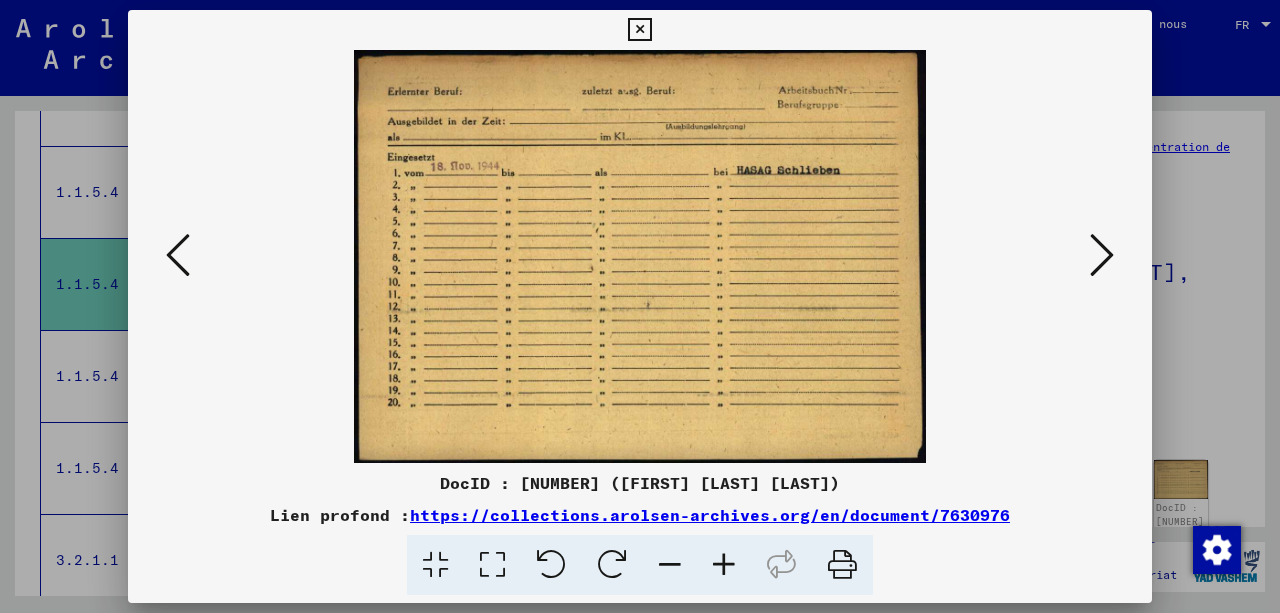 click at bounding box center [1102, 255] 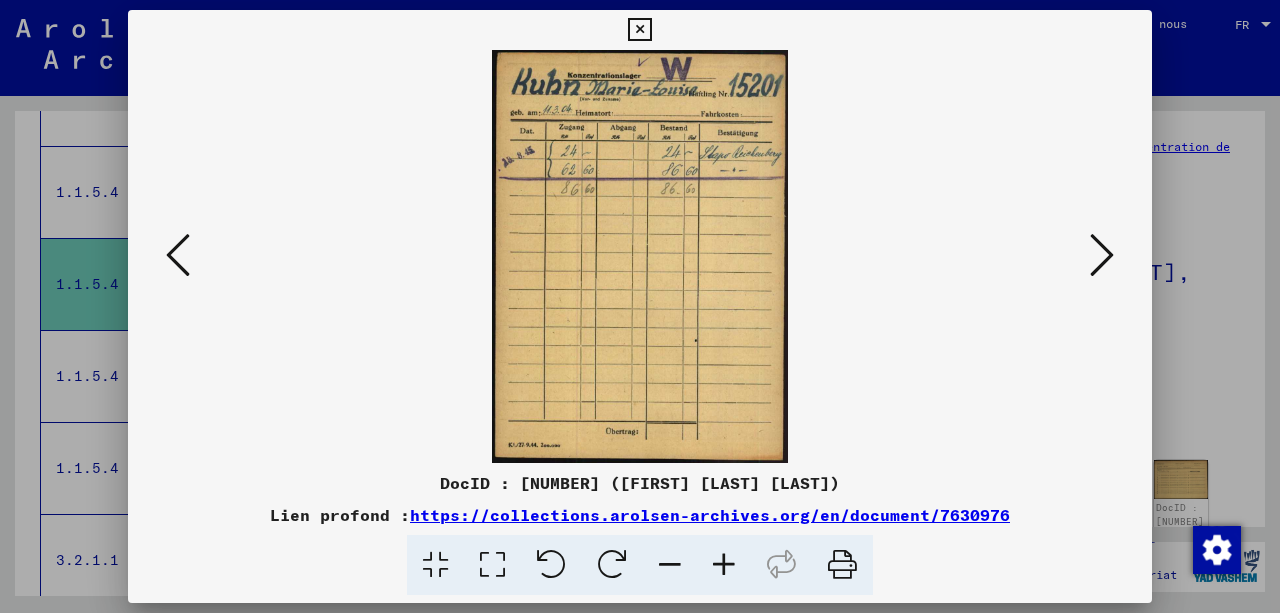 click at bounding box center (1102, 255) 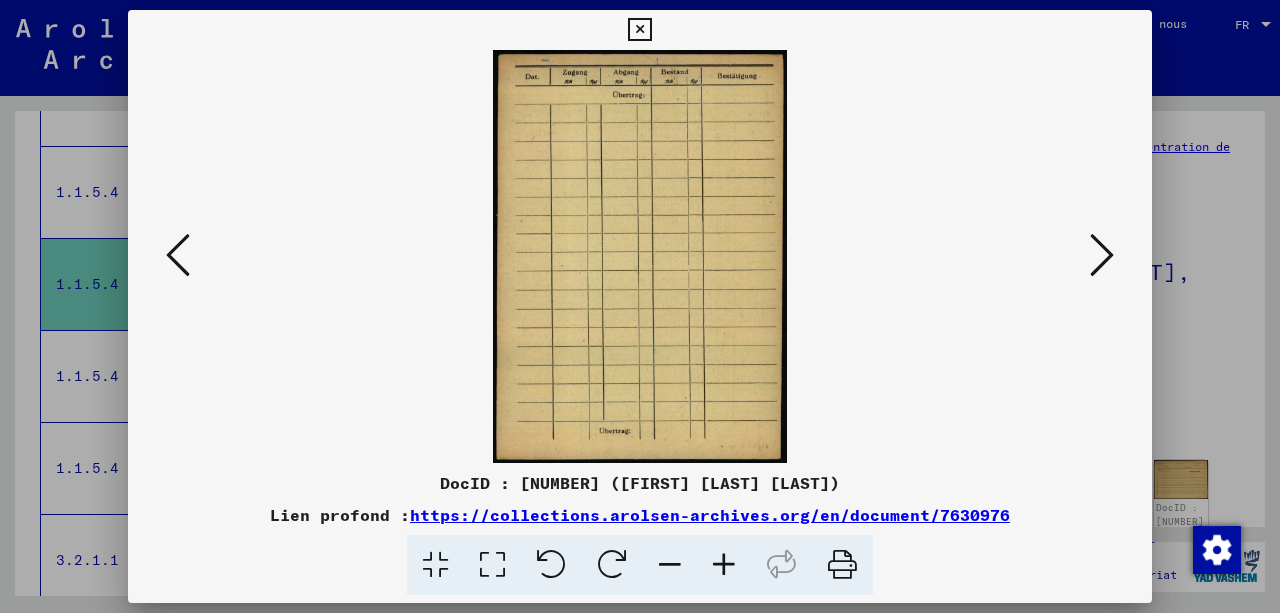 click at bounding box center [1102, 255] 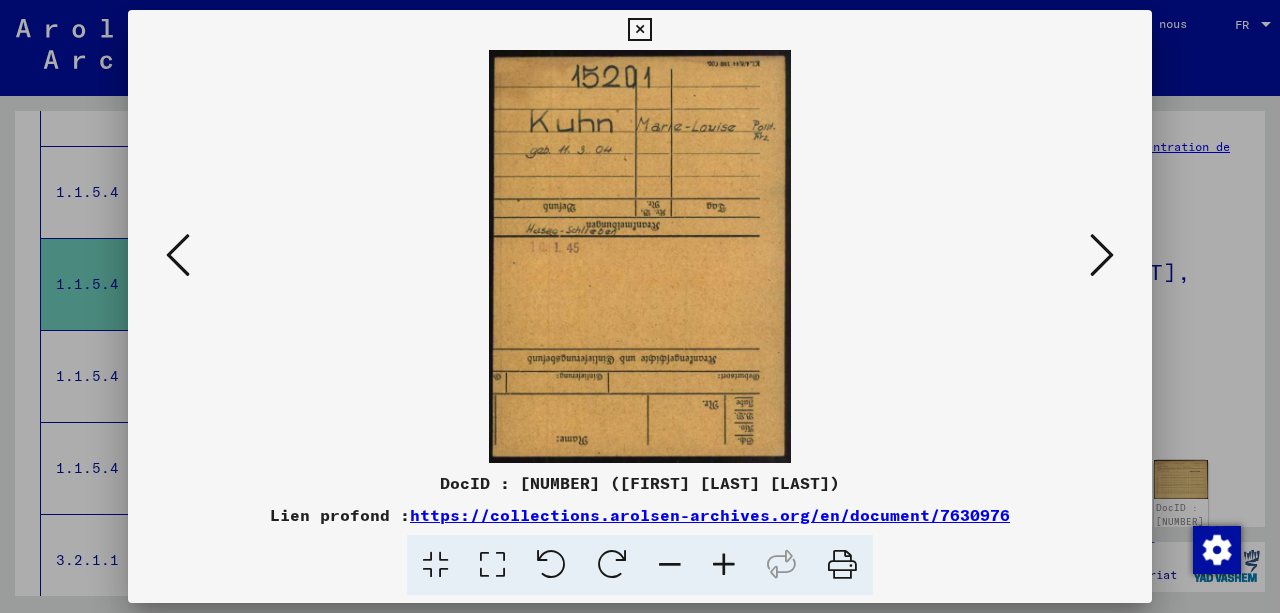 click at bounding box center (639, 30) 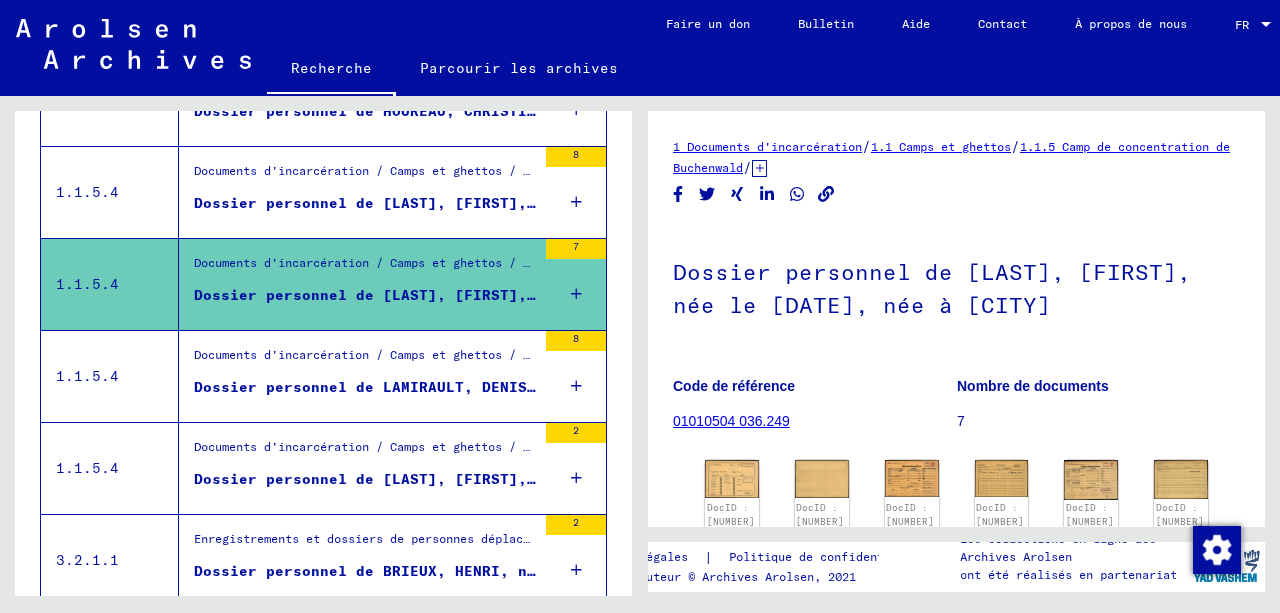 click on "Dossier personnel de LAMIRAULT, DENISE, née le [DATE], née à [CITY]" at bounding box center (495, 387) 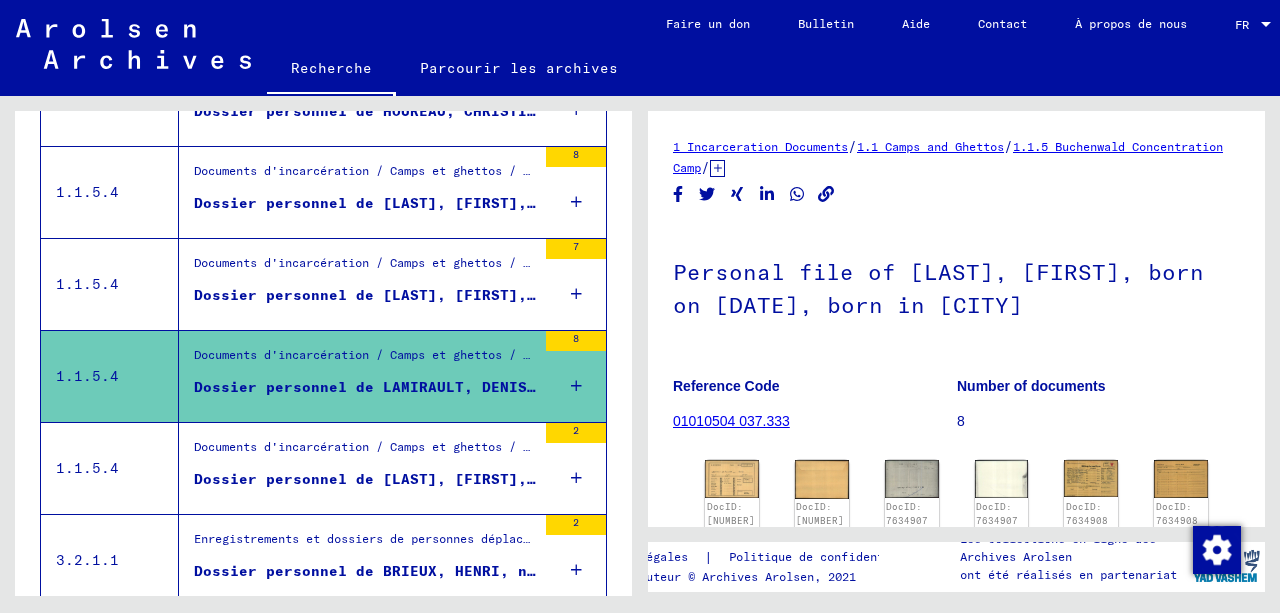 scroll, scrollTop: 0, scrollLeft: 0, axis: both 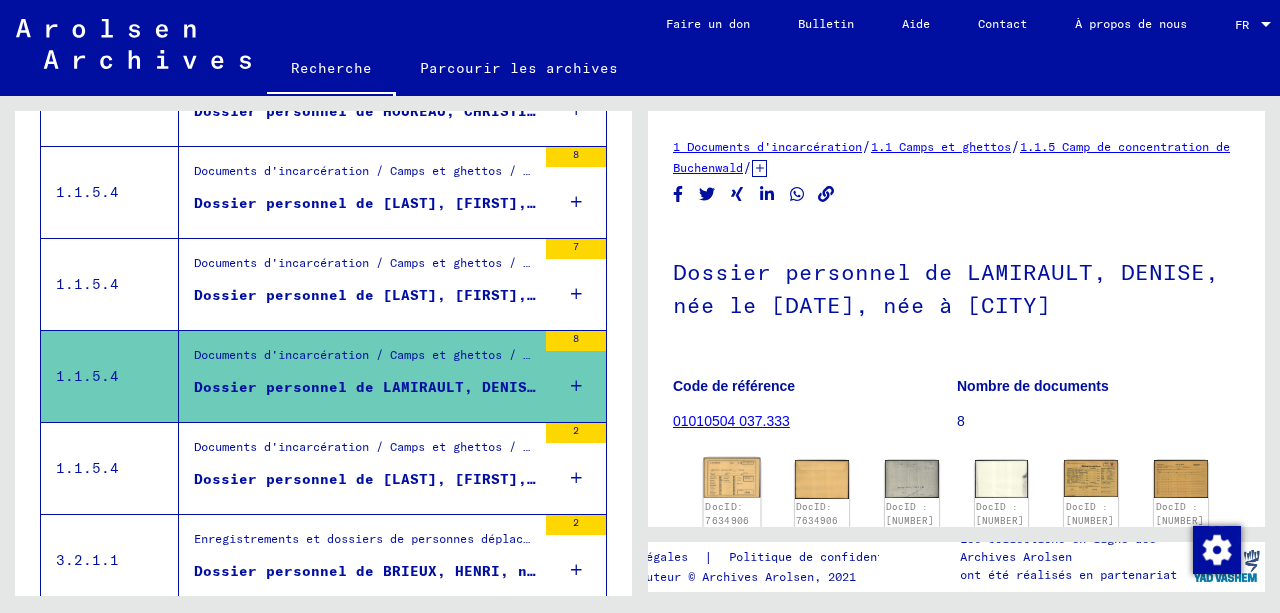 click 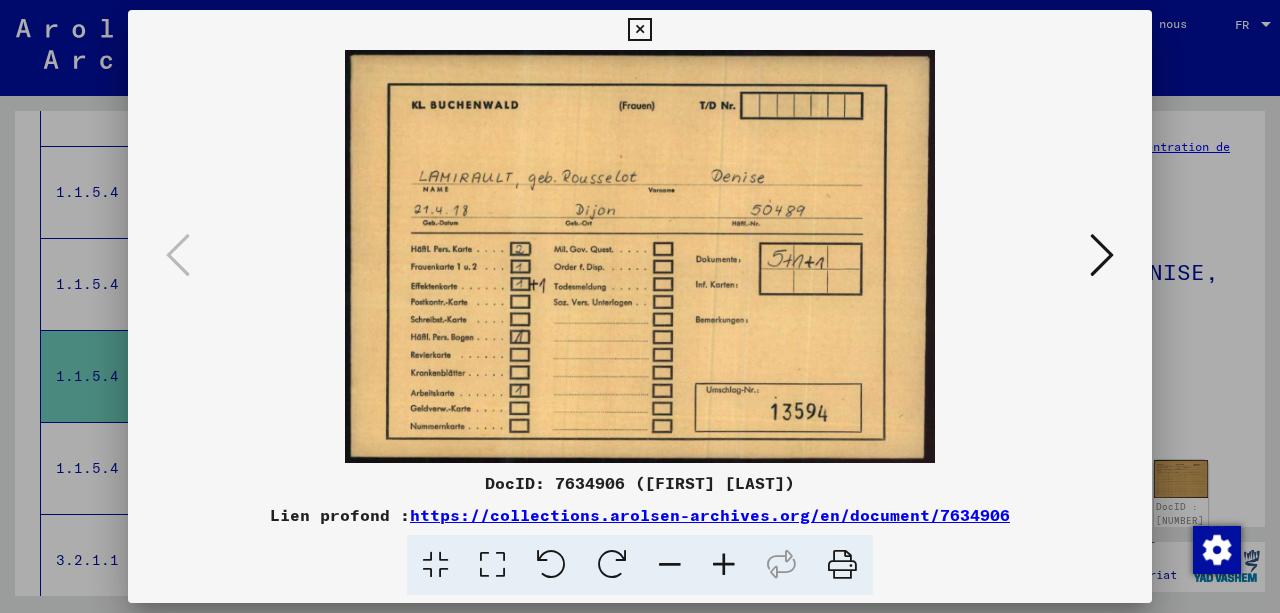click at bounding box center (1102, 255) 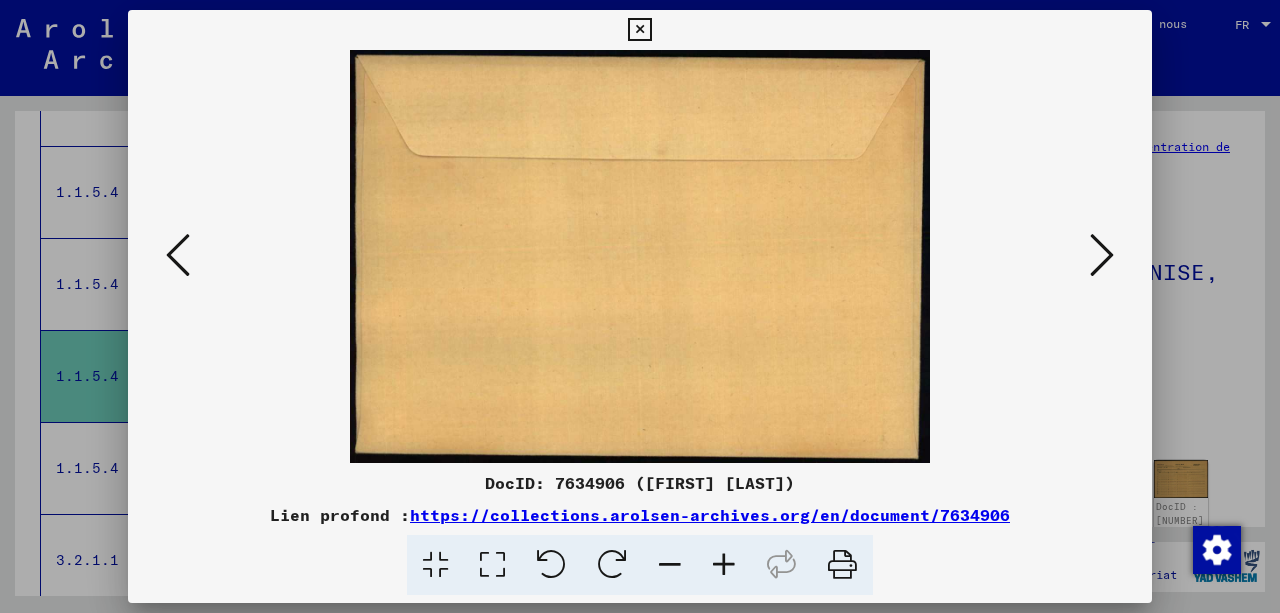 click at bounding box center [1102, 255] 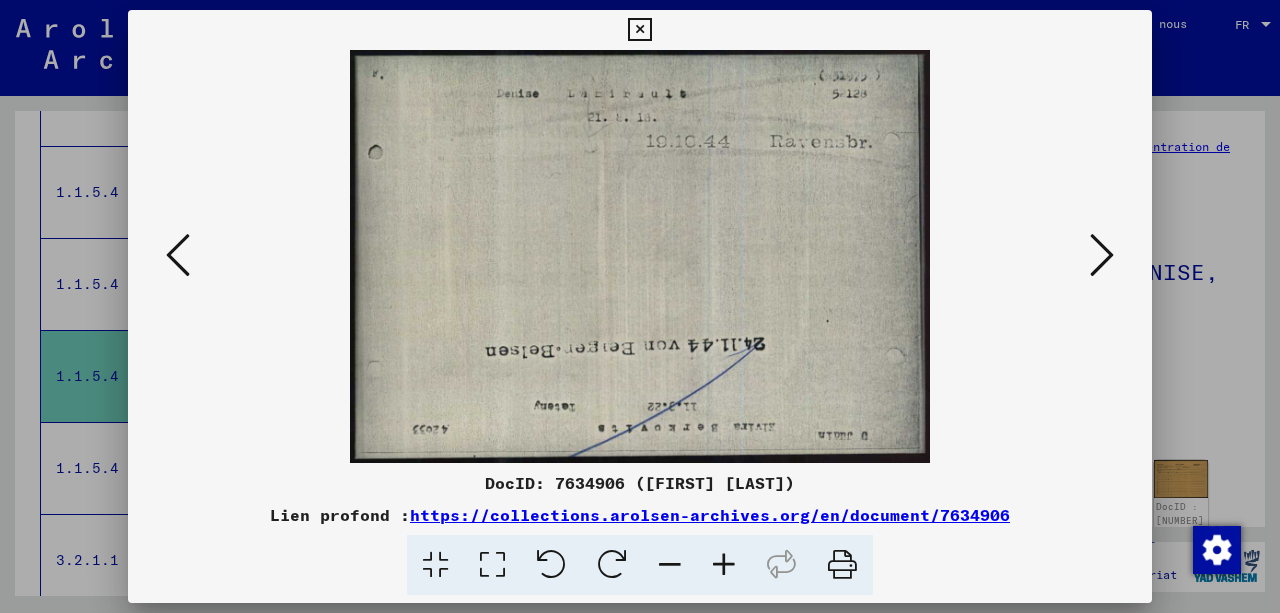 click at bounding box center (1102, 255) 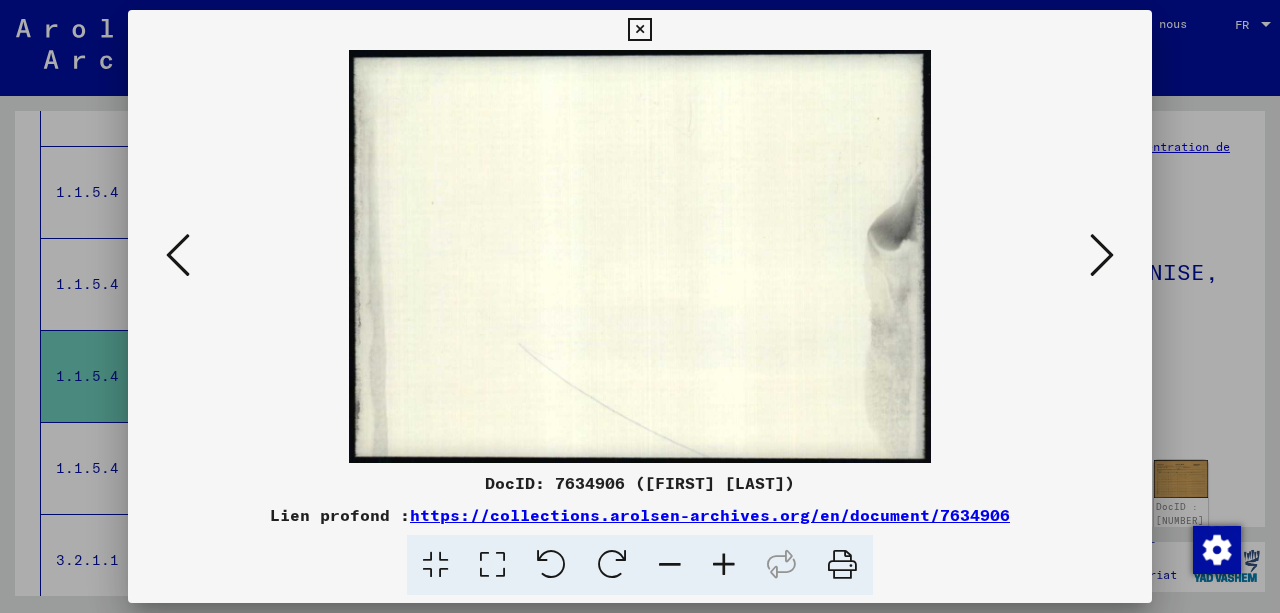 click at bounding box center [1102, 255] 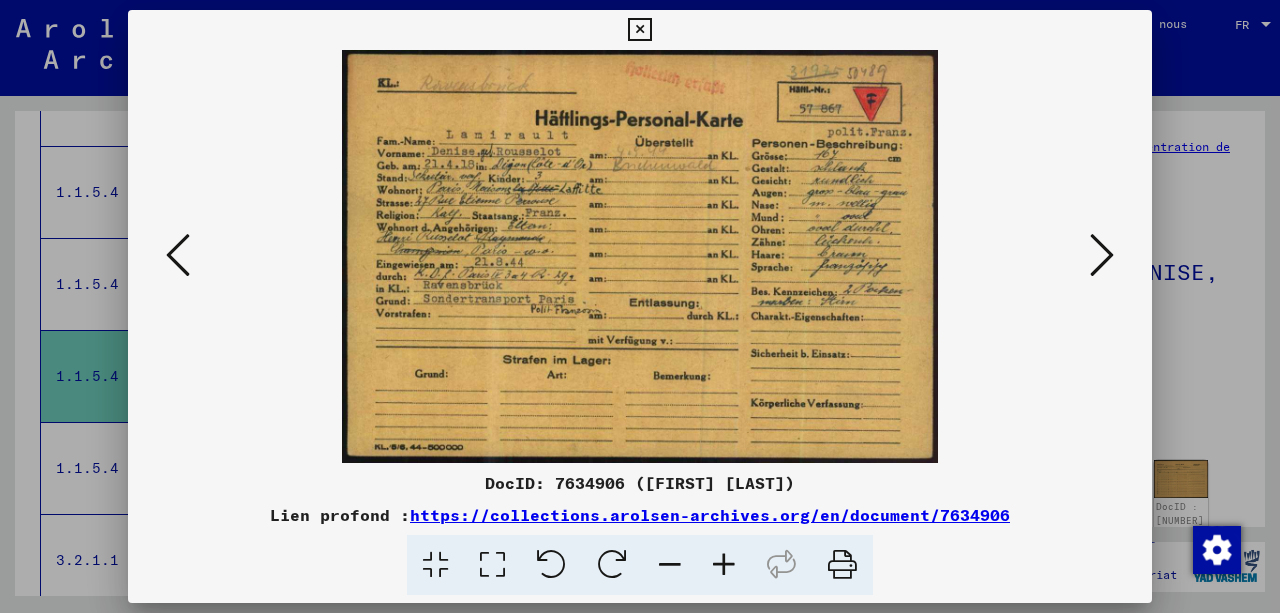 click at bounding box center (724, 565) 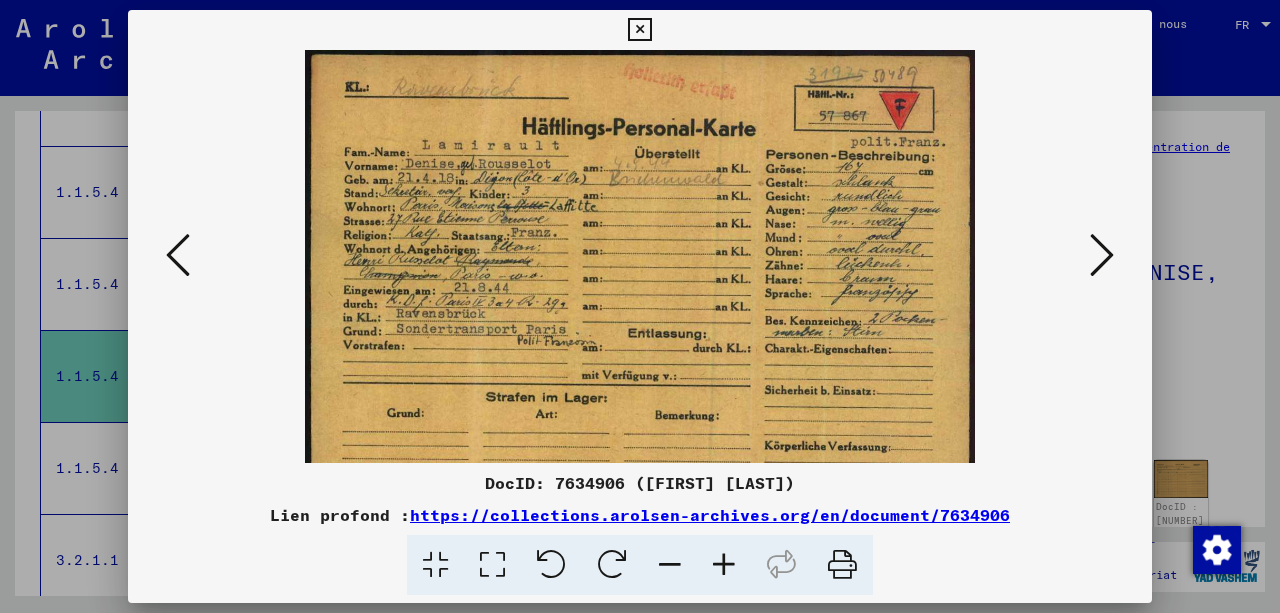 click at bounding box center (724, 565) 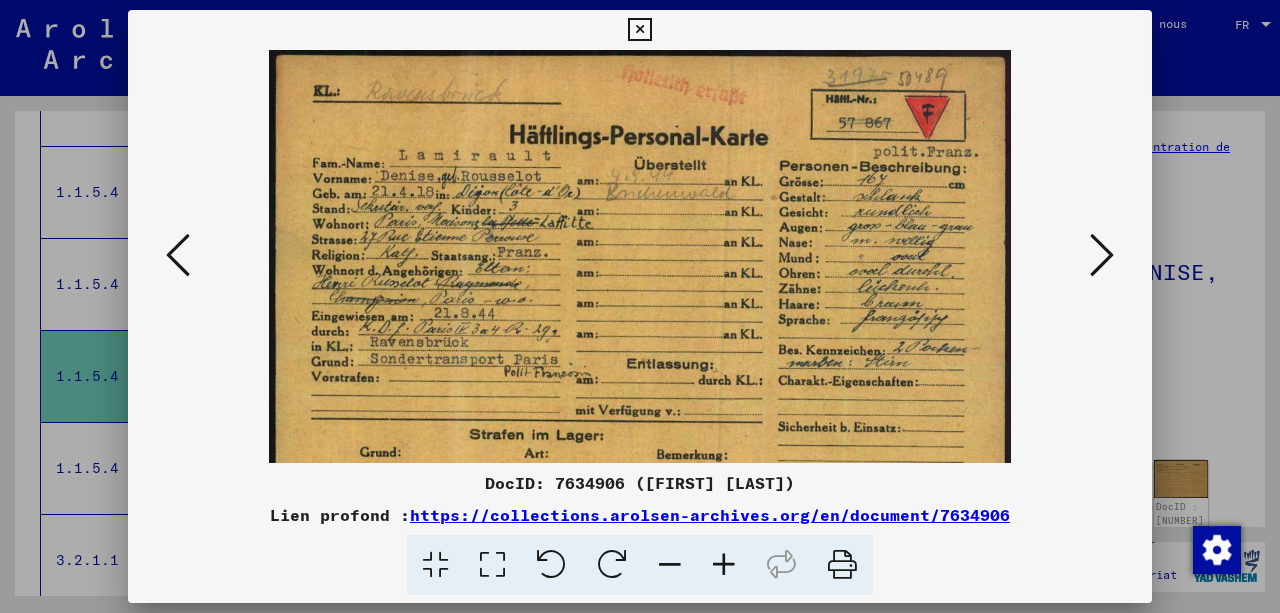 click at bounding box center (724, 565) 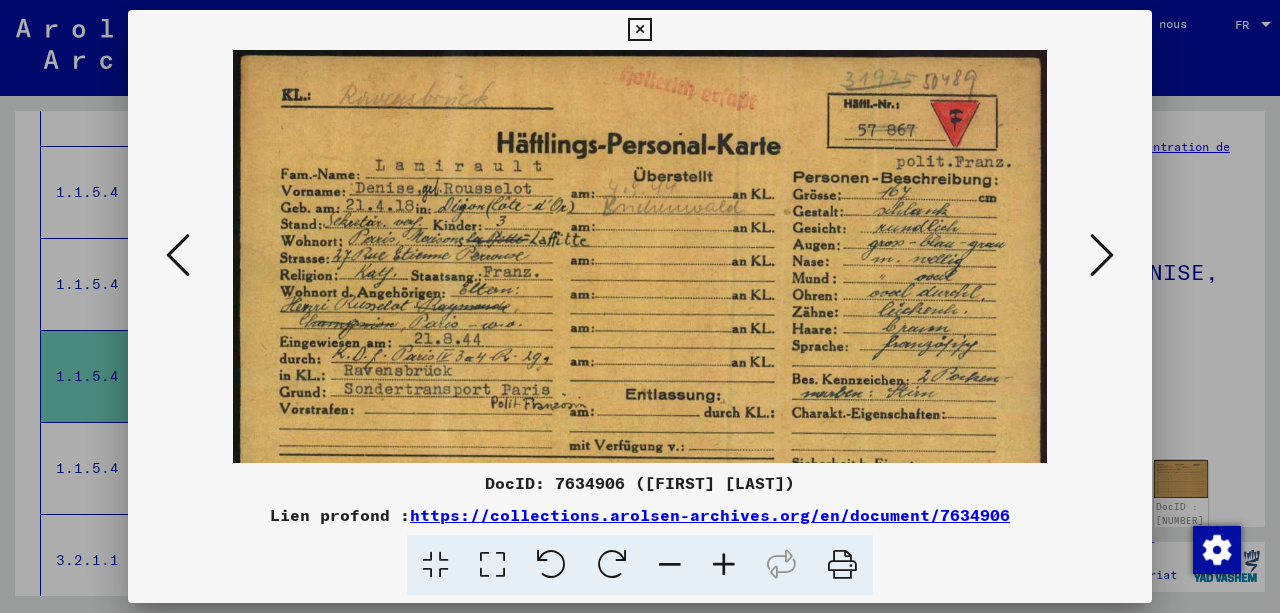 click at bounding box center (724, 565) 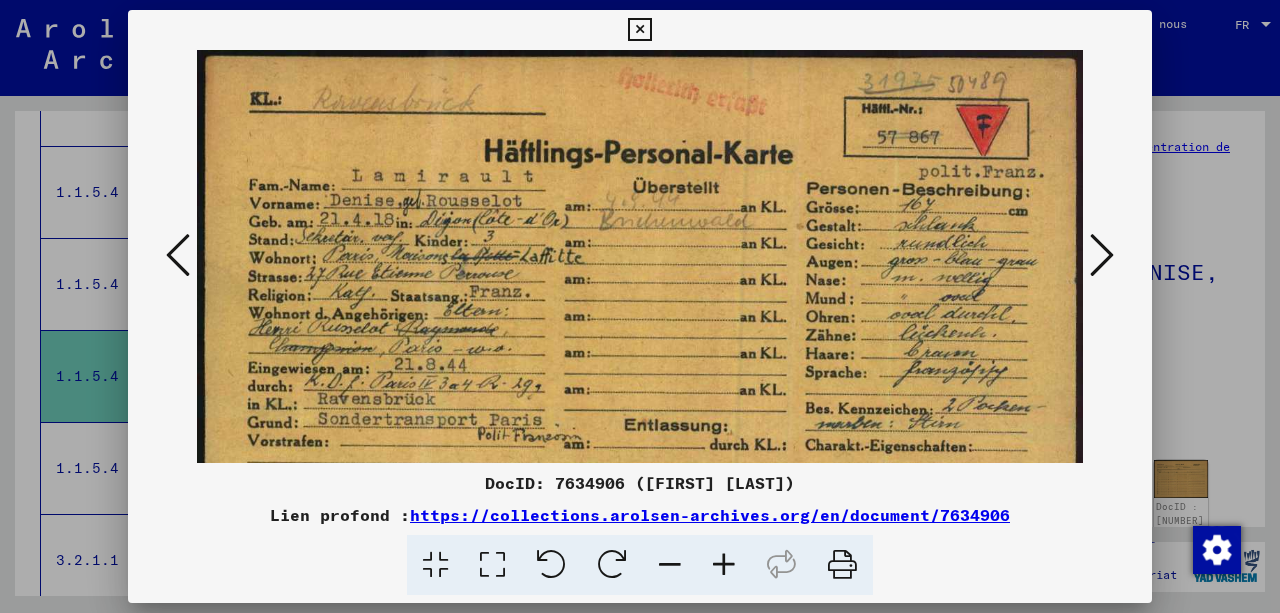 click at bounding box center [724, 565] 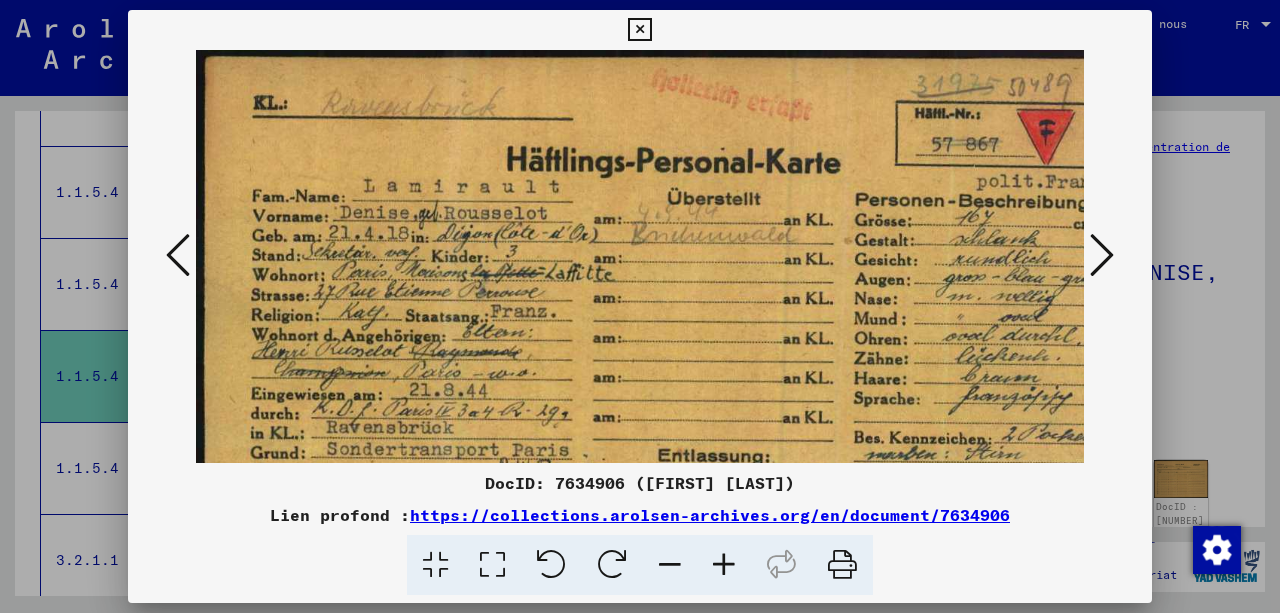 click at bounding box center (1102, 255) 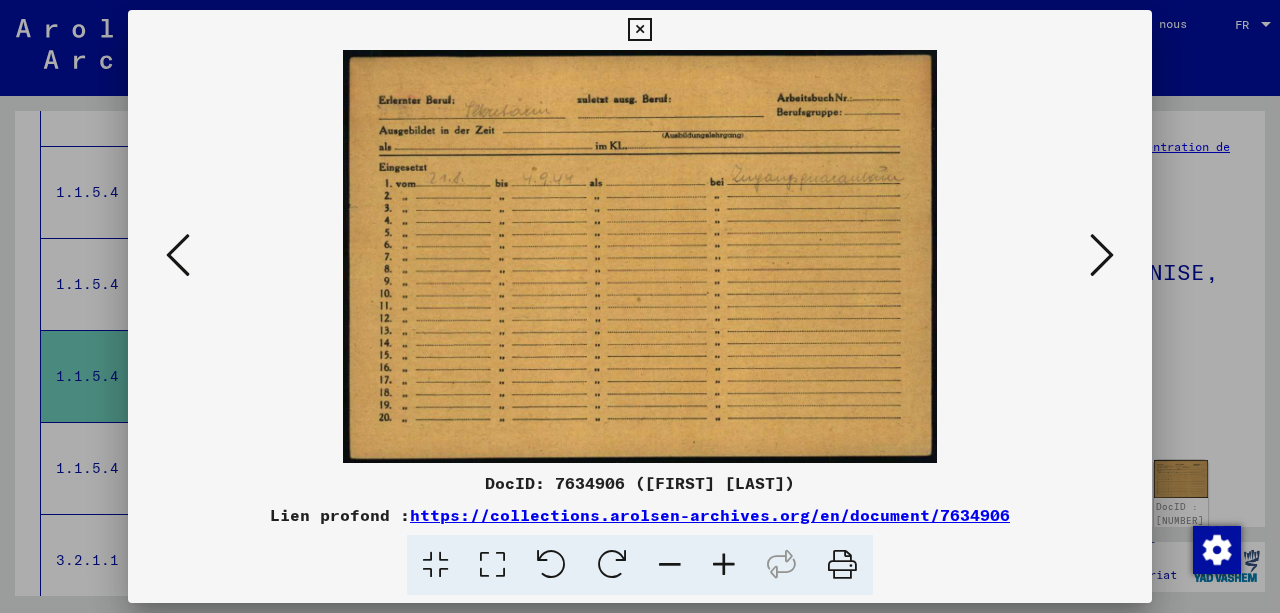 click at bounding box center (1102, 255) 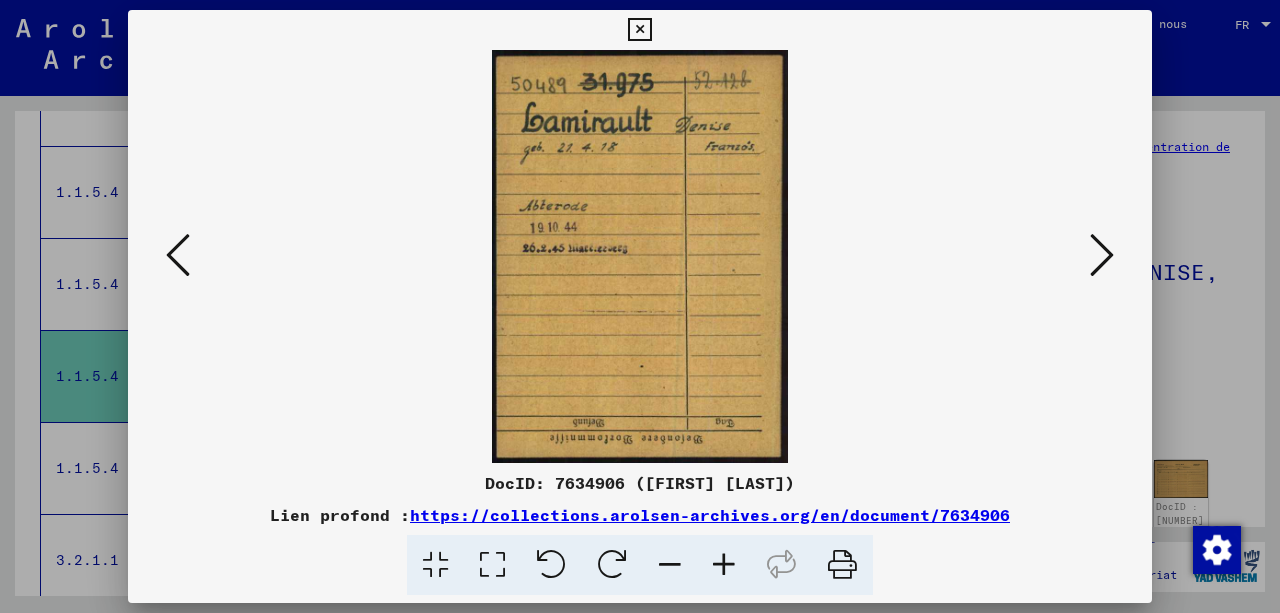 click at bounding box center [1102, 255] 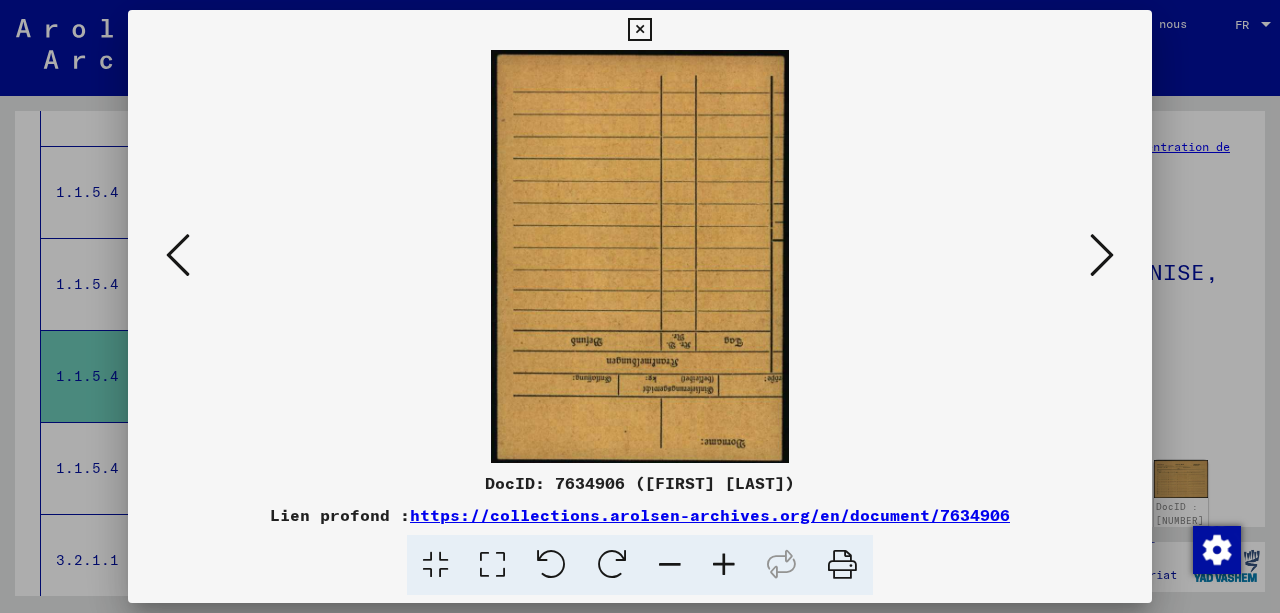 click at bounding box center (1102, 255) 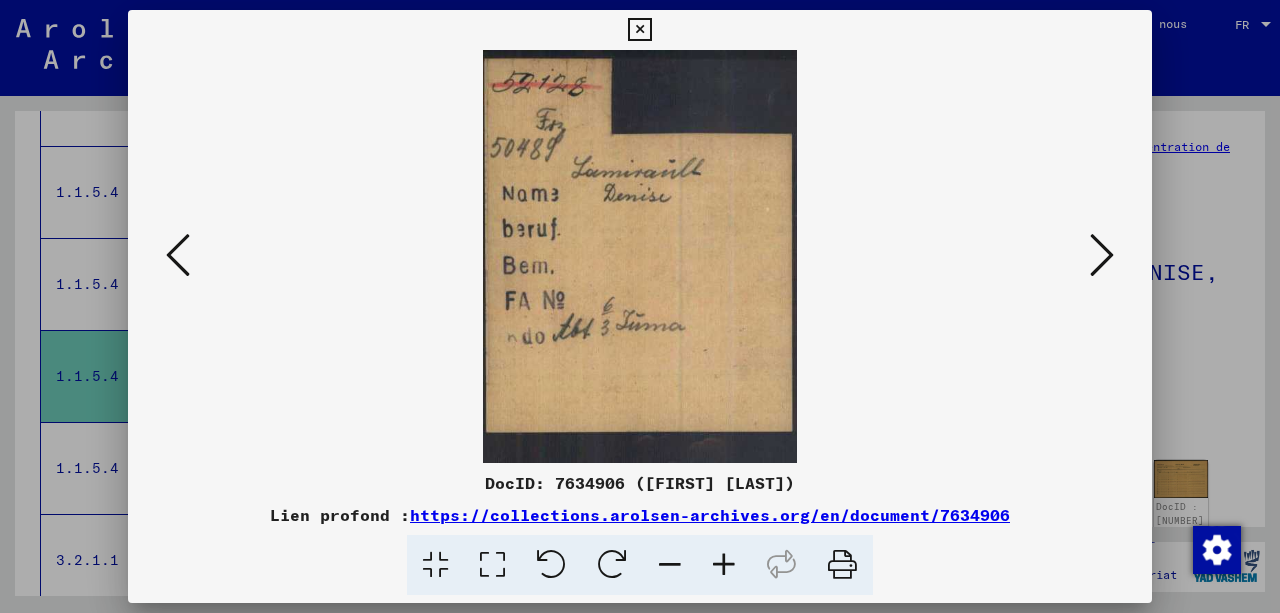click at bounding box center [1102, 255] 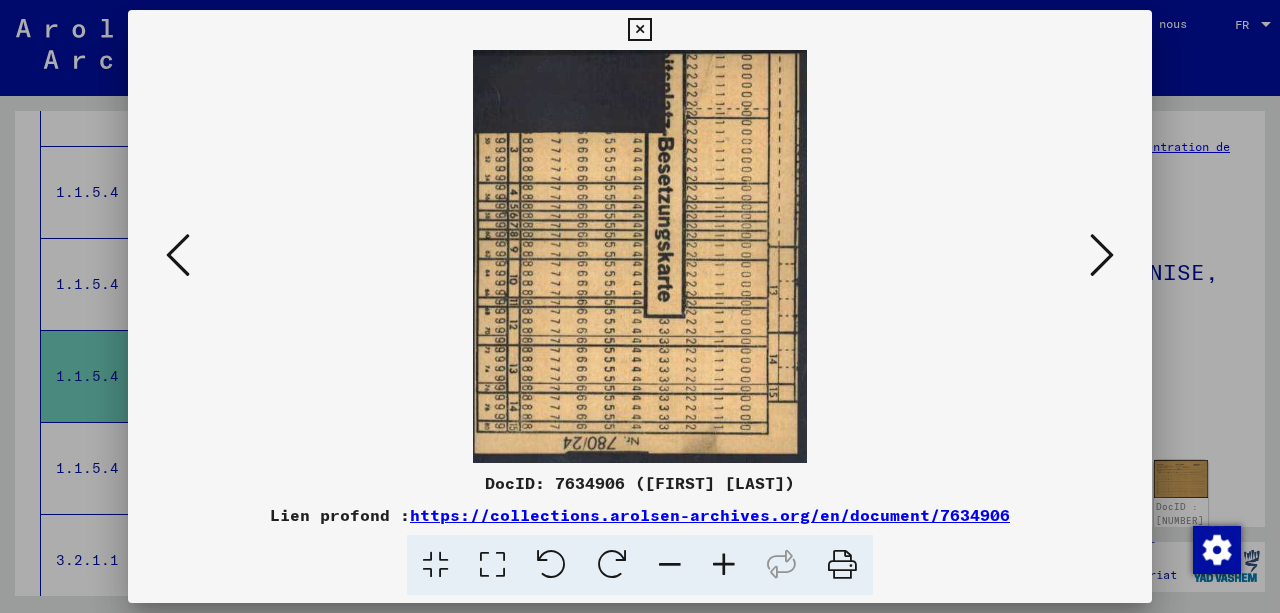 click at bounding box center [1102, 255] 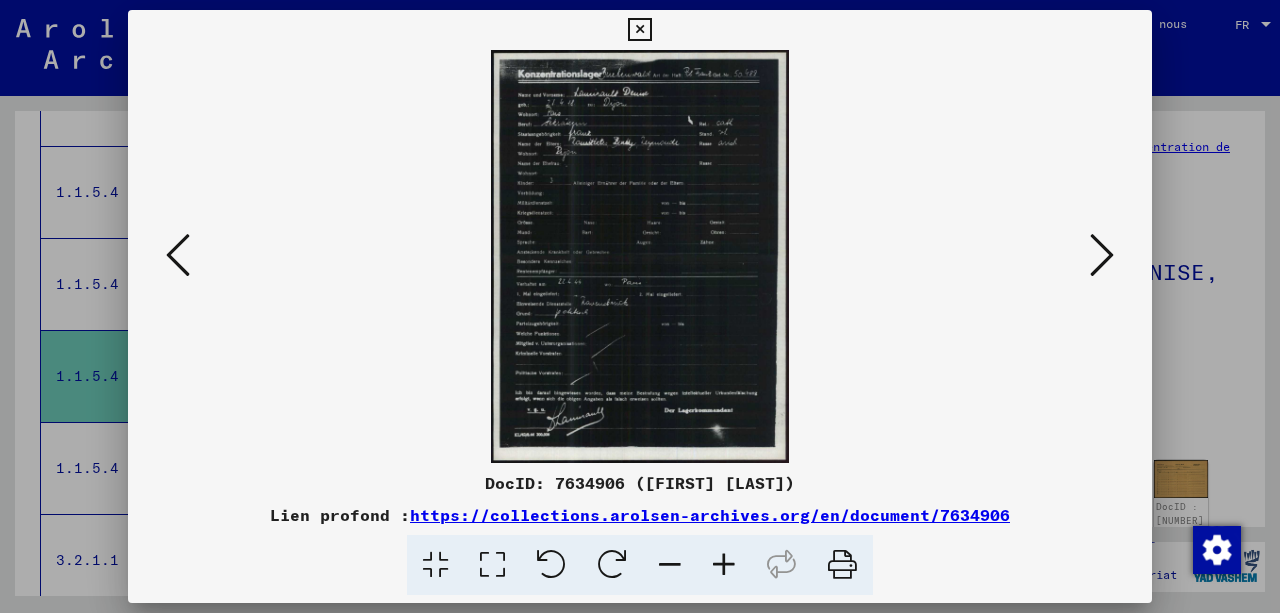 click at bounding box center (1102, 255) 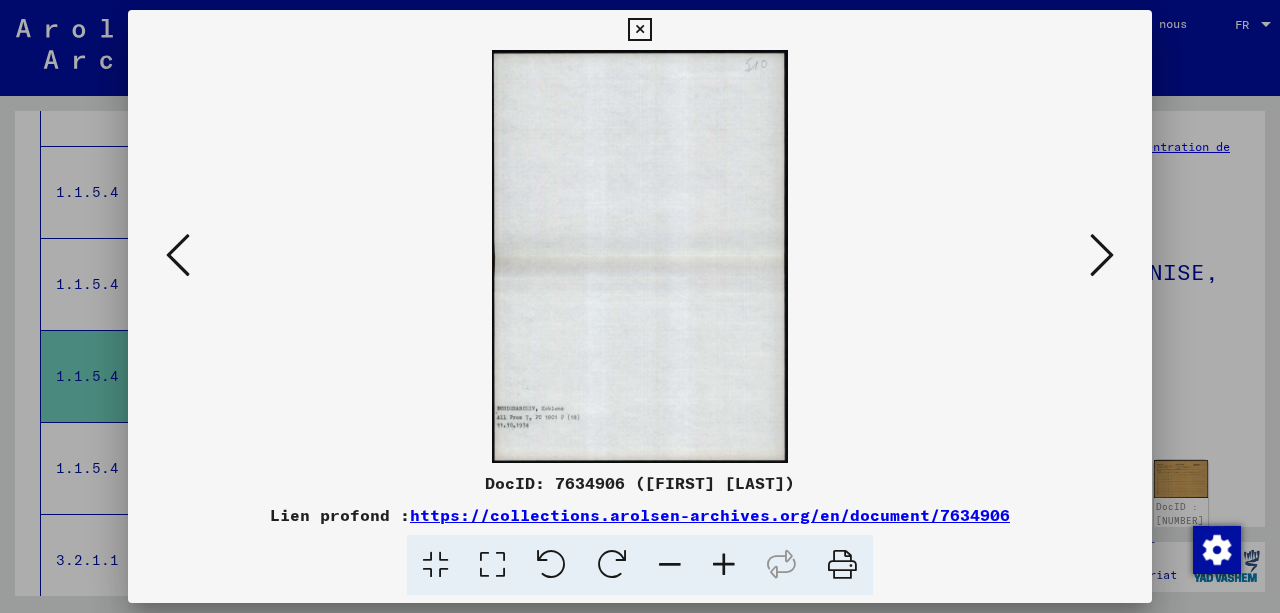 click at bounding box center (1102, 255) 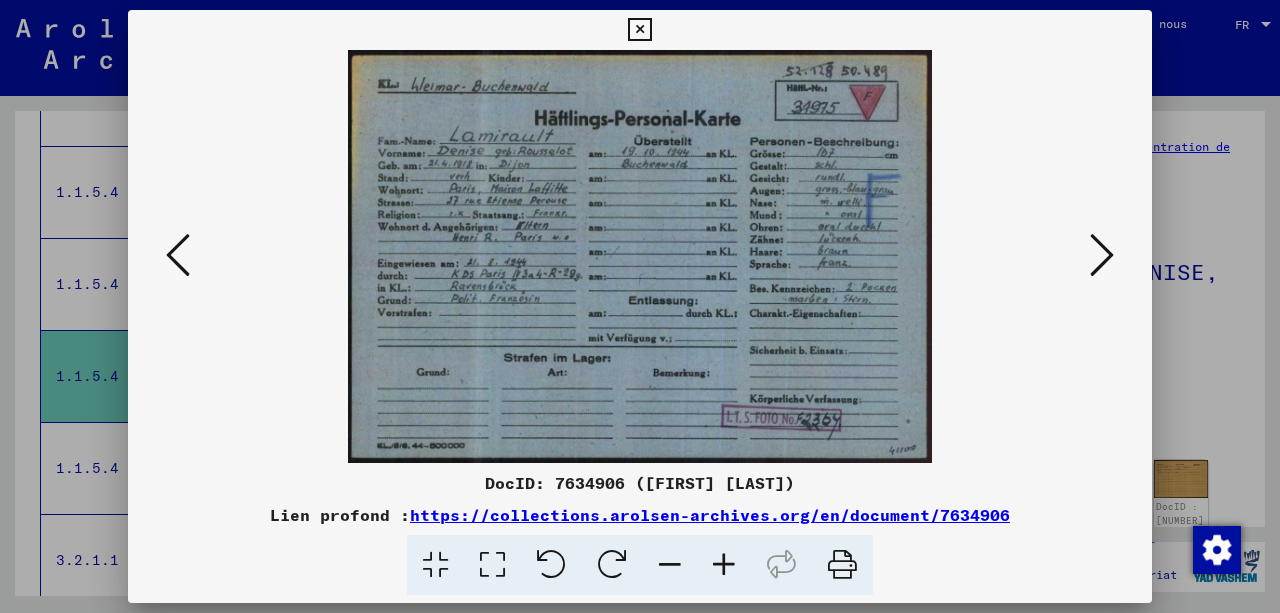 click at bounding box center [724, 565] 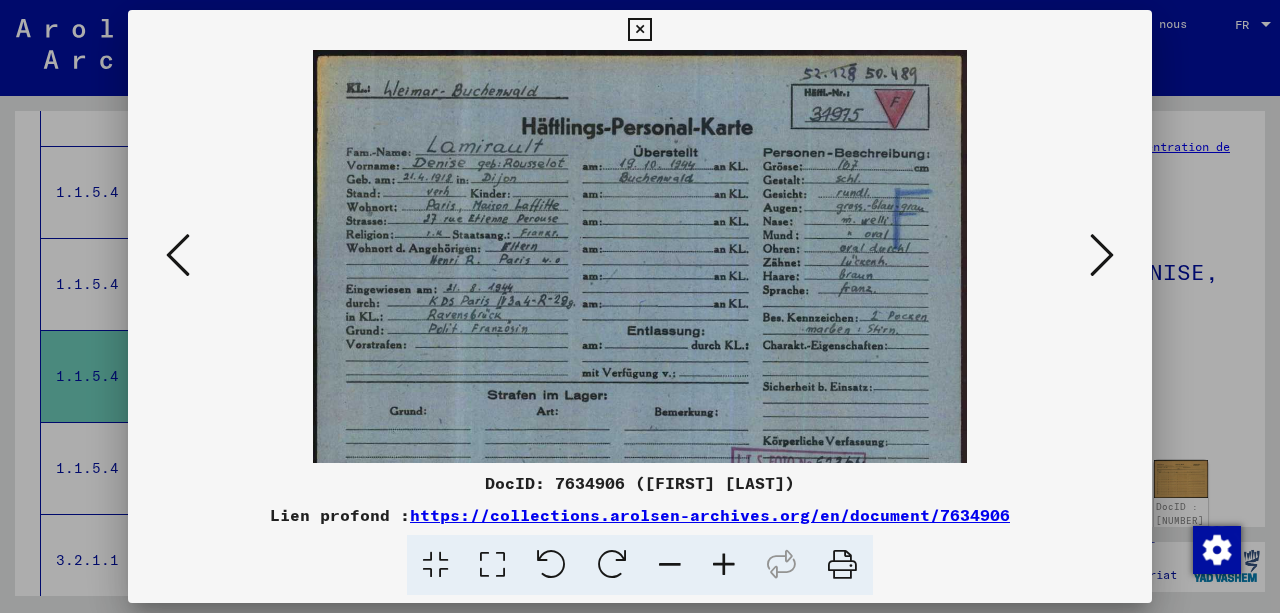 click at bounding box center [724, 565] 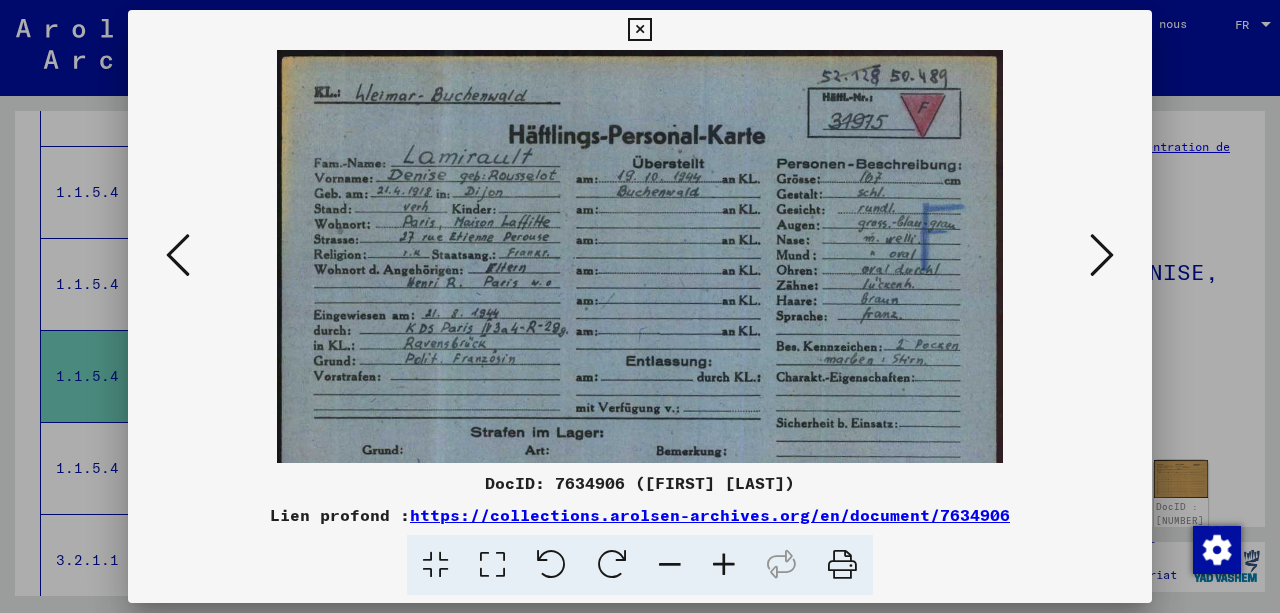 click at bounding box center [724, 565] 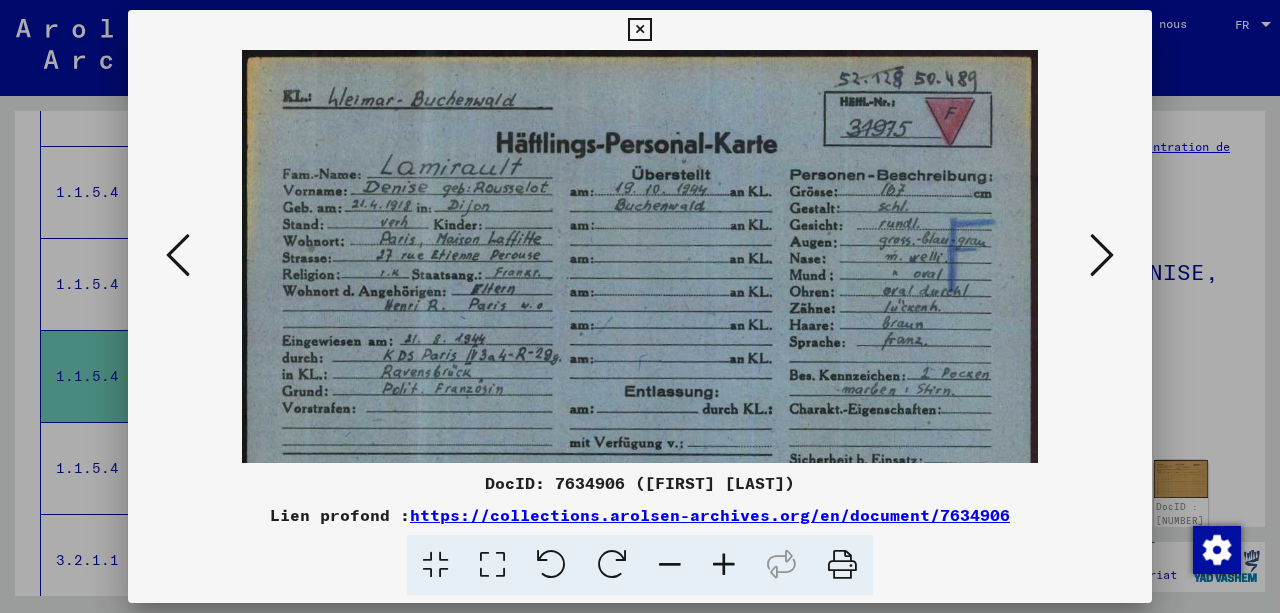 click at bounding box center [724, 565] 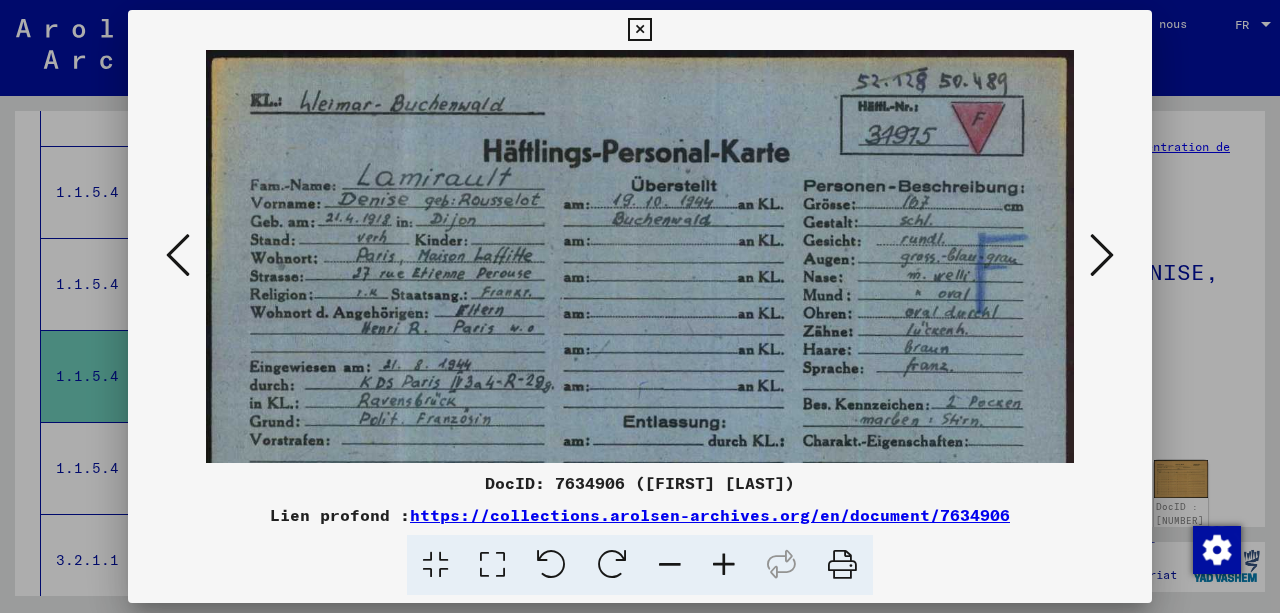 click at bounding box center [724, 565] 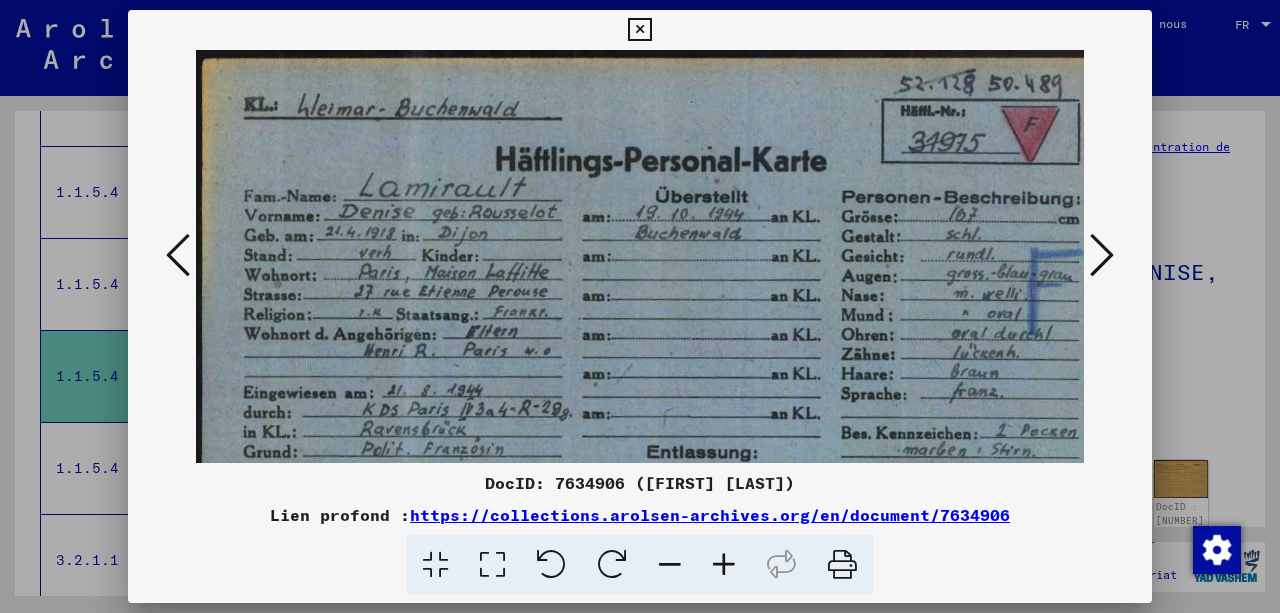 click at bounding box center [724, 565] 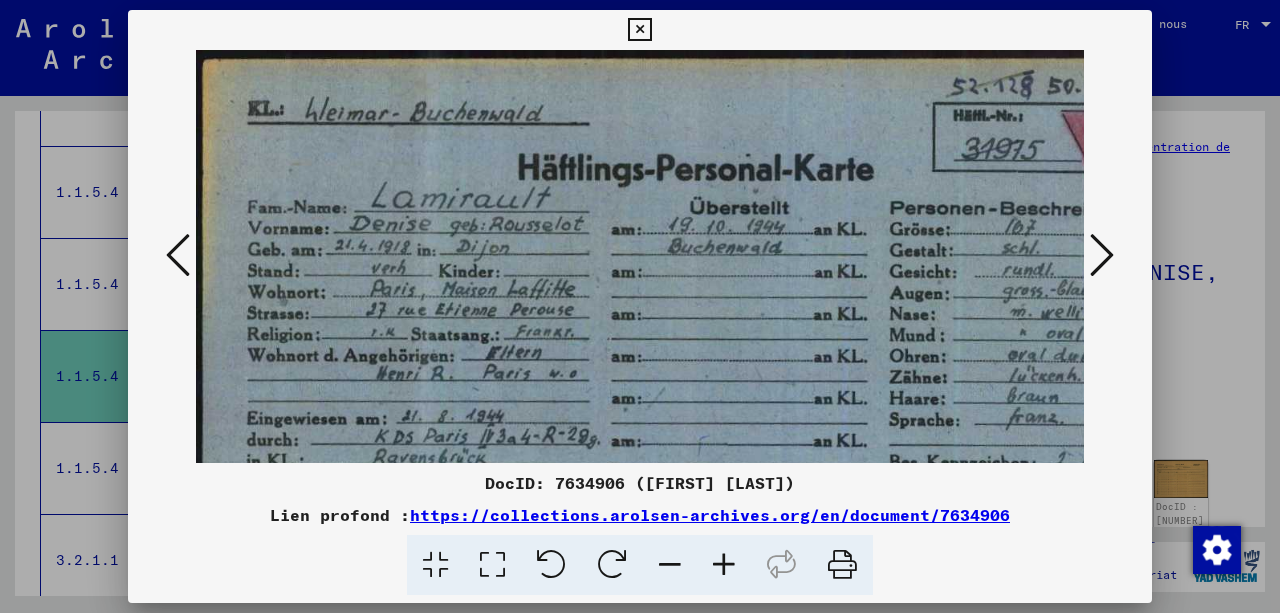 click at bounding box center [639, 30] 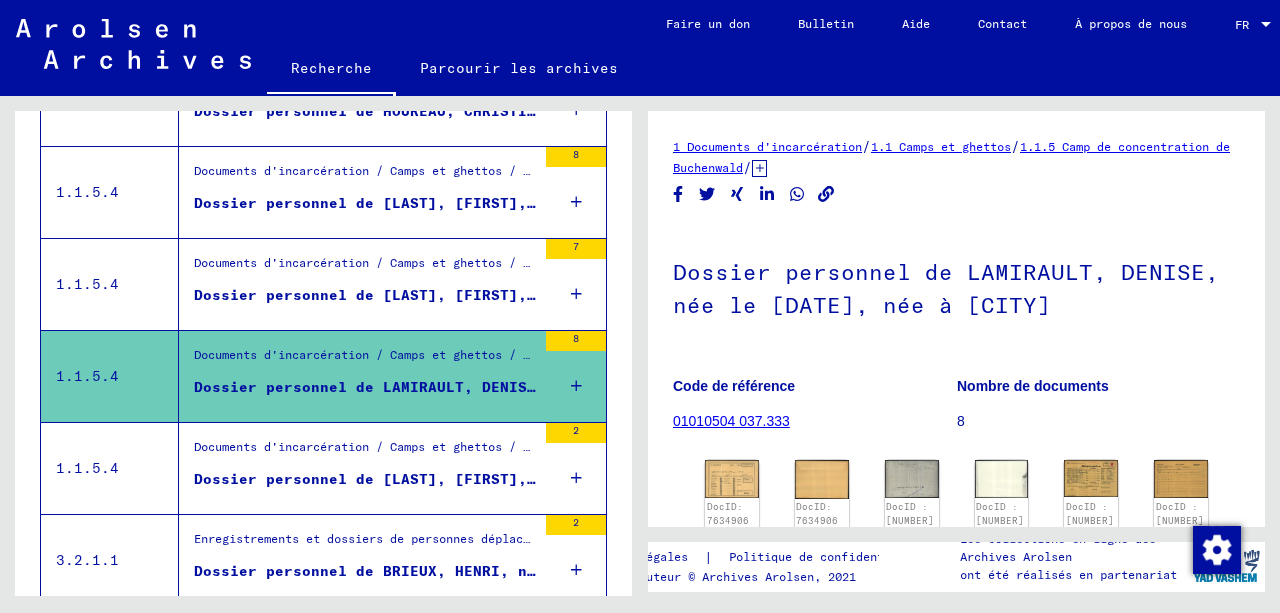 click on "Dossier personnel de [LAST], [FIRST], née le [DATE], née à [CITY]" at bounding box center (486, 479) 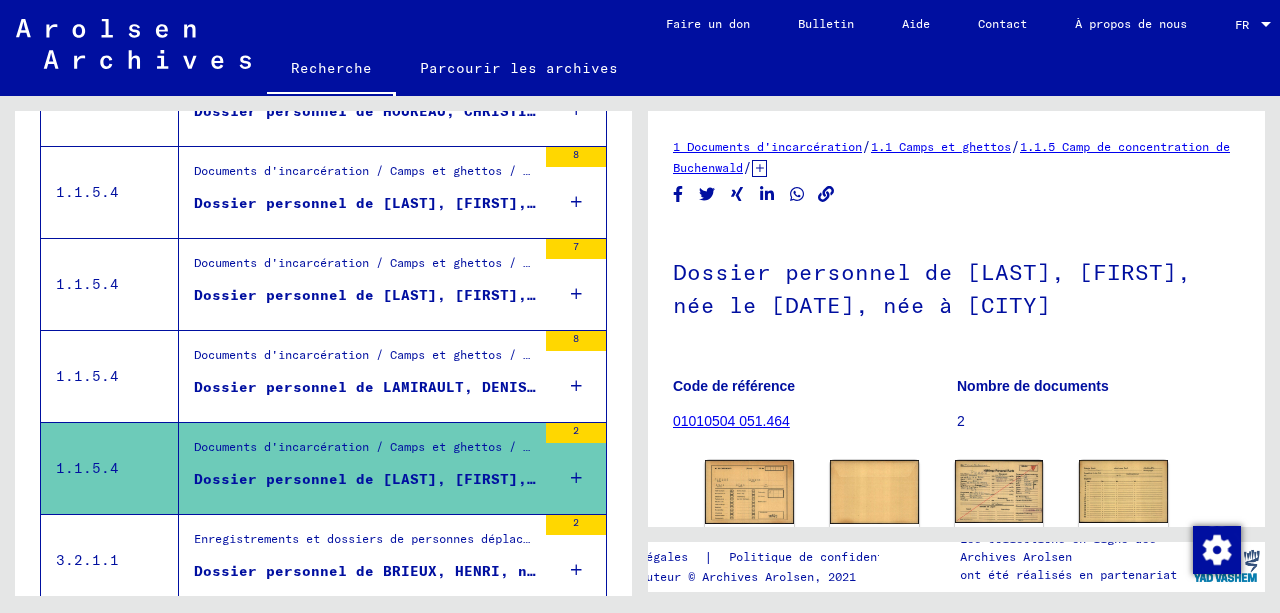 scroll, scrollTop: 0, scrollLeft: 0, axis: both 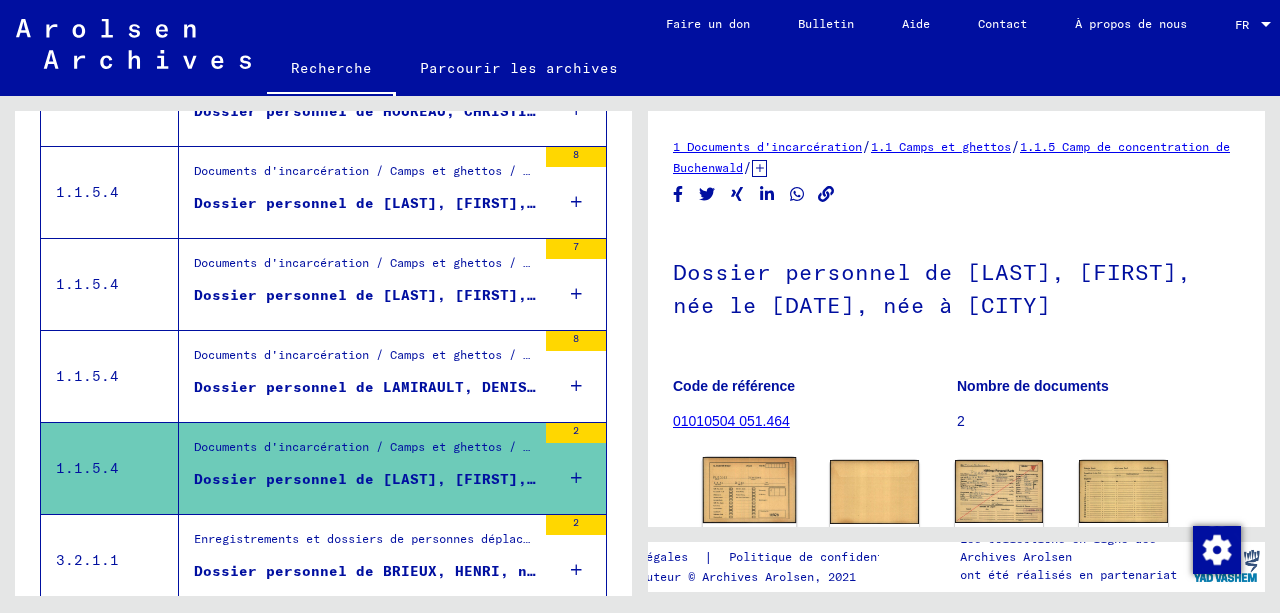 click 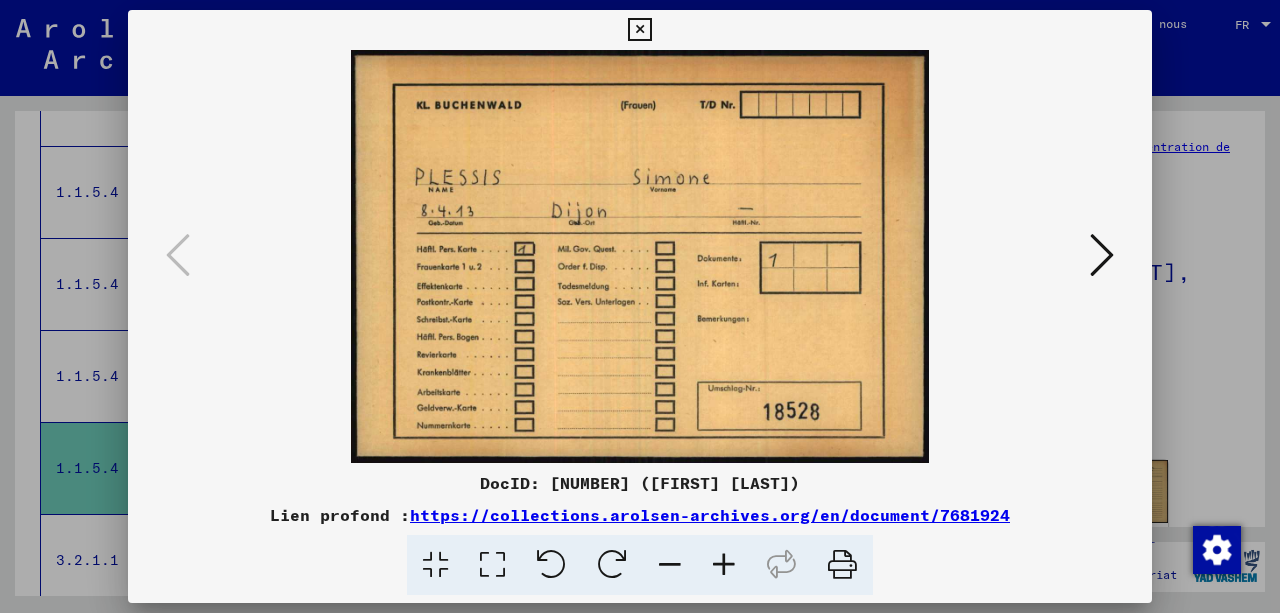 click at bounding box center [1102, 255] 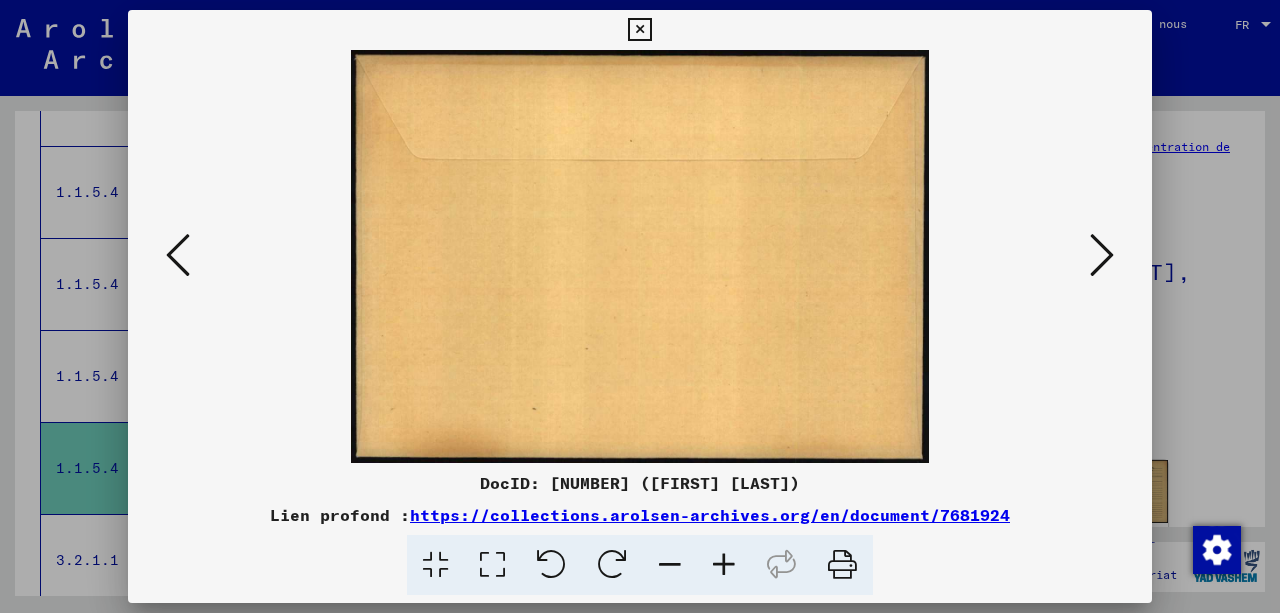click at bounding box center [1102, 255] 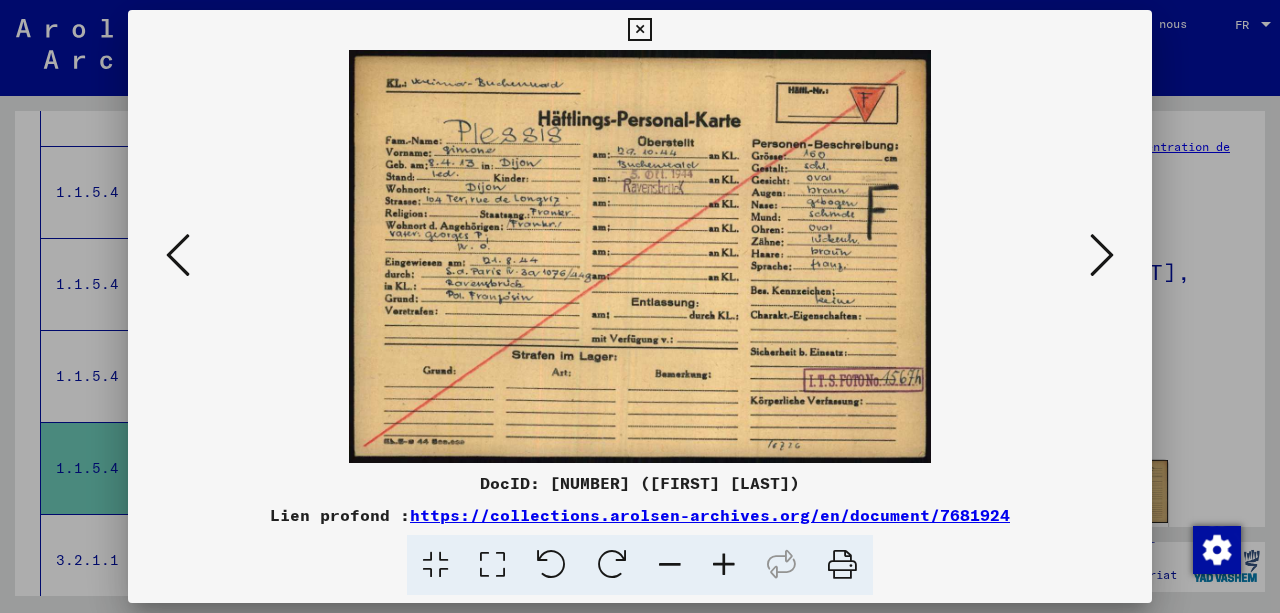 click at bounding box center (724, 565) 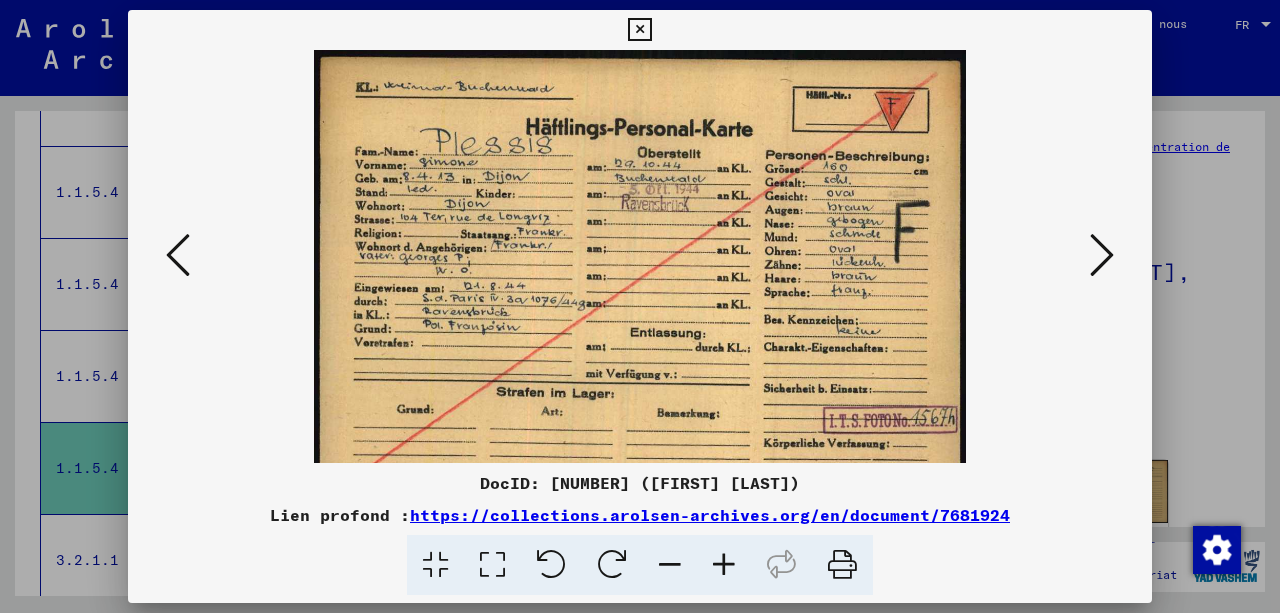 click at bounding box center (724, 565) 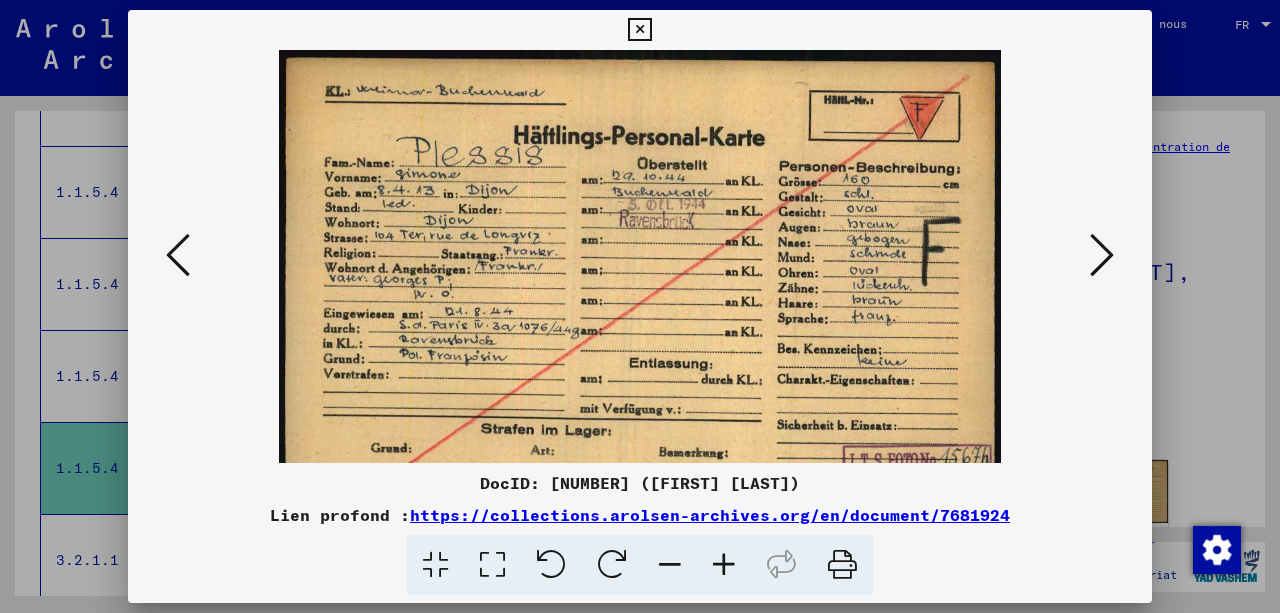 click at bounding box center [724, 565] 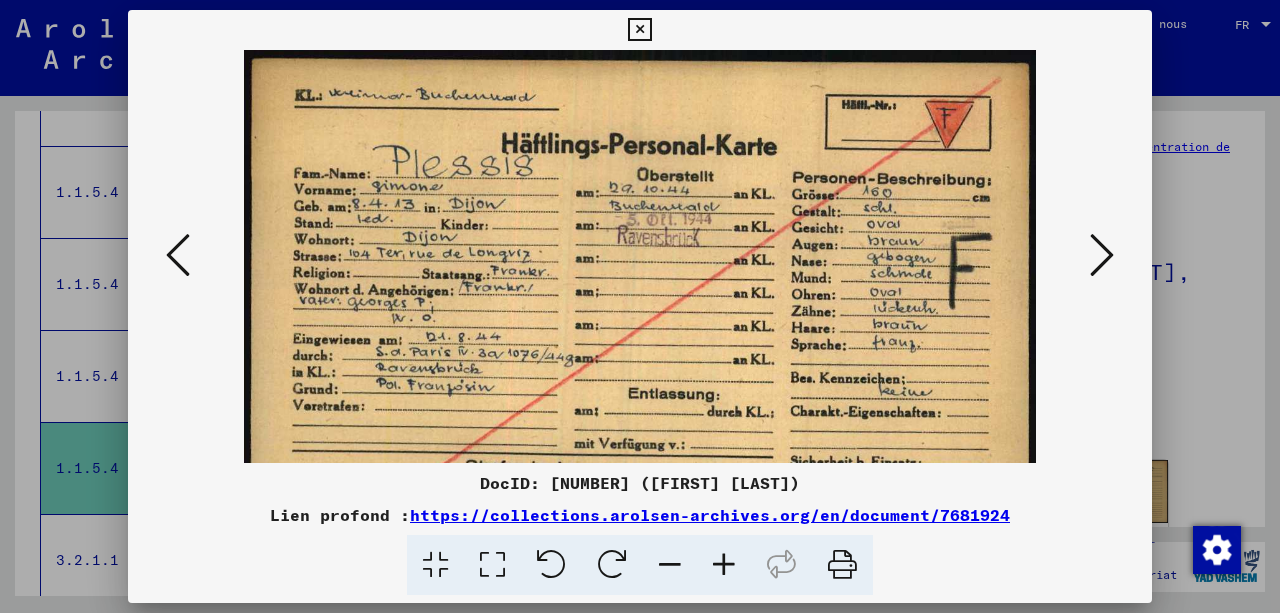 click at bounding box center [724, 565] 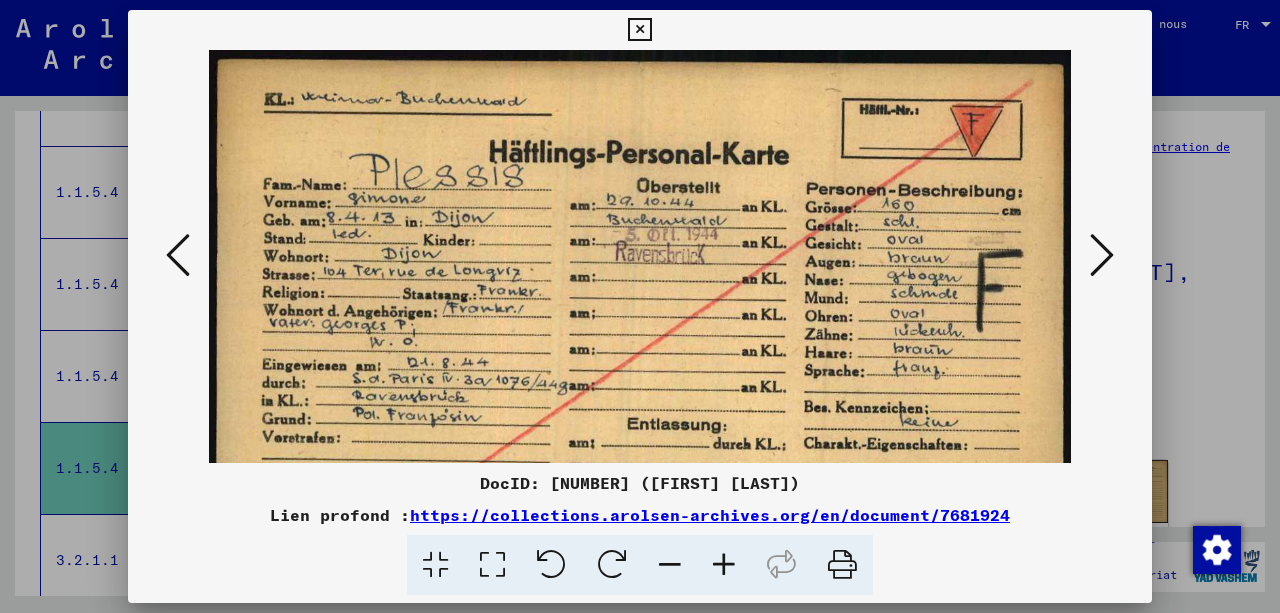 click at bounding box center [724, 565] 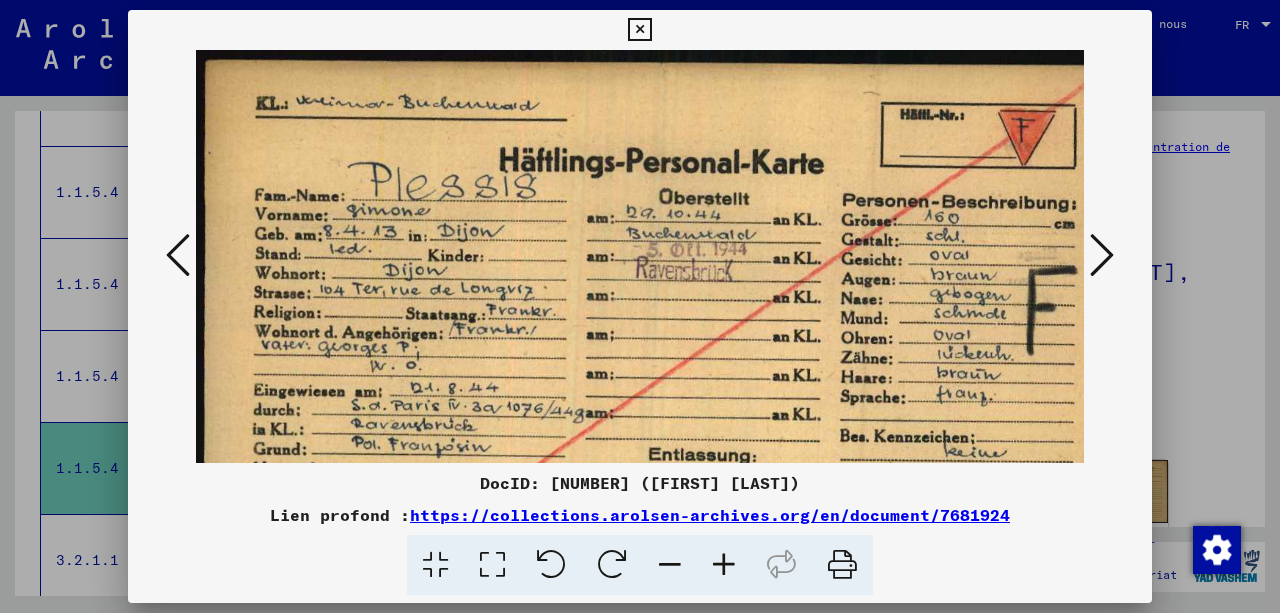 click at bounding box center [1102, 255] 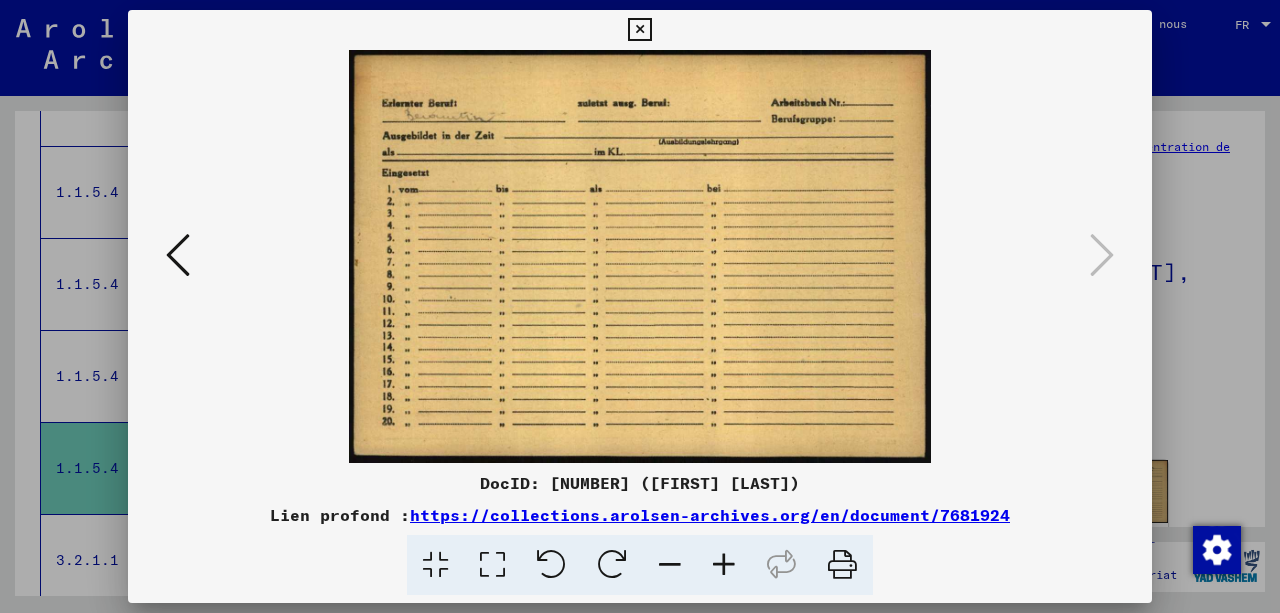 click at bounding box center [639, 30] 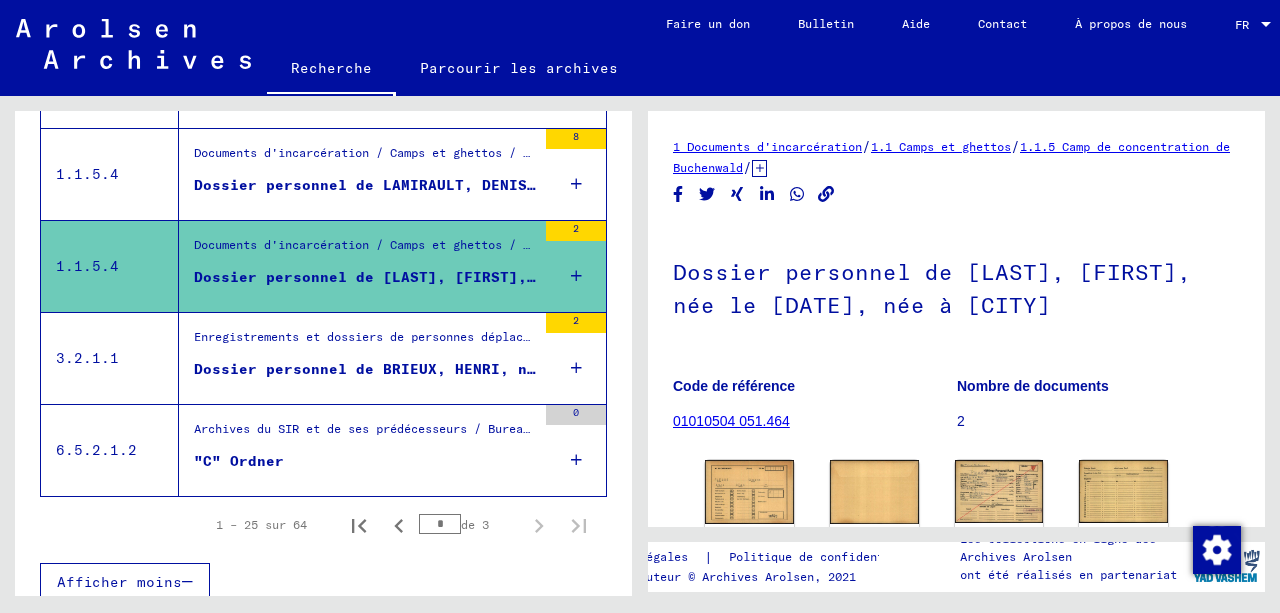 scroll, scrollTop: 1380, scrollLeft: 0, axis: vertical 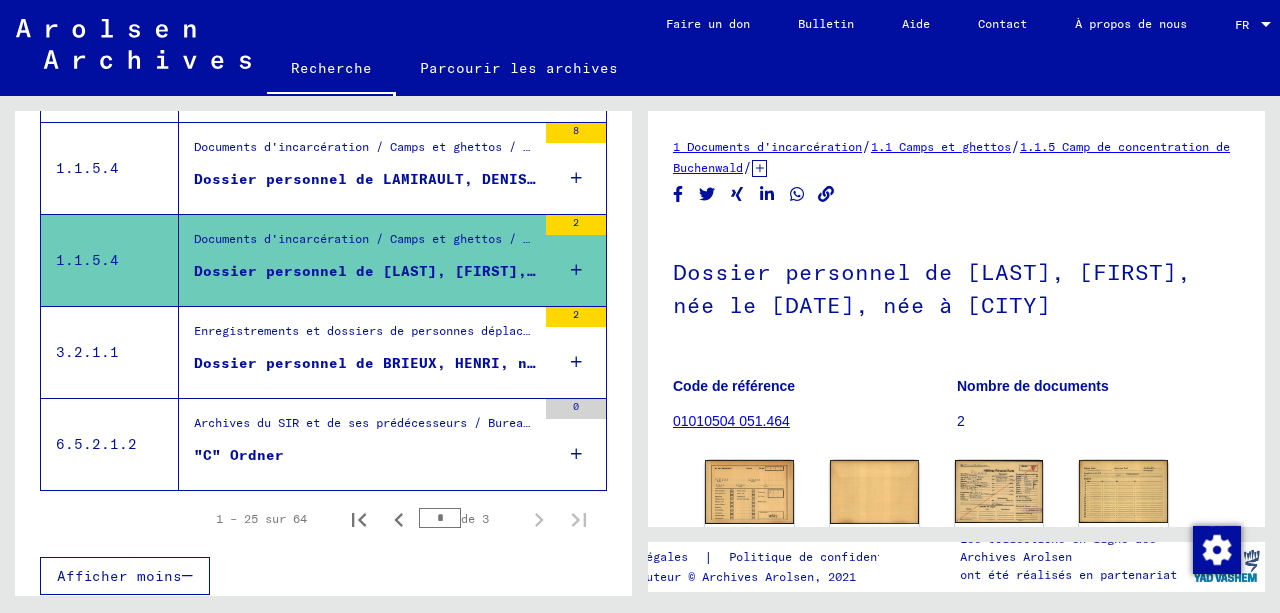 click on "Dossier personnel de BRIEUX, HENRI, né le [DATE], né à [CITY] et d'autres personnes" at bounding box center (567, 363) 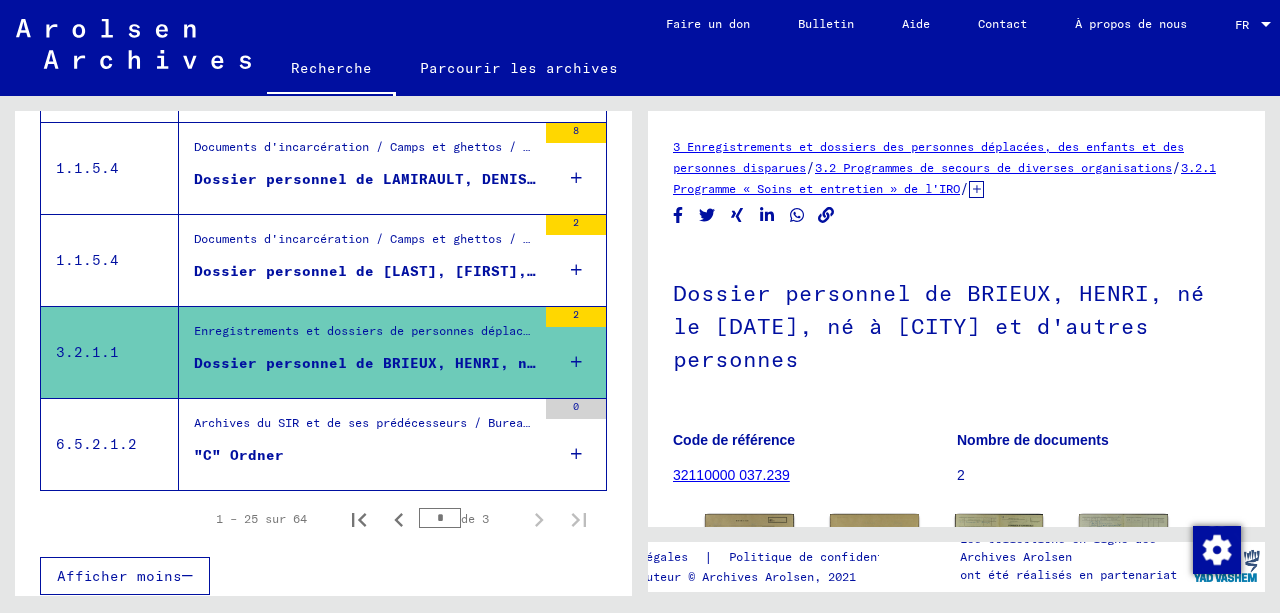 scroll, scrollTop: 0, scrollLeft: 0, axis: both 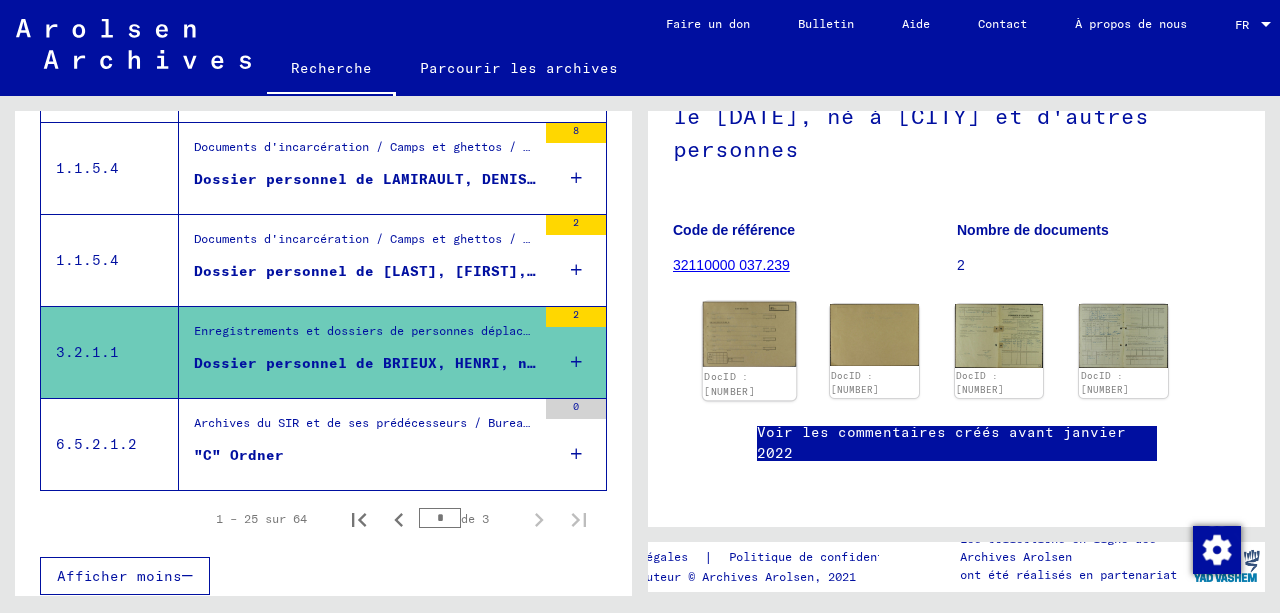 click 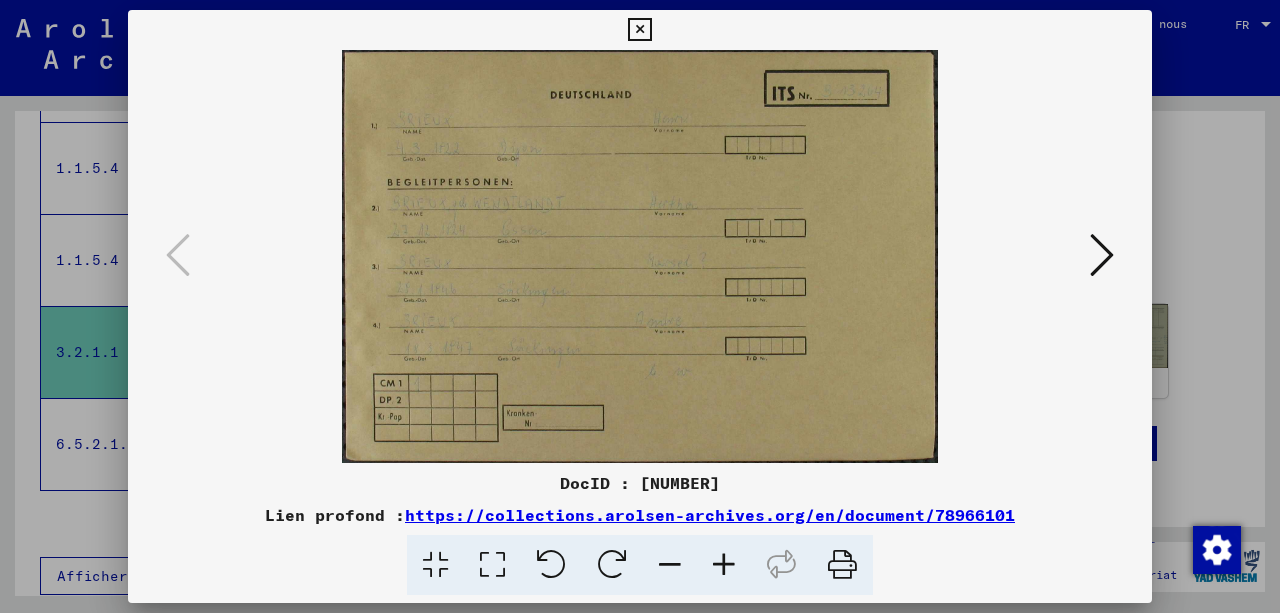 click at bounding box center (1102, 255) 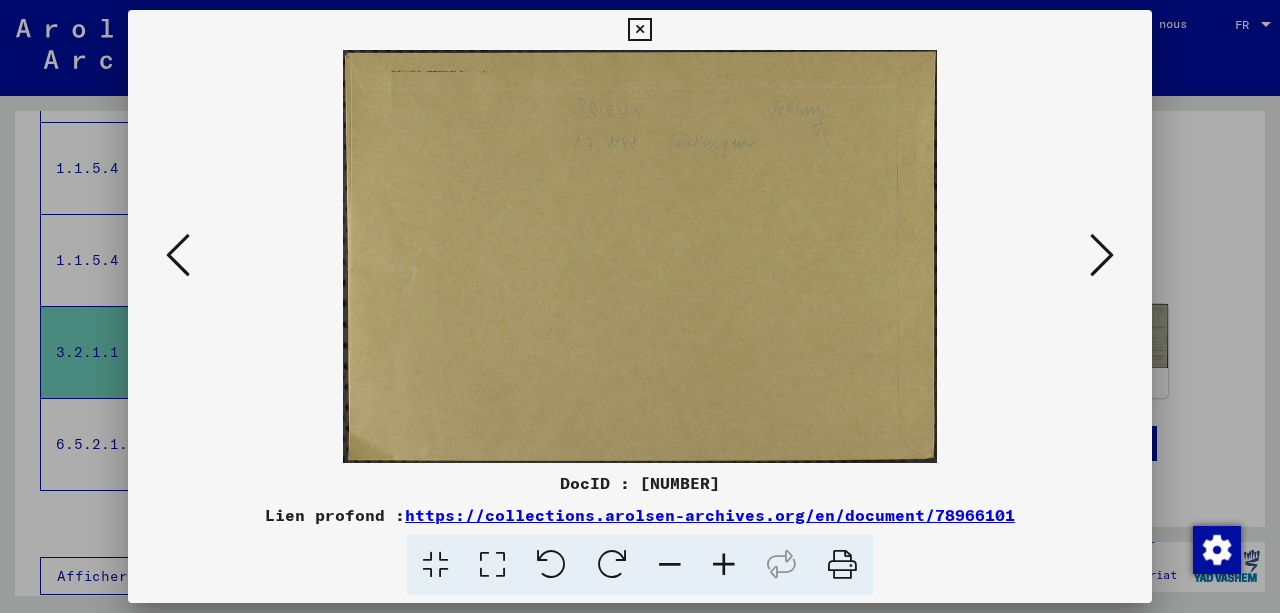click at bounding box center (1102, 255) 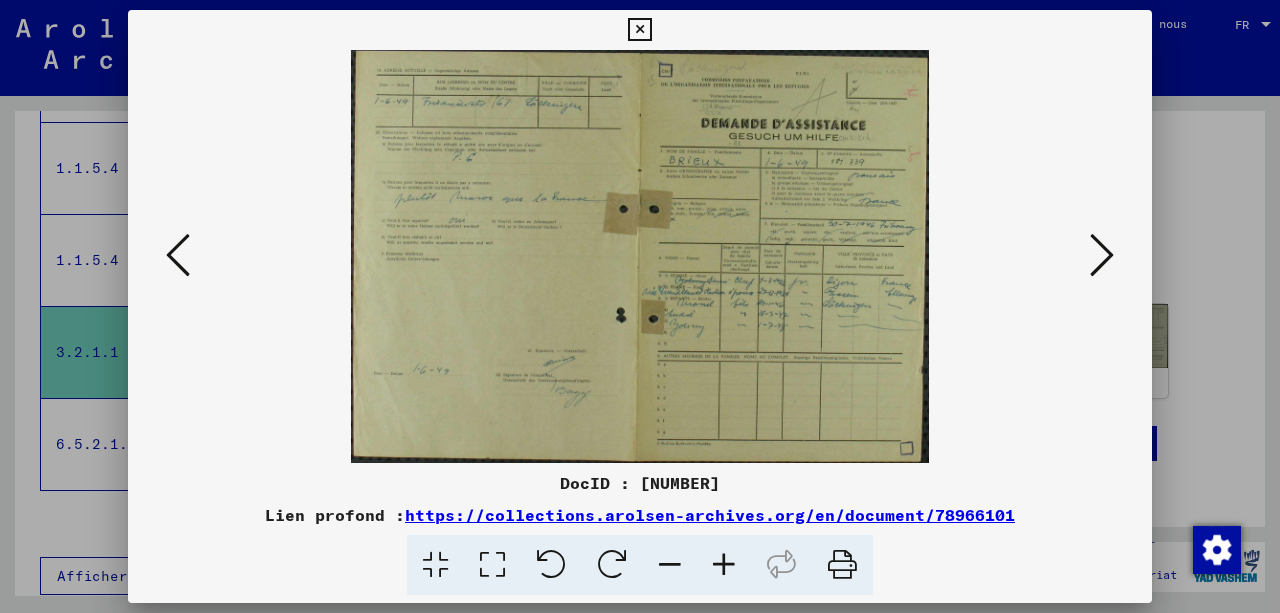 click at bounding box center (724, 565) 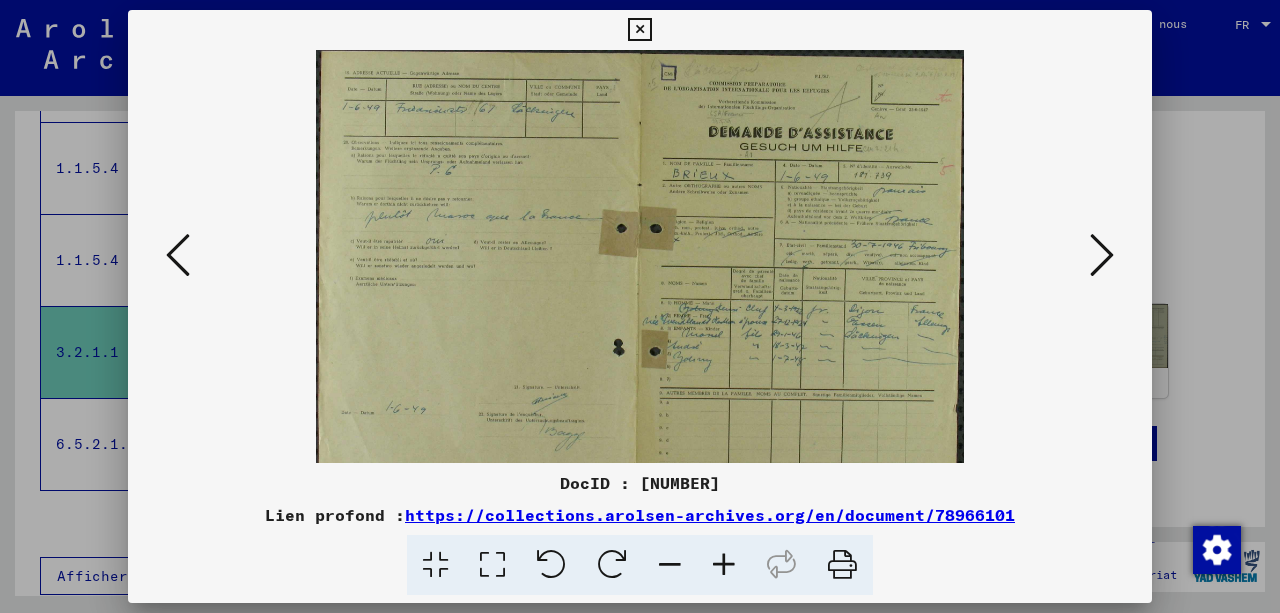 click at bounding box center (724, 565) 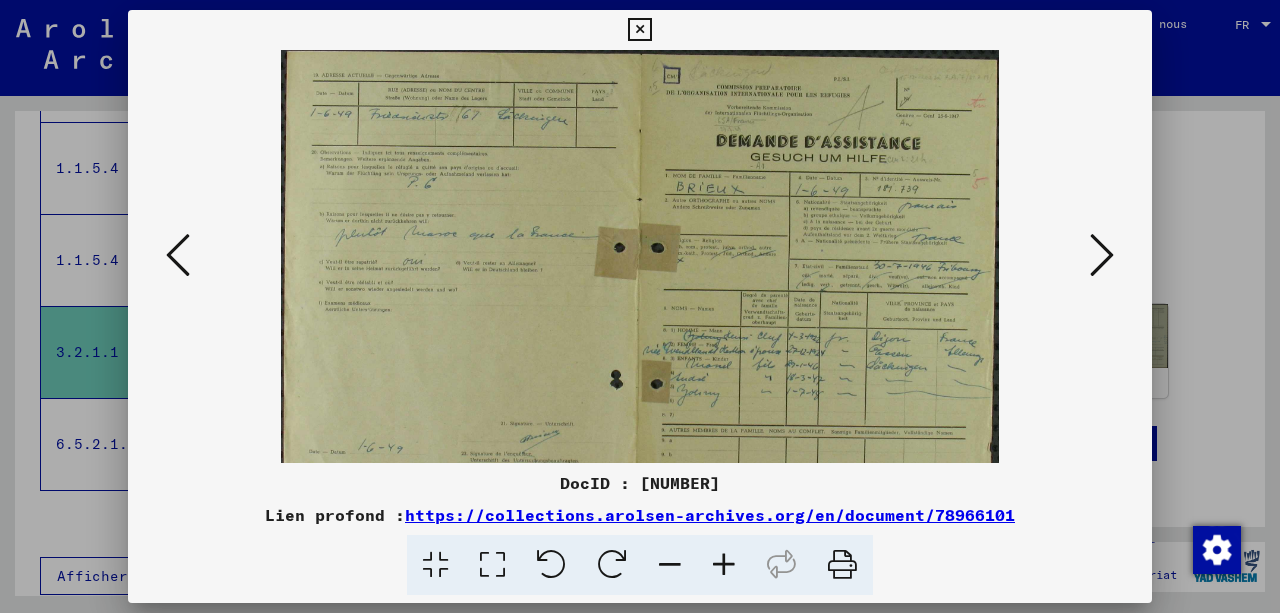 click at bounding box center (724, 565) 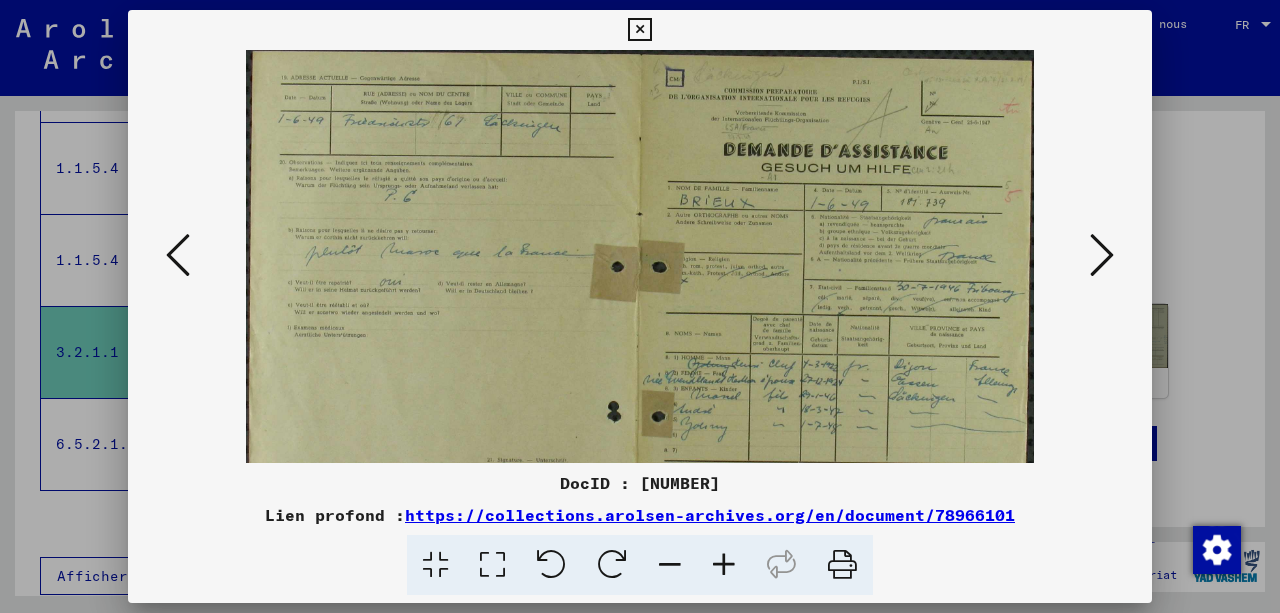 click at bounding box center (724, 565) 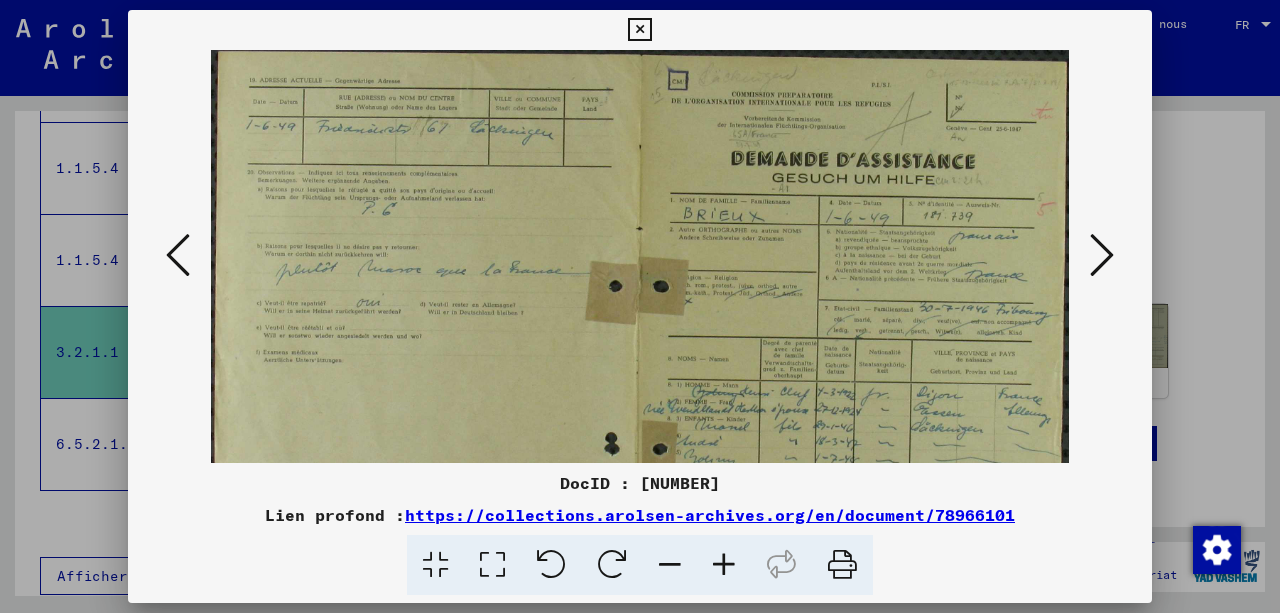click at bounding box center (724, 565) 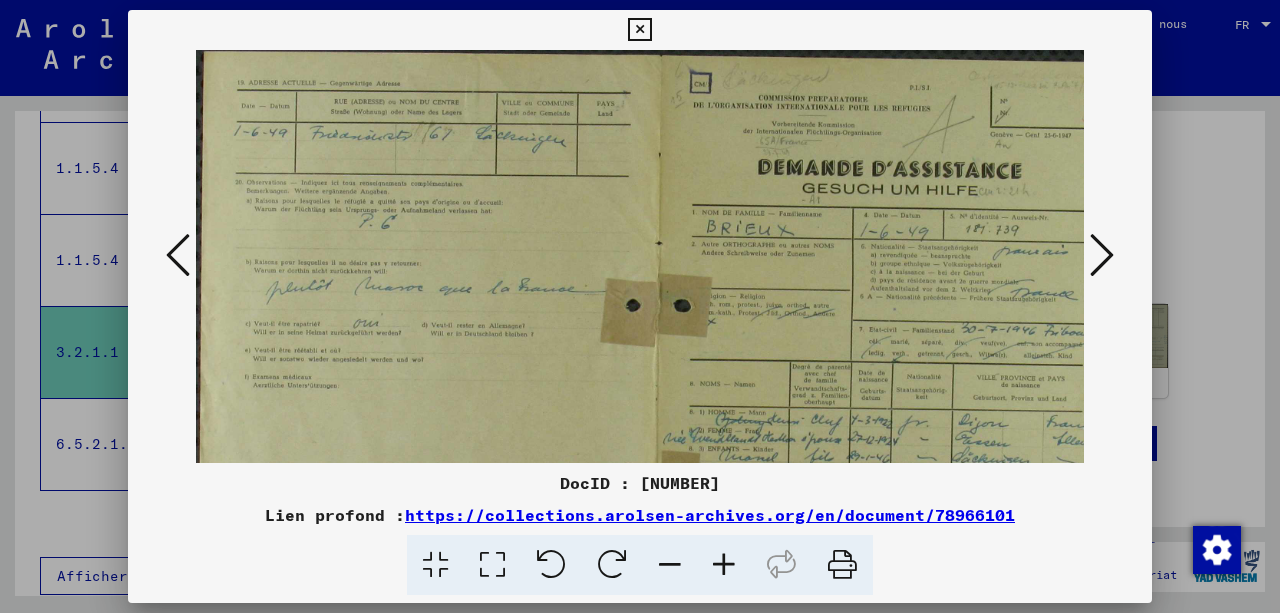 click at bounding box center (724, 565) 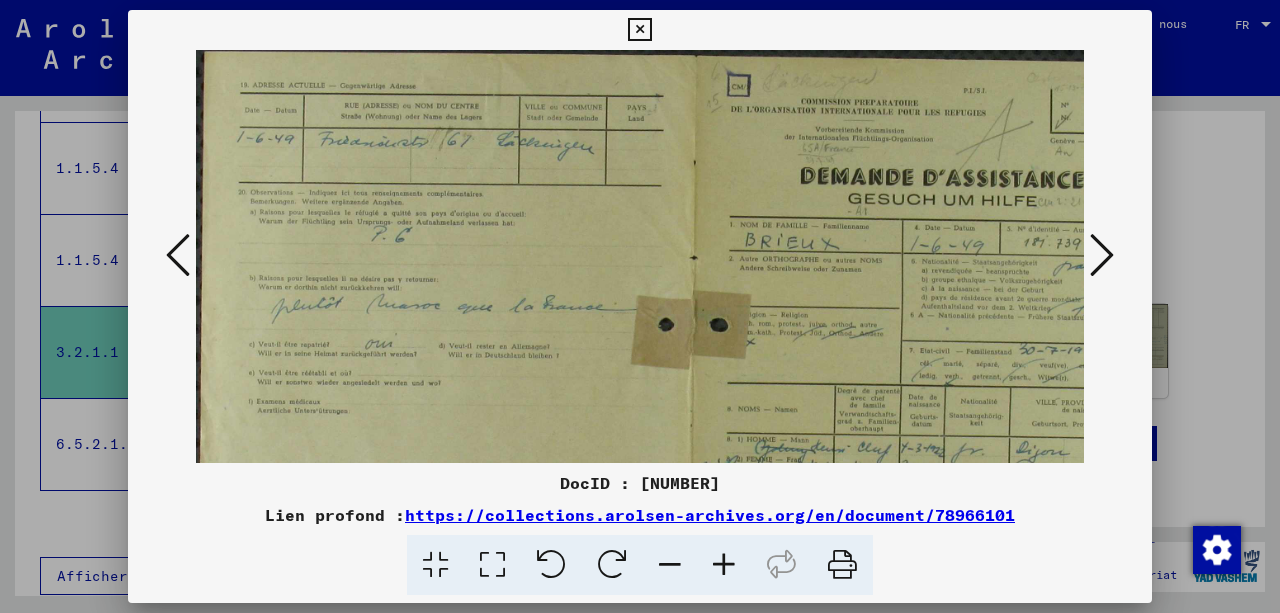 click at bounding box center (724, 565) 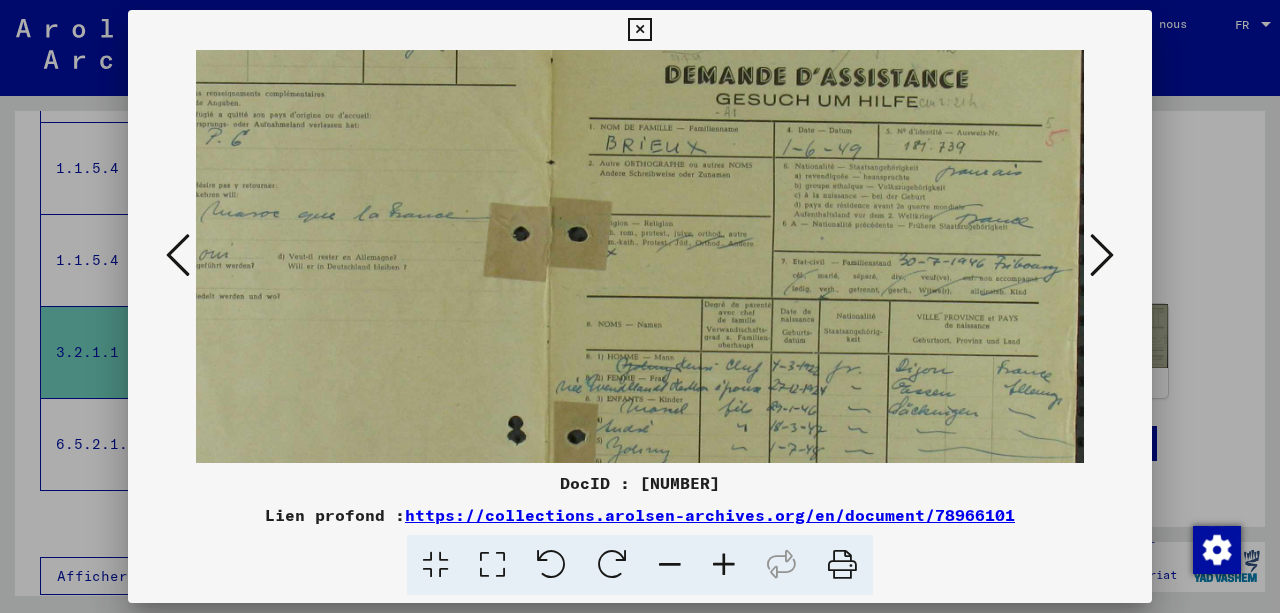 scroll, scrollTop: 111, scrollLeft: 178, axis: both 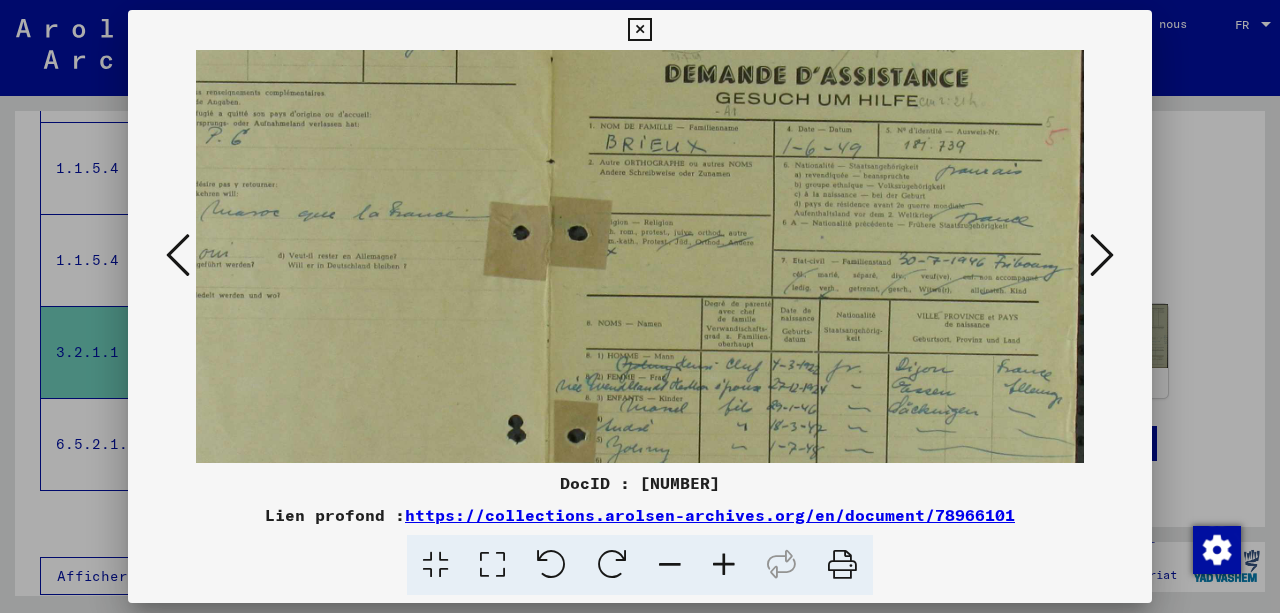 drag, startPoint x: 822, startPoint y: 381, endPoint x: 624, endPoint y: 286, distance: 219.61102 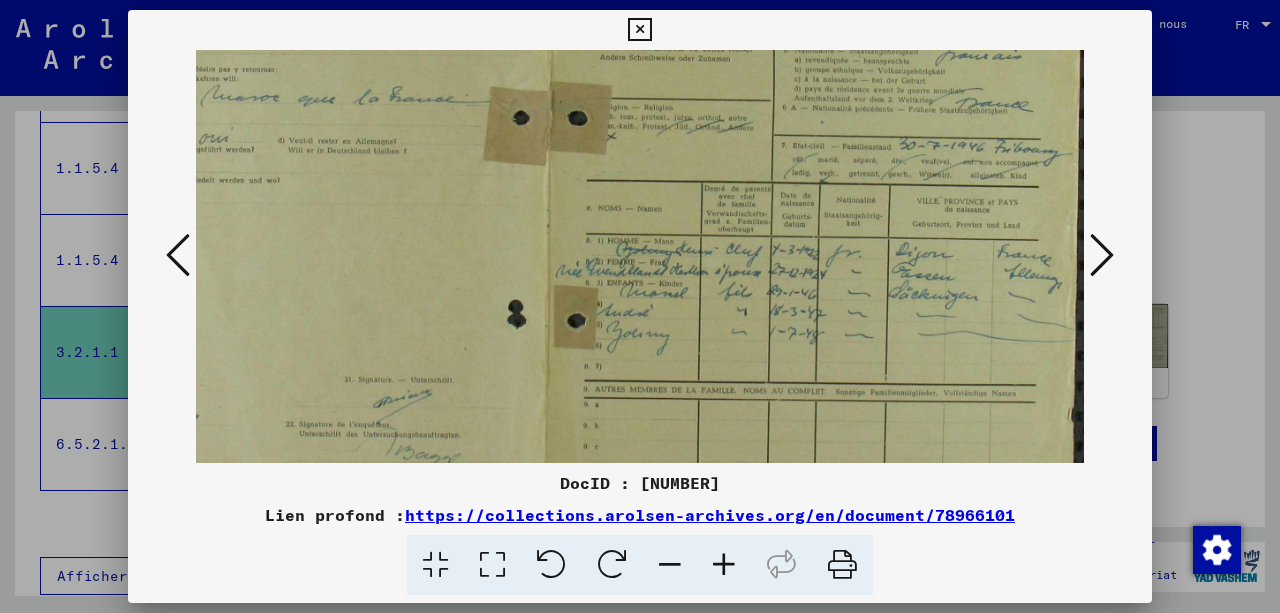 scroll, scrollTop: 240, scrollLeft: 178, axis: both 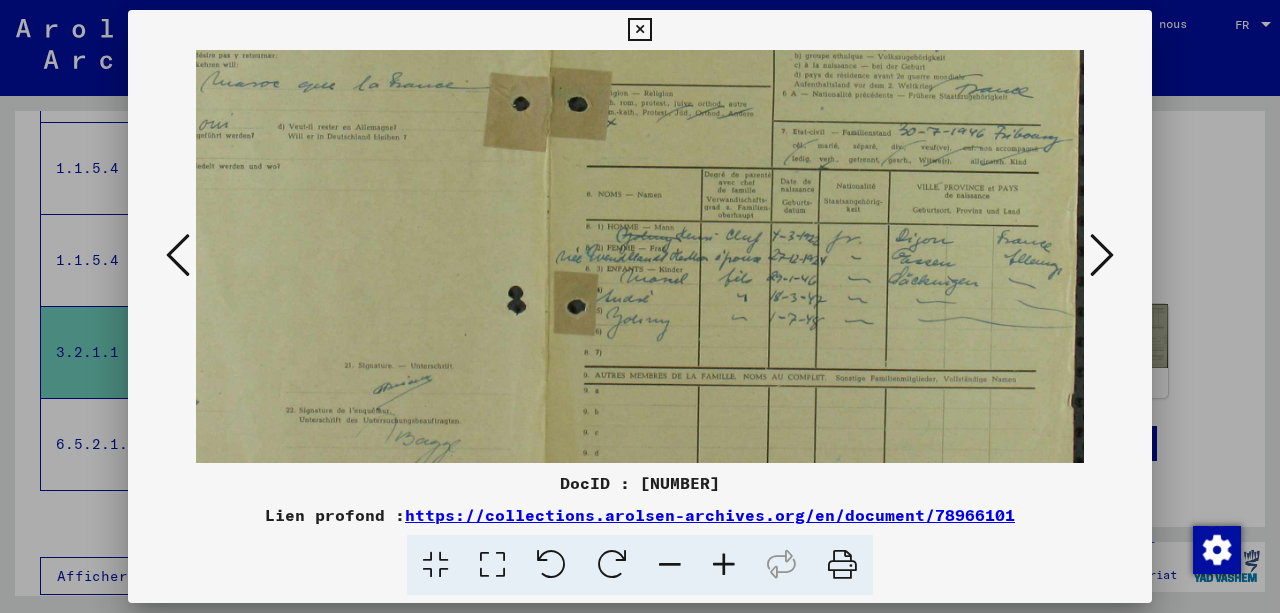 drag, startPoint x: 737, startPoint y: 388, endPoint x: 681, endPoint y: 264, distance: 136.0588 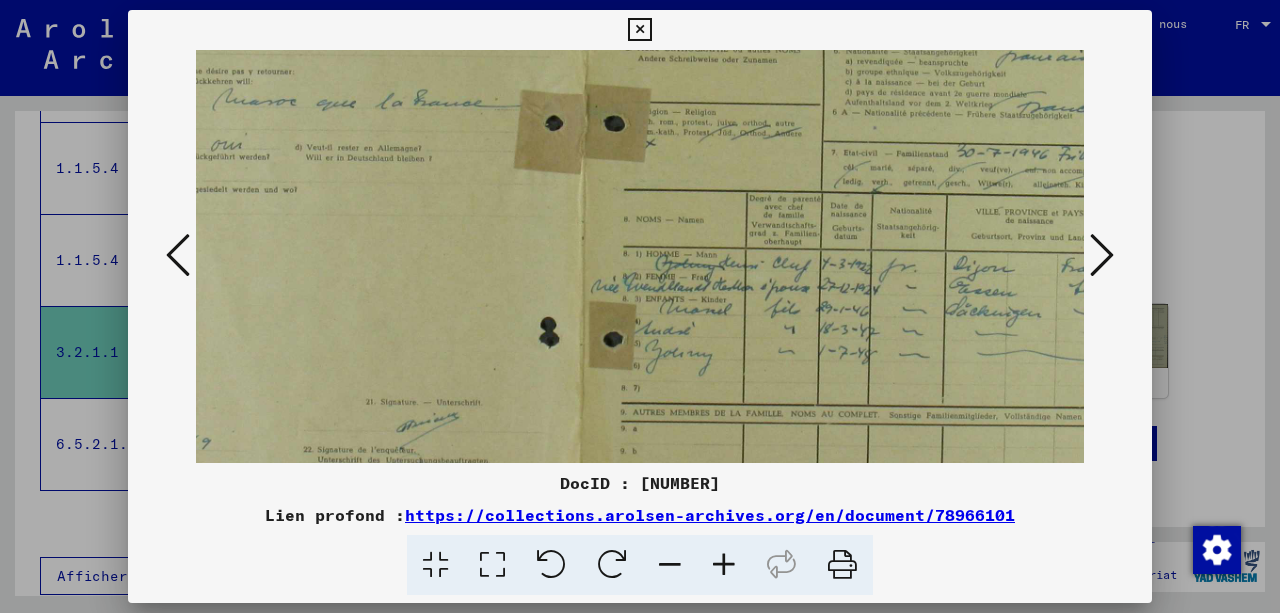 click at bounding box center [724, 565] 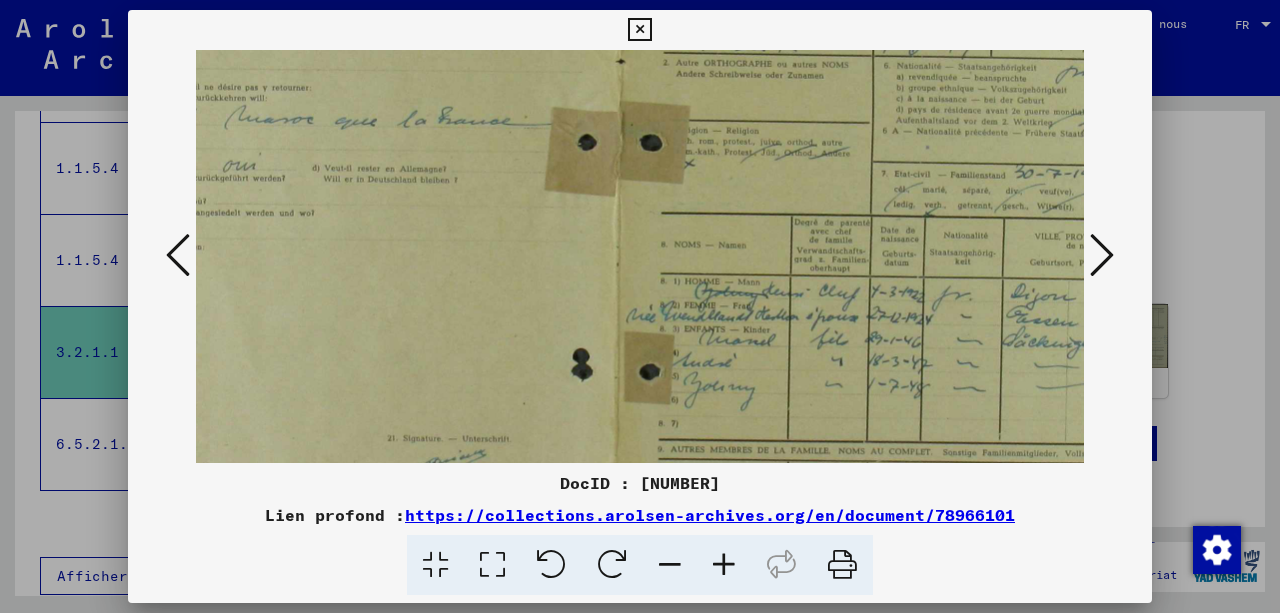 click at bounding box center [724, 565] 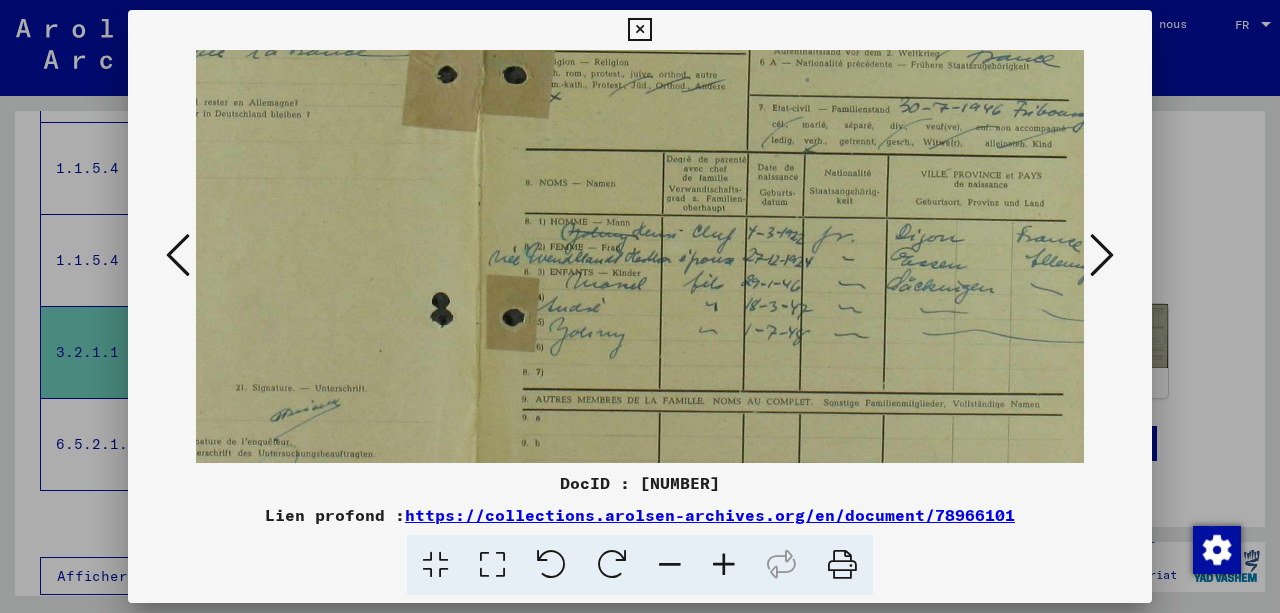 scroll, scrollTop: 336, scrollLeft: 363, axis: both 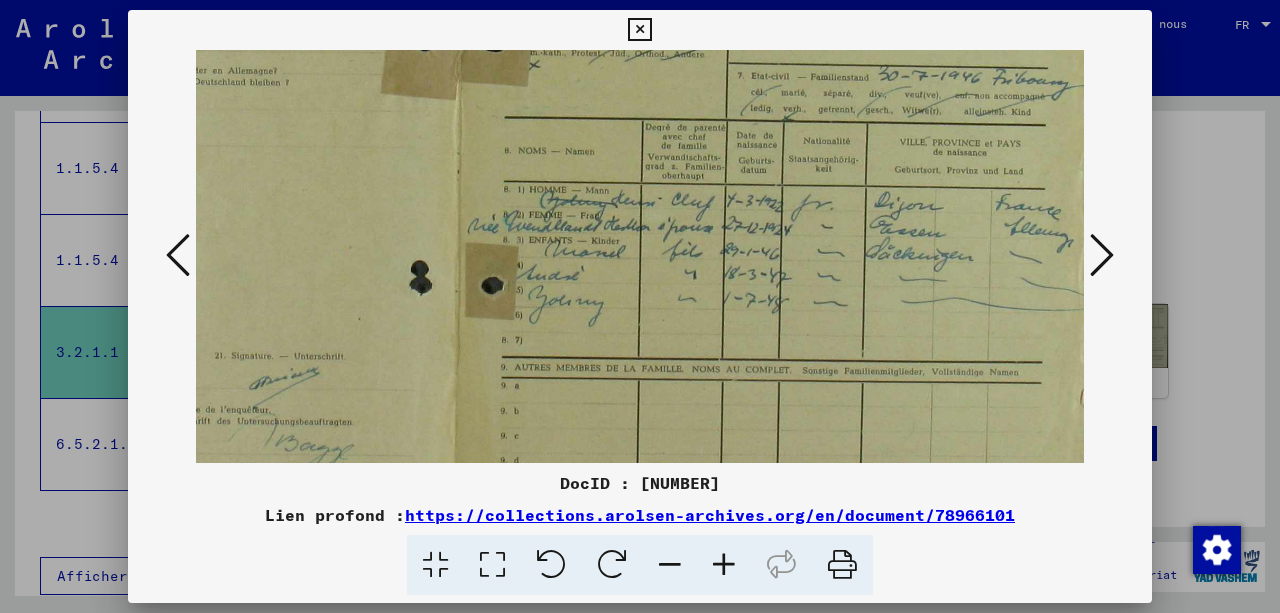 drag, startPoint x: 786, startPoint y: 381, endPoint x: 611, endPoint y: 278, distance: 203.06157 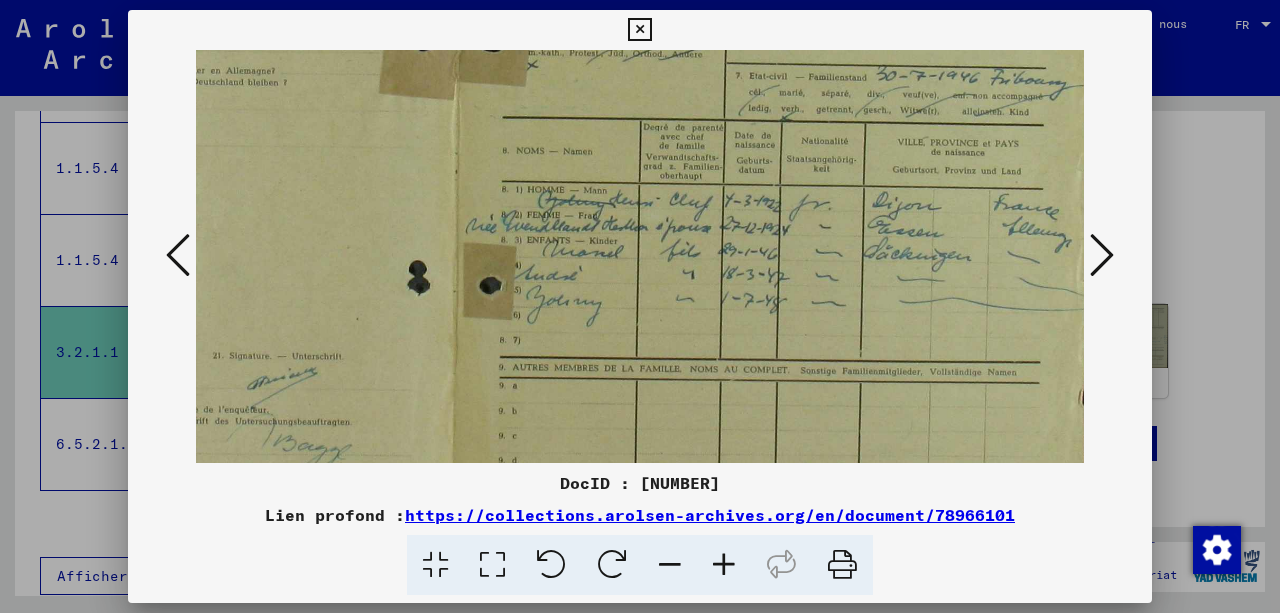click at bounding box center (1102, 255) 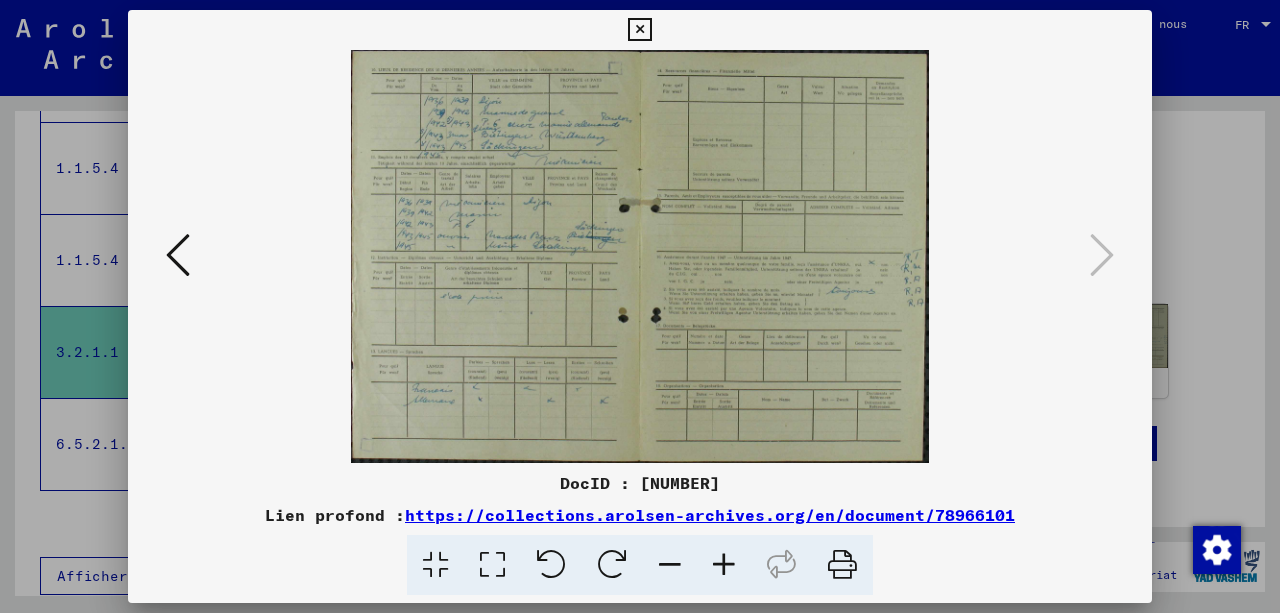 scroll, scrollTop: 0, scrollLeft: 0, axis: both 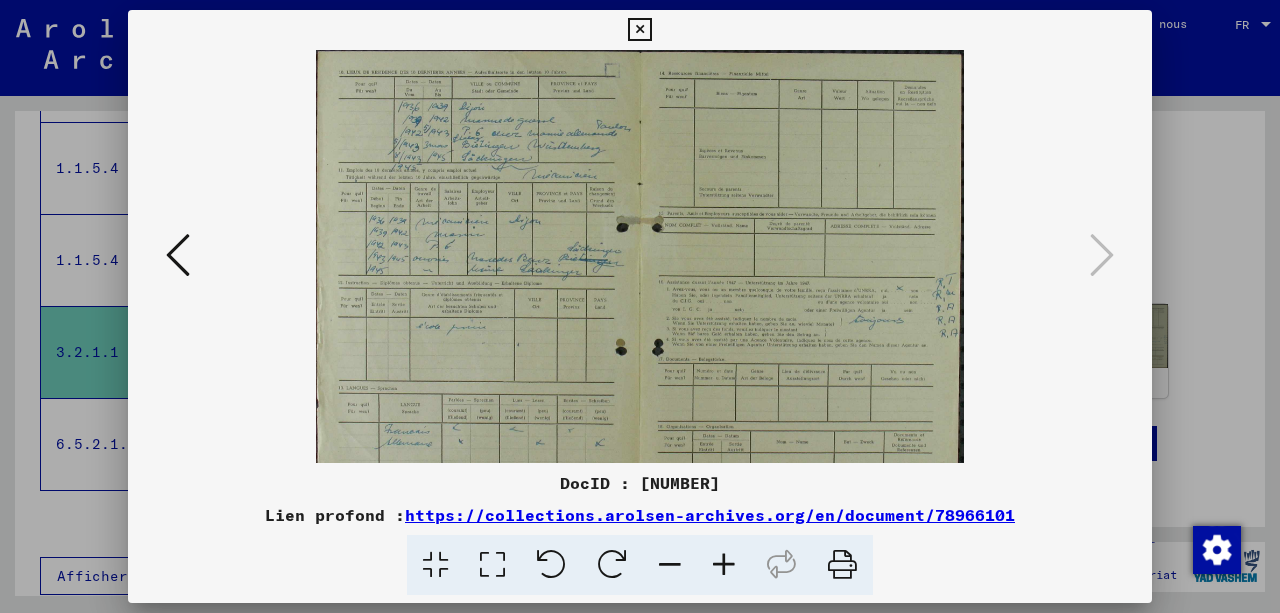 click at bounding box center (724, 565) 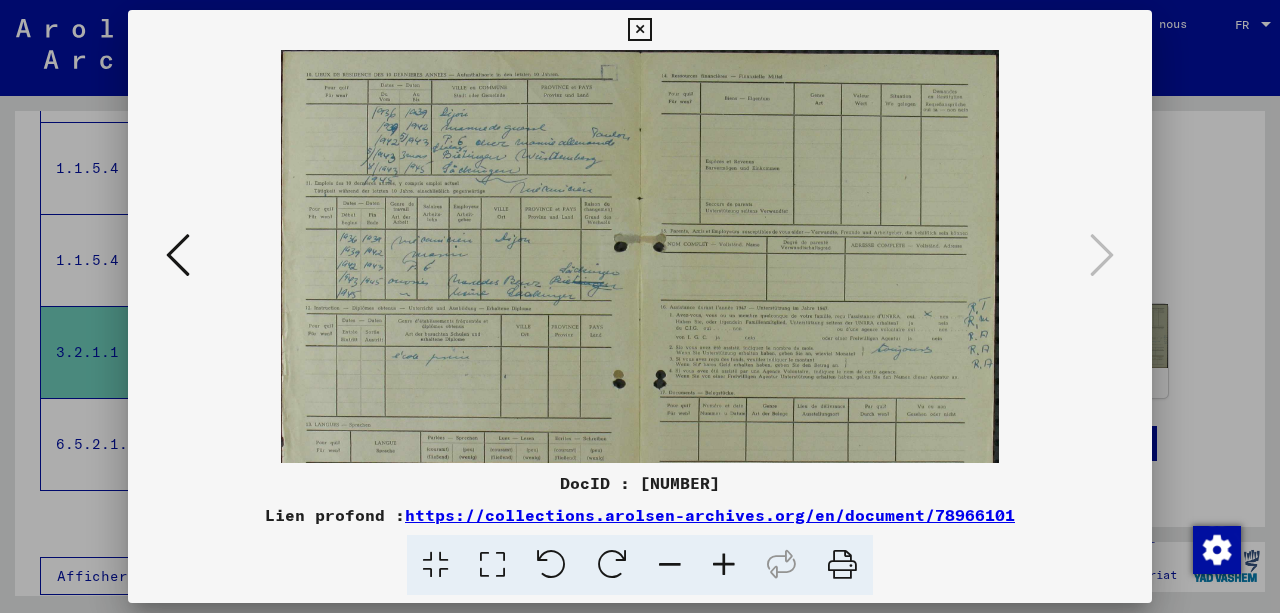 click at bounding box center [724, 565] 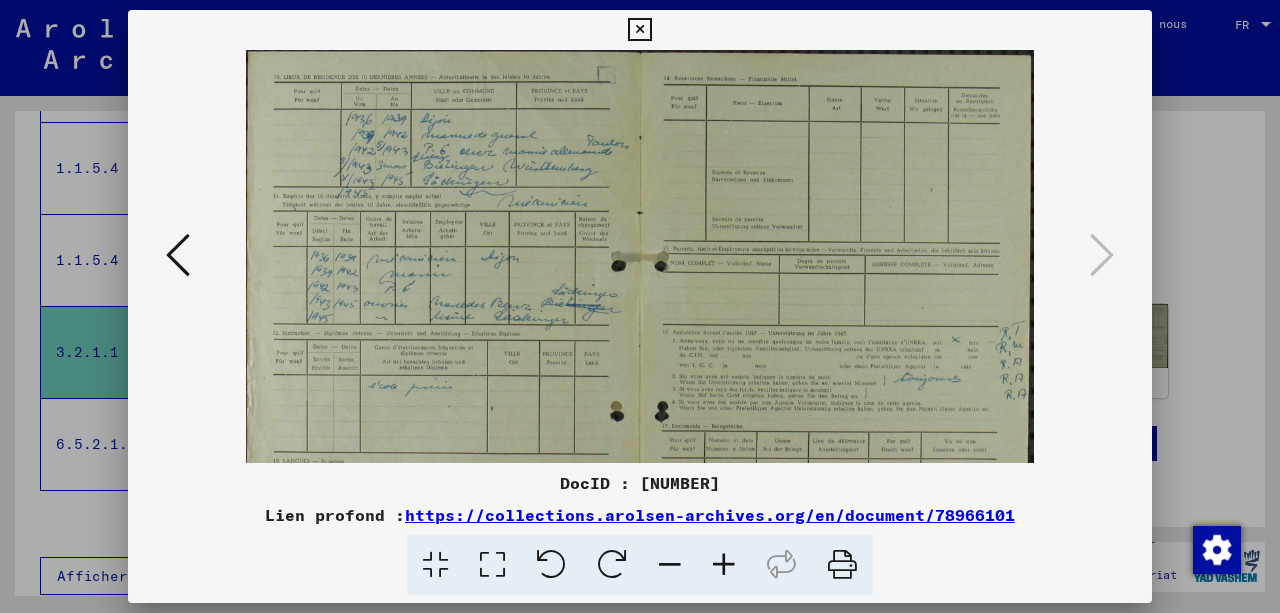 click at bounding box center [724, 565] 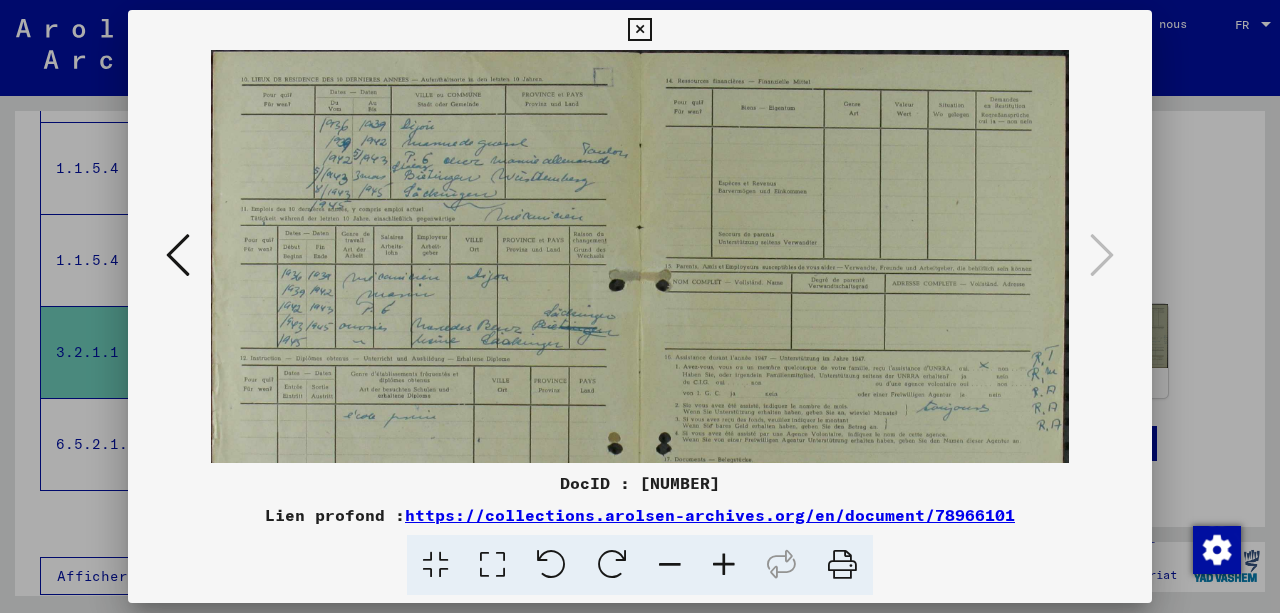 click at bounding box center (724, 565) 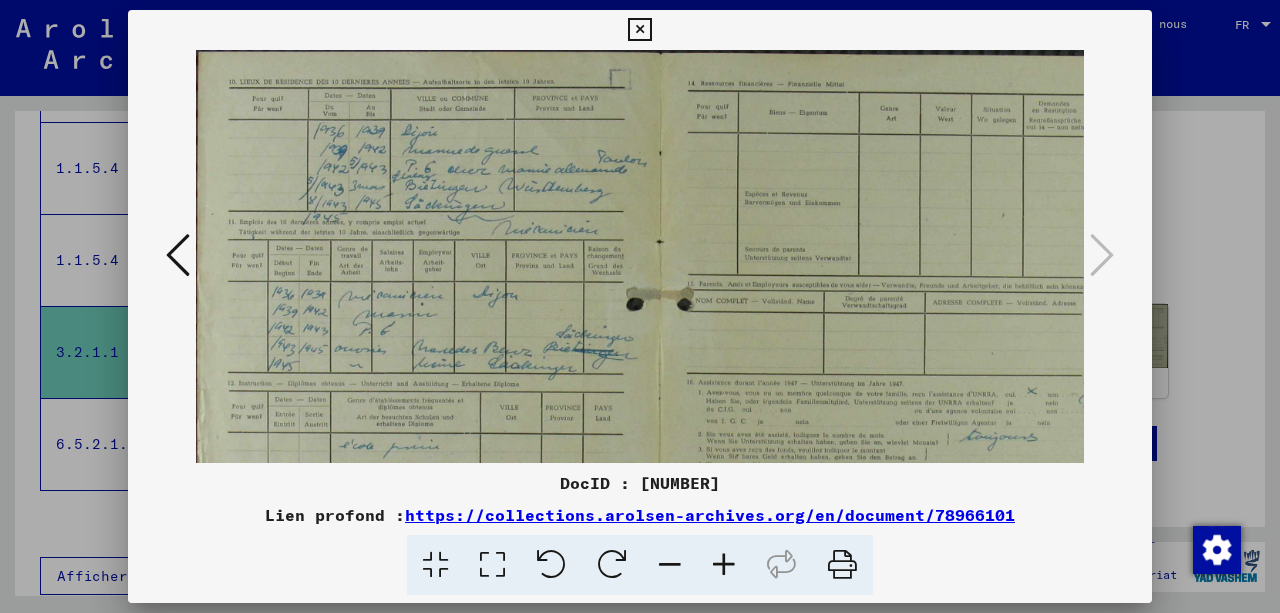 click at bounding box center (724, 565) 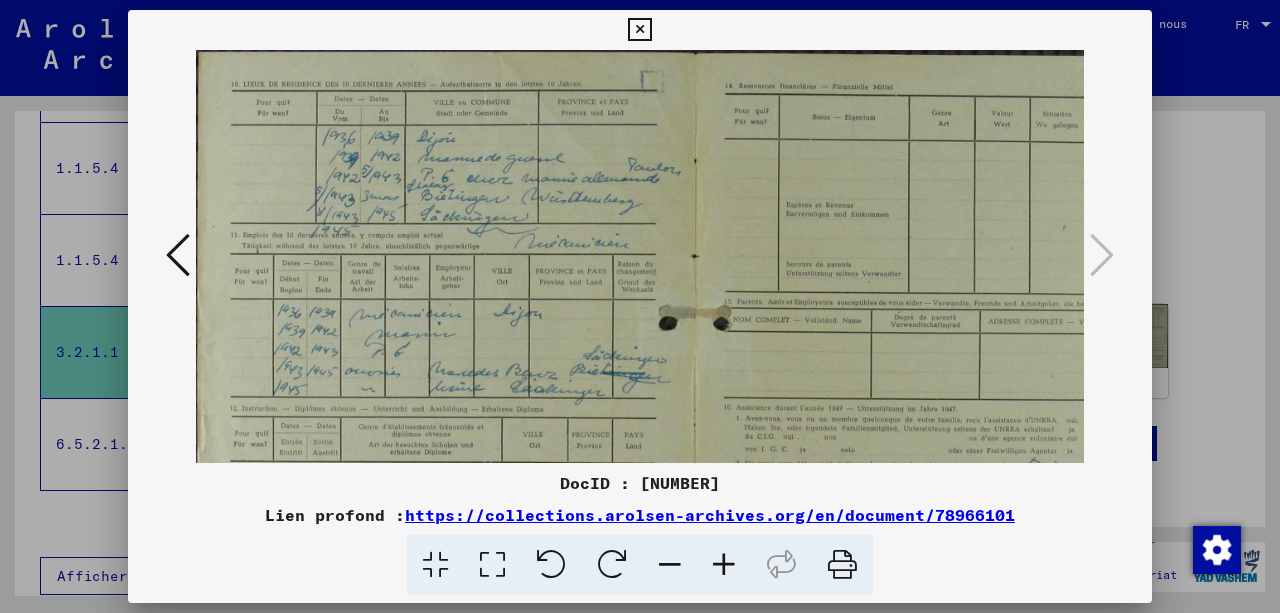click at bounding box center (724, 565) 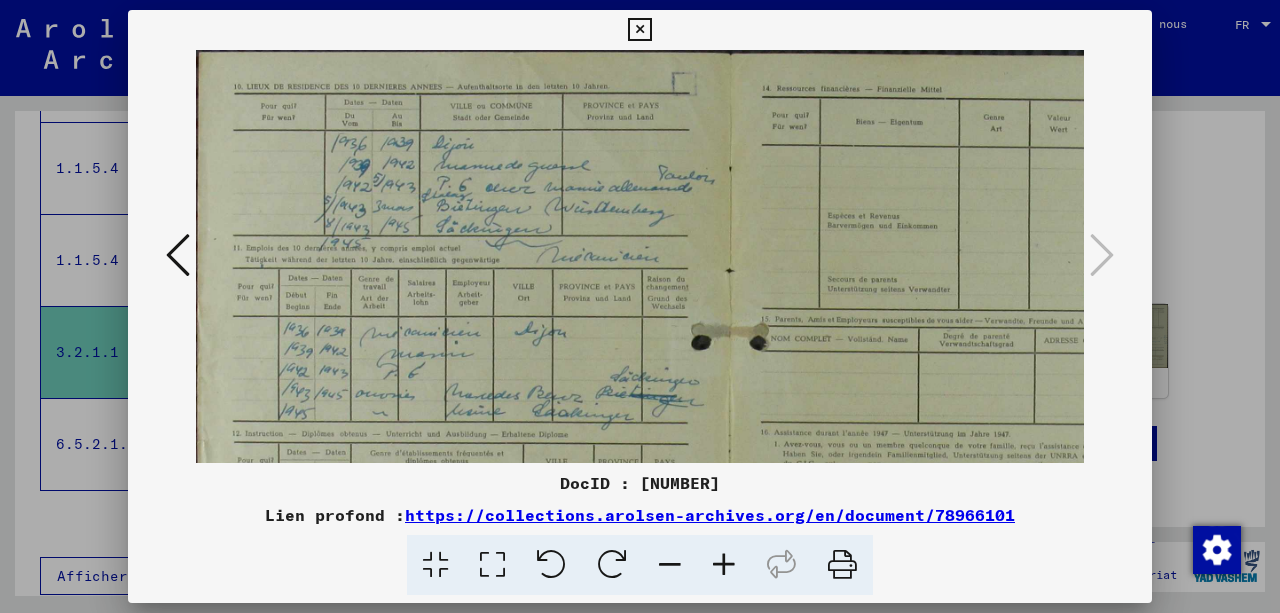 click at bounding box center (724, 565) 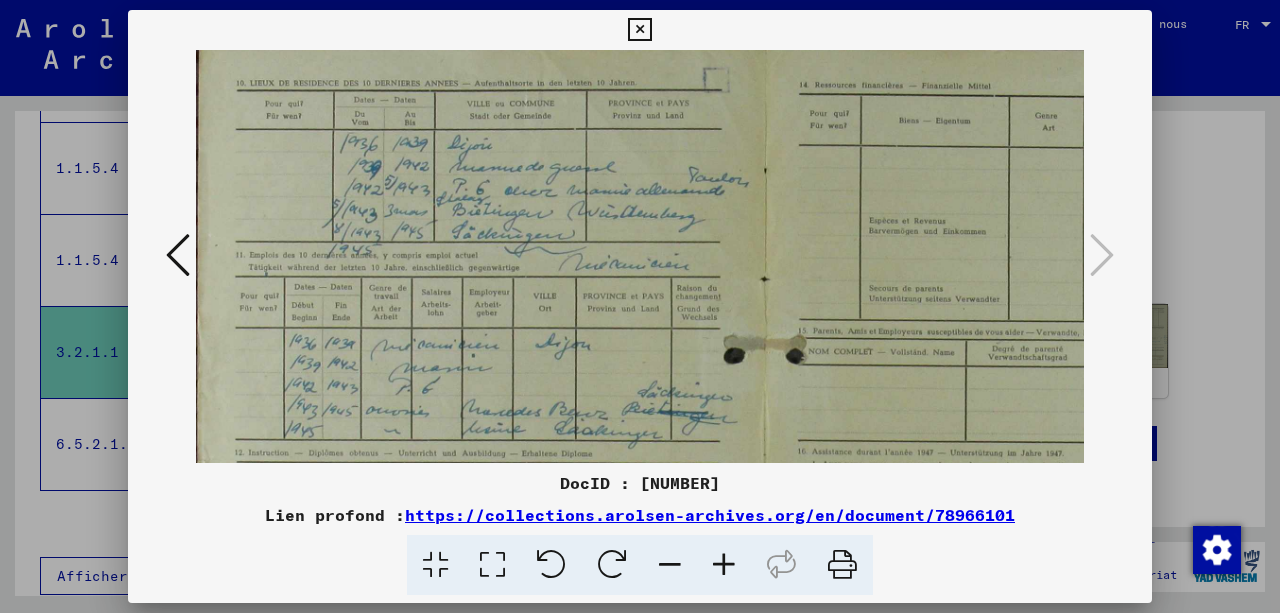 scroll, scrollTop: 7, scrollLeft: 0, axis: vertical 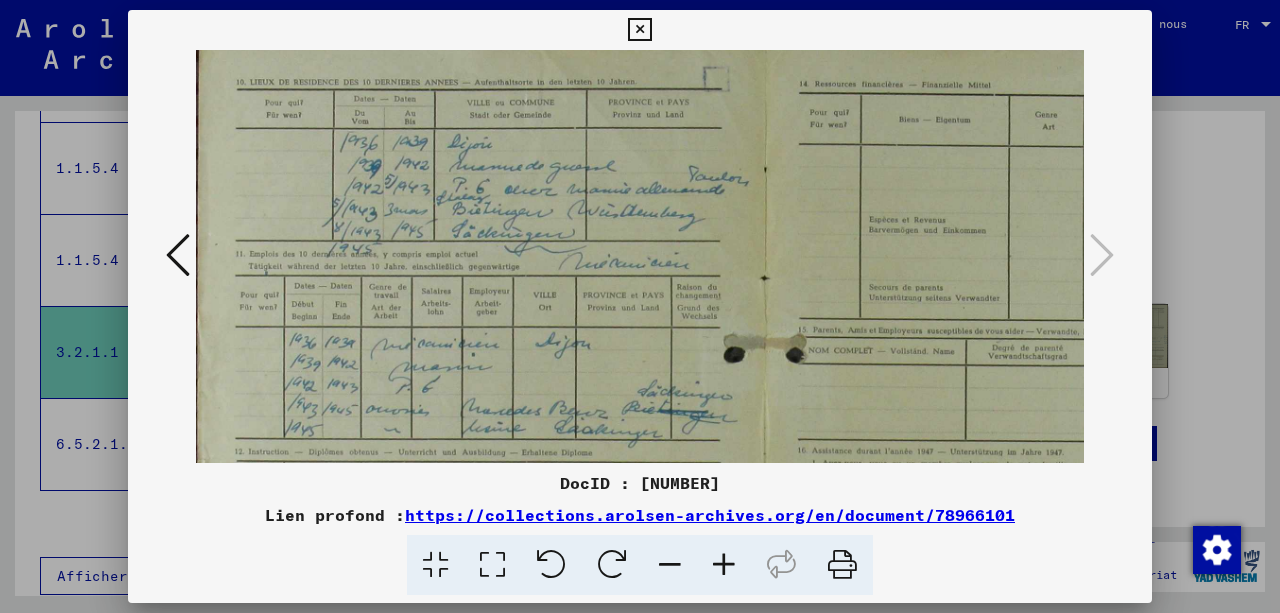 drag, startPoint x: 574, startPoint y: 348, endPoint x: 612, endPoint y: 342, distance: 38.470768 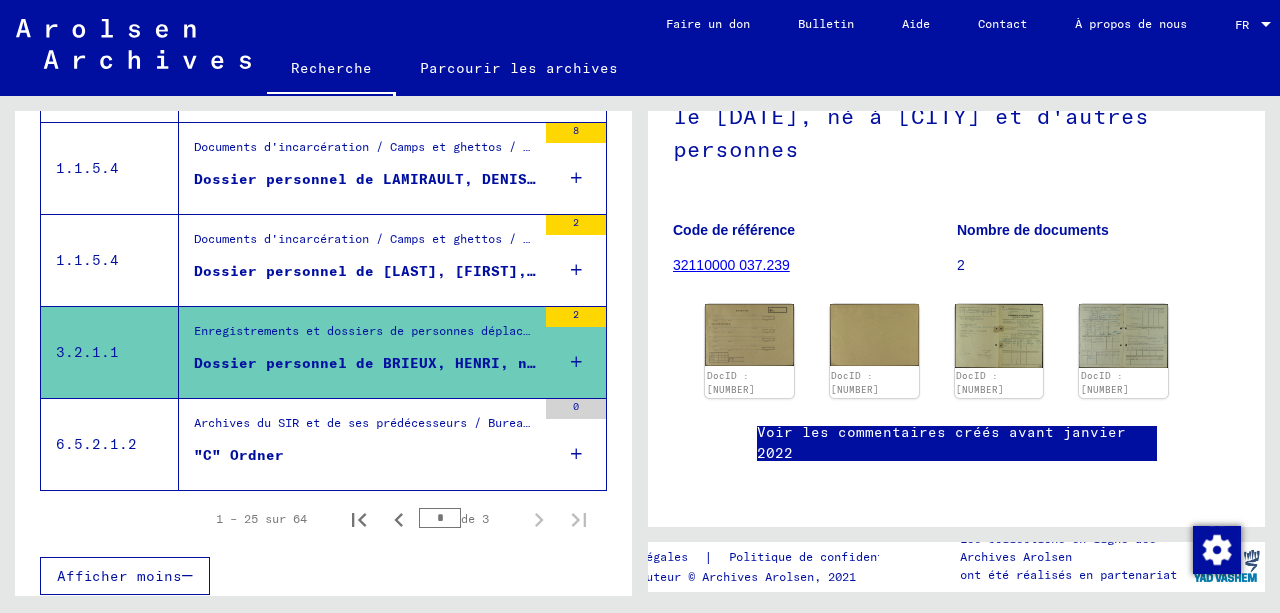 click on ""C" Ordner" at bounding box center [239, 455] 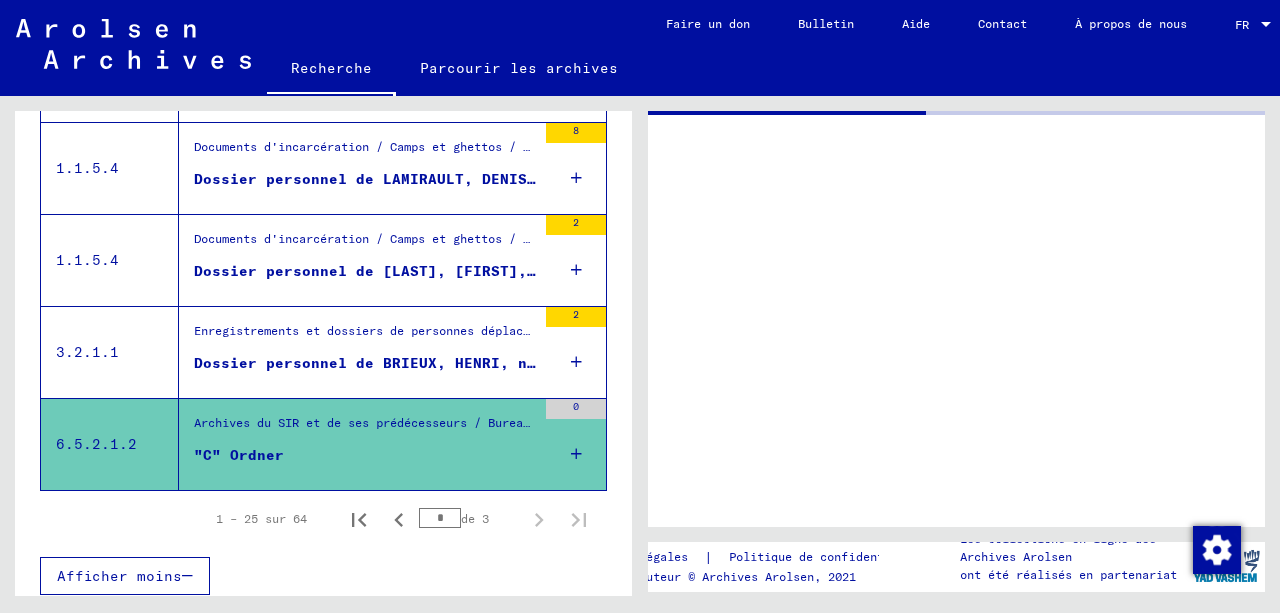 scroll, scrollTop: 0, scrollLeft: 0, axis: both 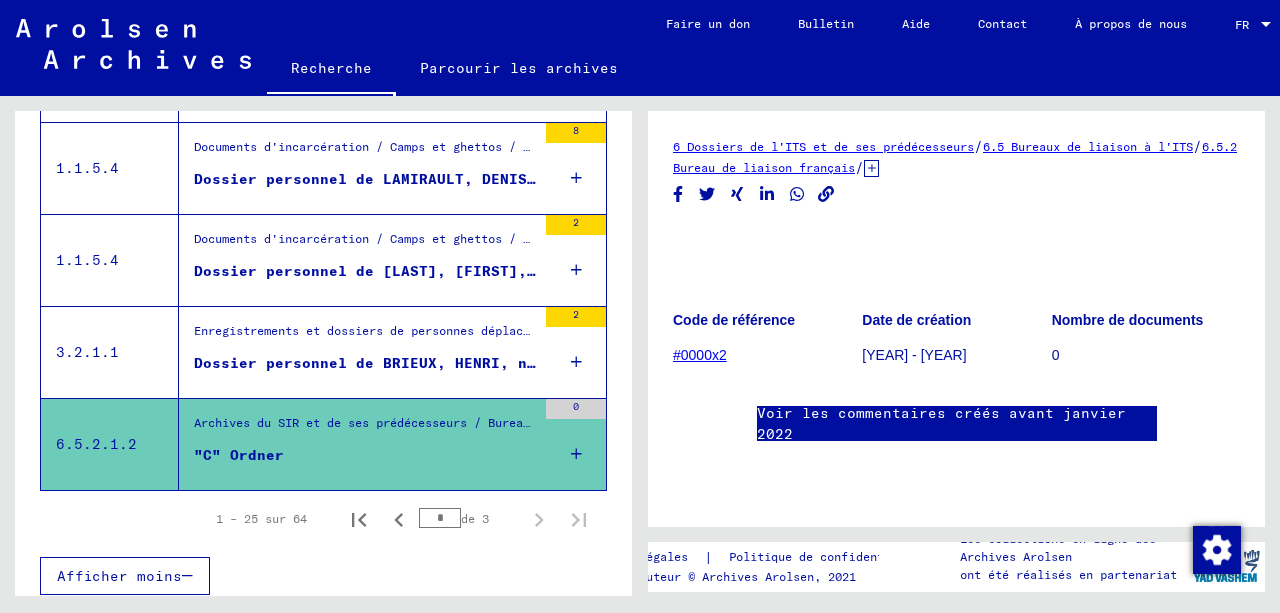 click at bounding box center (576, 454) 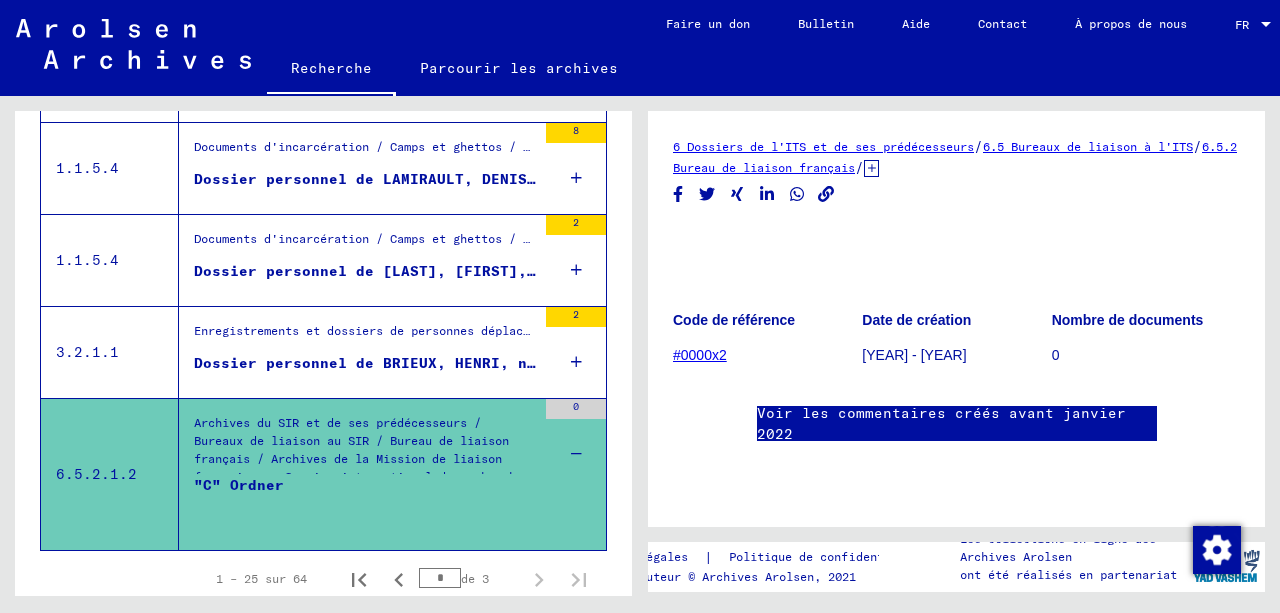 scroll, scrollTop: 1440, scrollLeft: 0, axis: vertical 